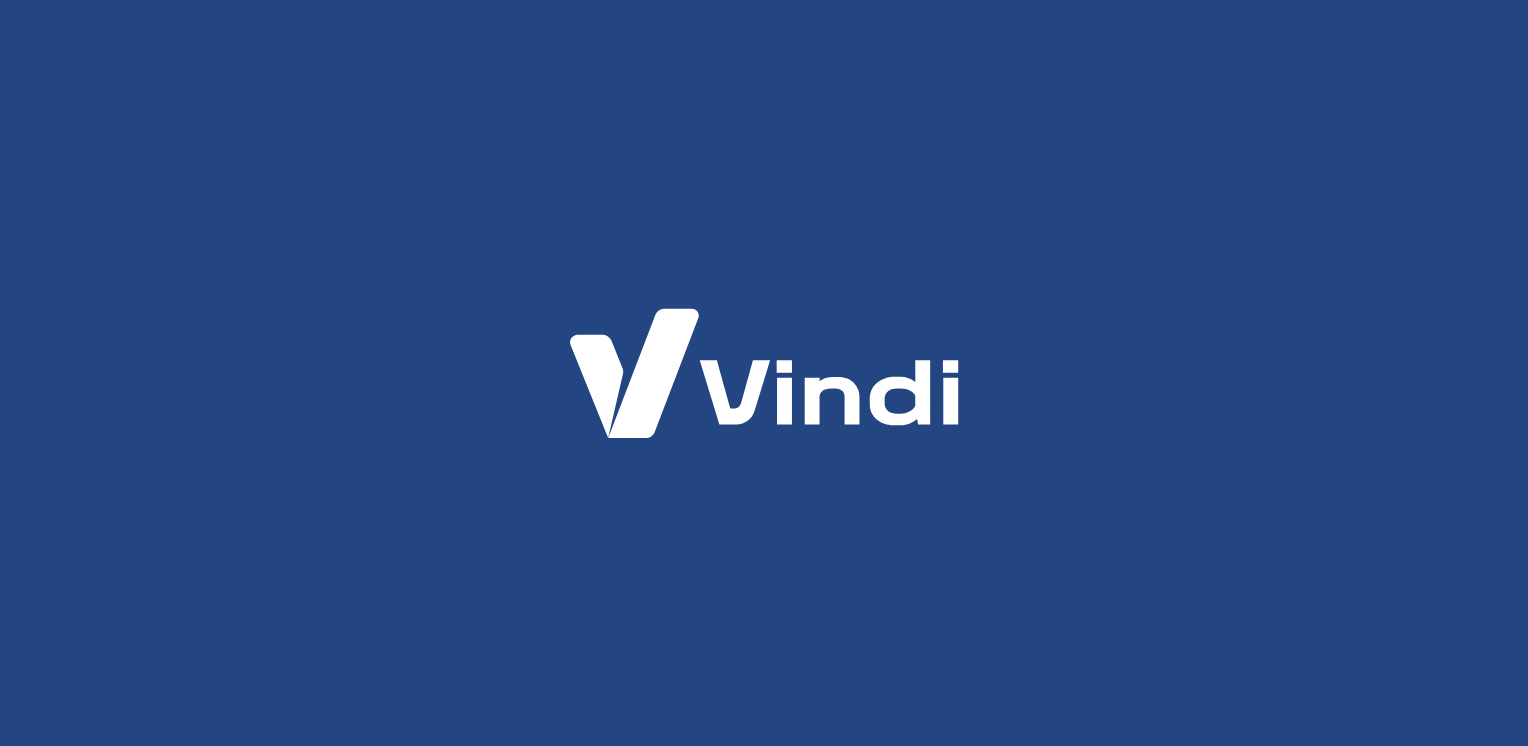 scroll, scrollTop: 0, scrollLeft: 0, axis: both 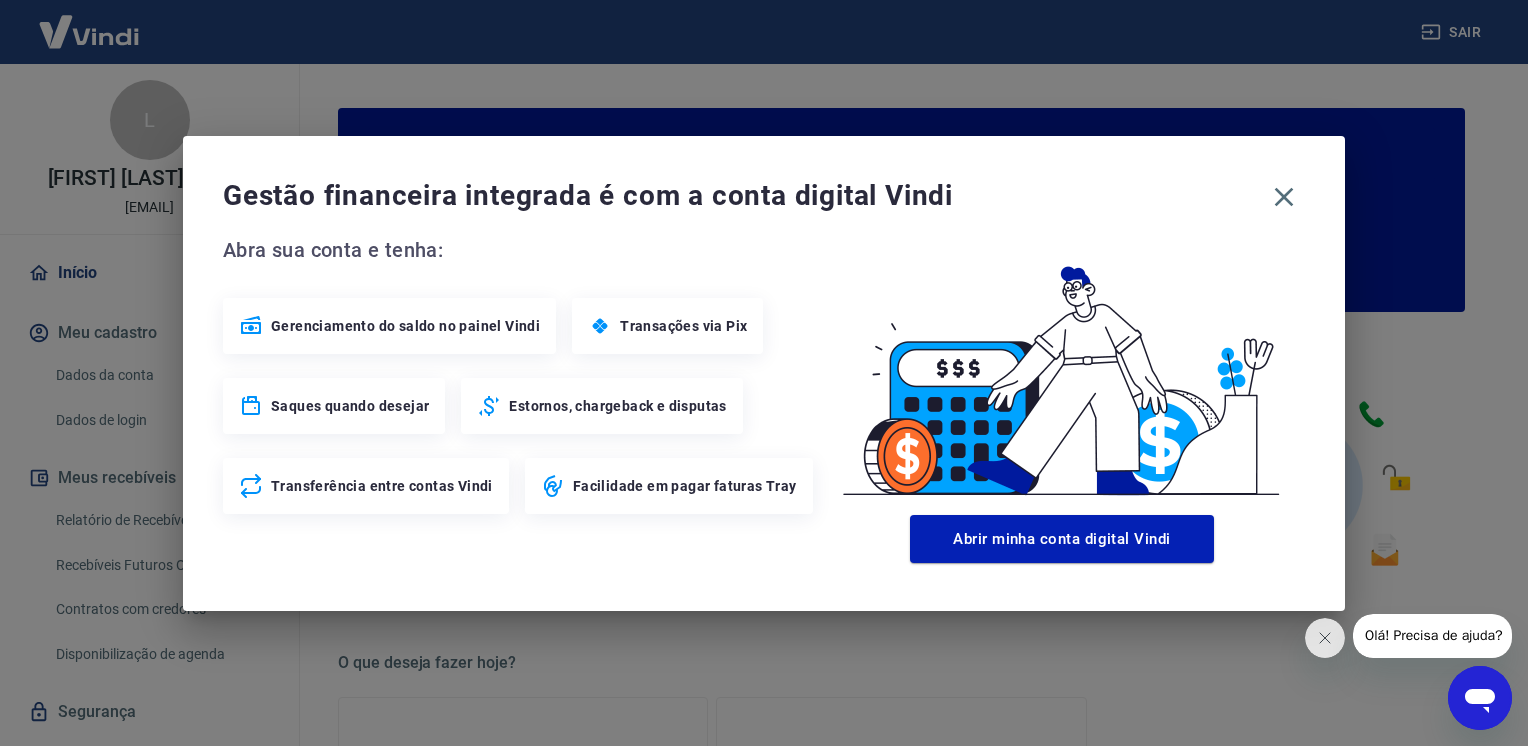 click on "Gestão financeira integrada é com a conta digital Vindi Abra sua conta e tenha: Gerenciamento do saldo no painel Vindi Transações via Pix Saques quando desejar Estornos, chargeback e disputas Transferência entre contas Vindi Facilidade em pagar faturas Tray Abrir minha conta digital Vindi" at bounding box center [764, 373] 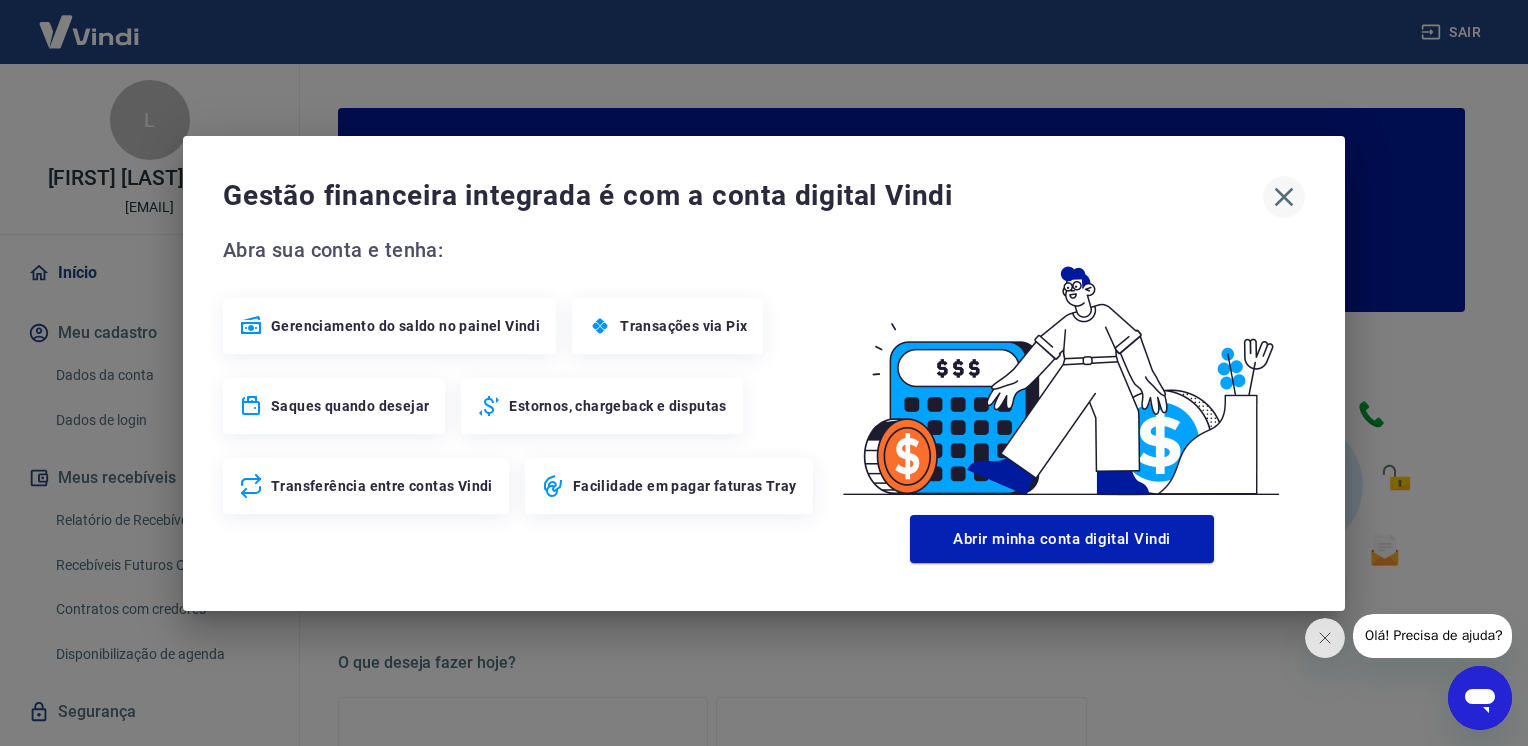 click on "Gestão financeira integrada é com a conta digital Vindi Abra sua conta e tenha: Gerenciamento do saldo no painel Vindi Transações via Pix Saques quando desejar Estornos, chargeback e disputas Transferência entre contas Vindi Facilidade em pagar faturas Tray Abrir minha conta digital Vindi" at bounding box center (764, 373) 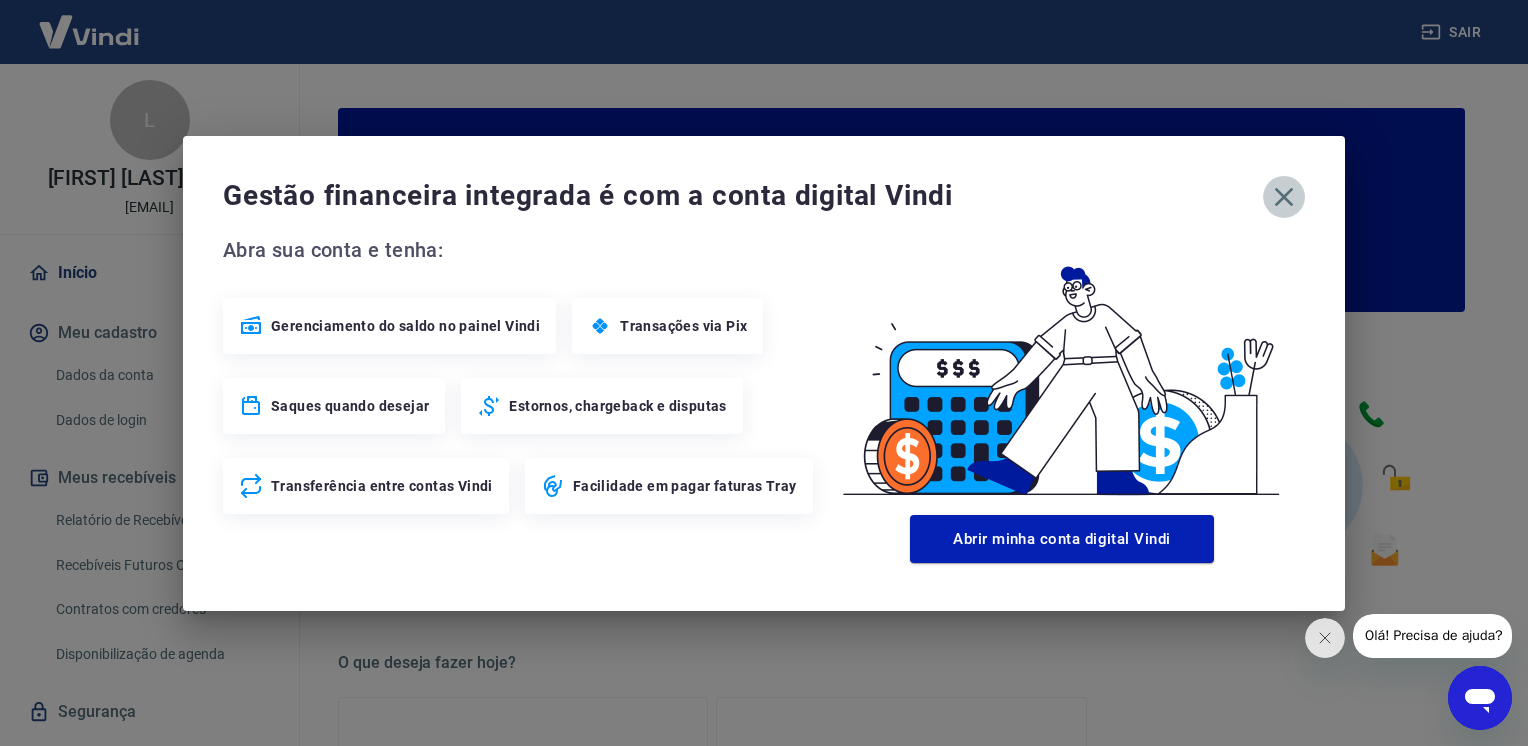 click at bounding box center (1284, 197) 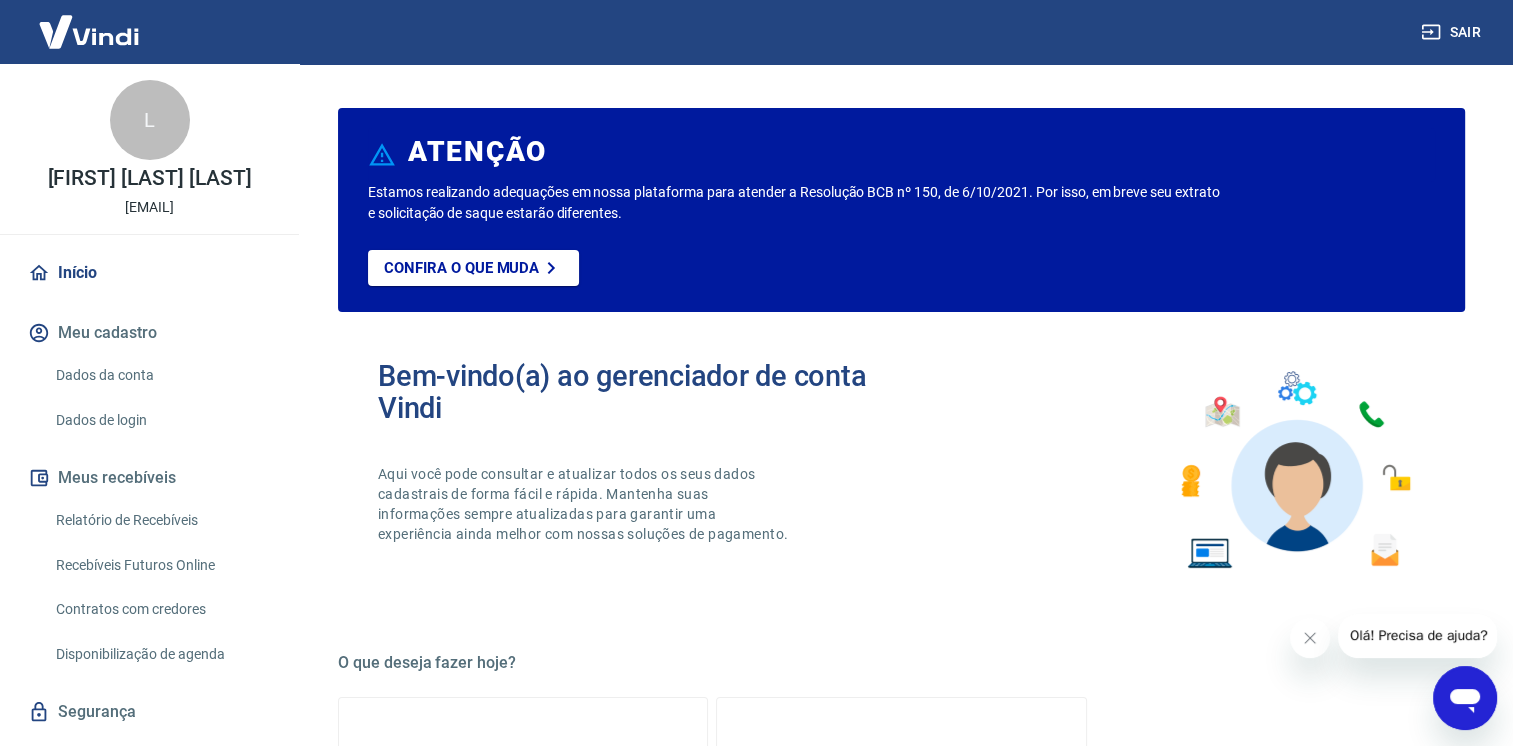 click on "Relatório de Recebíveis" at bounding box center (161, 520) 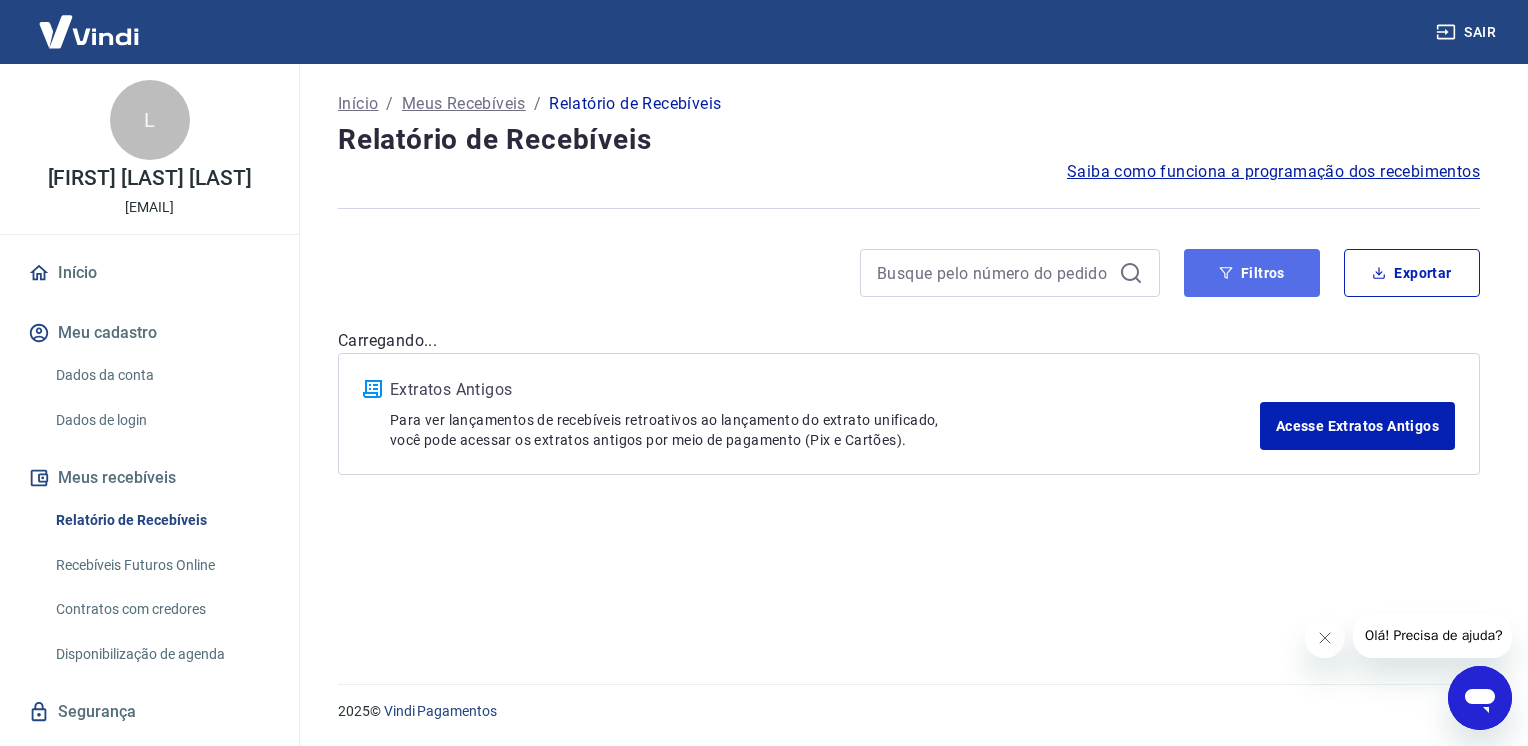 click on "Filtros" at bounding box center [1252, 273] 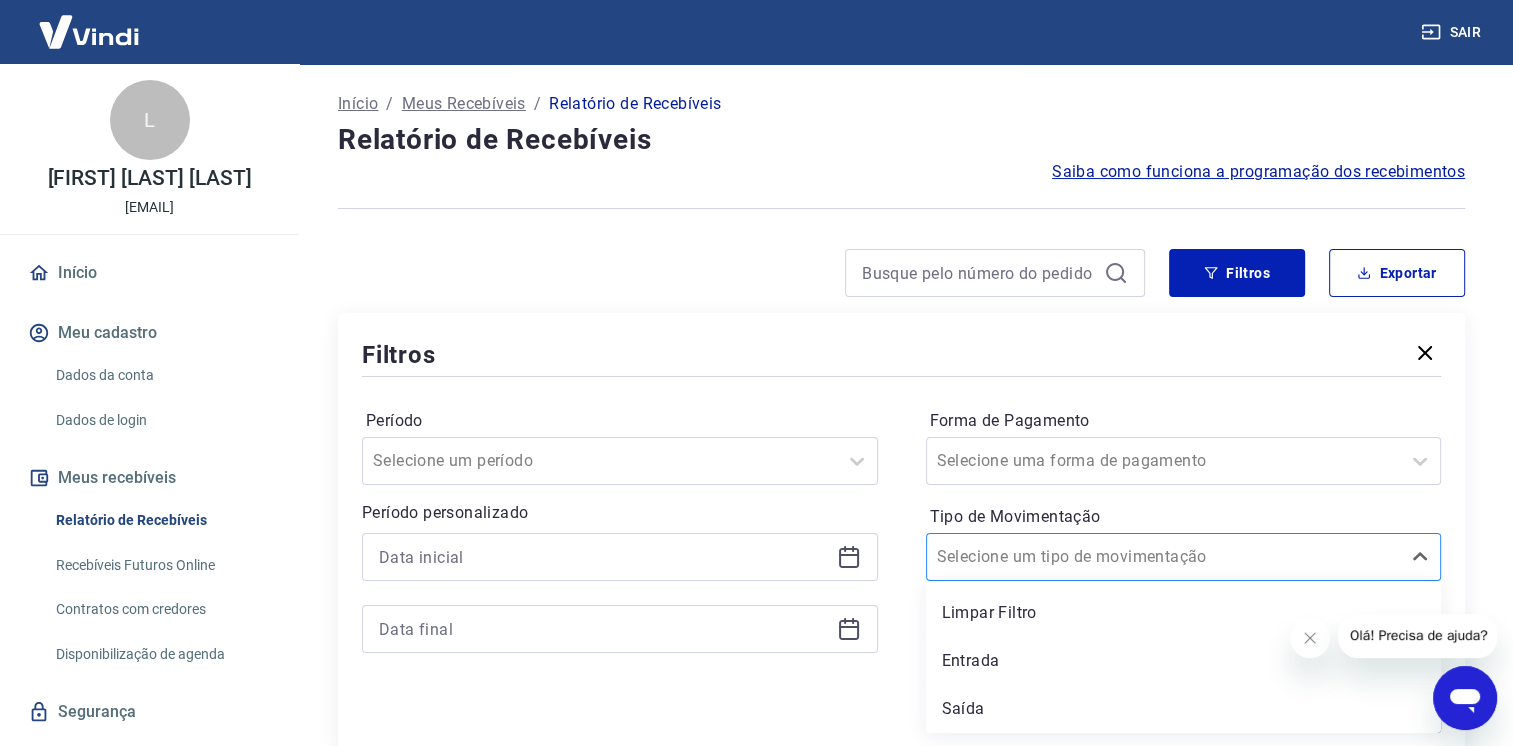 click on "Tipo de Movimentação" at bounding box center [1038, 557] 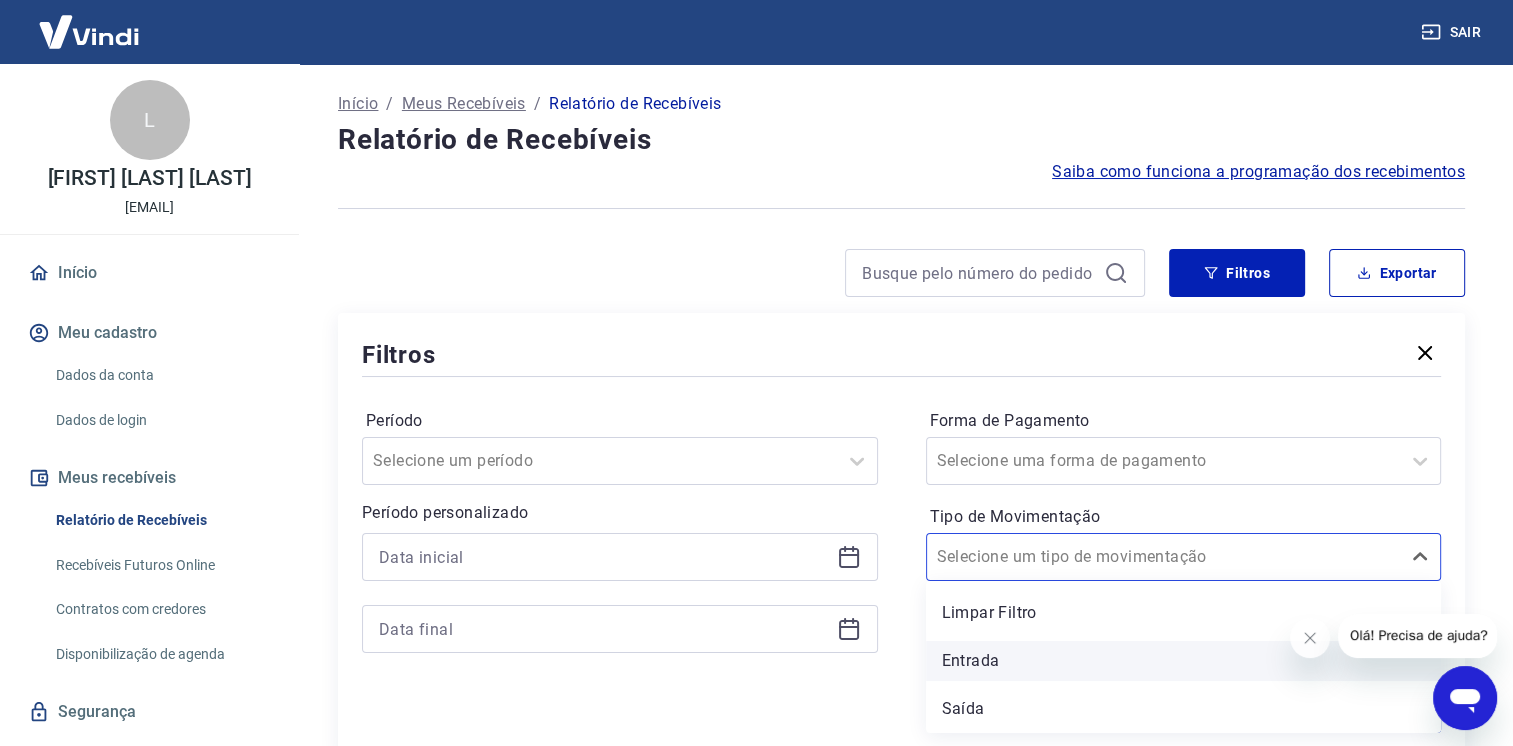 click on "Entrada" at bounding box center (1184, 661) 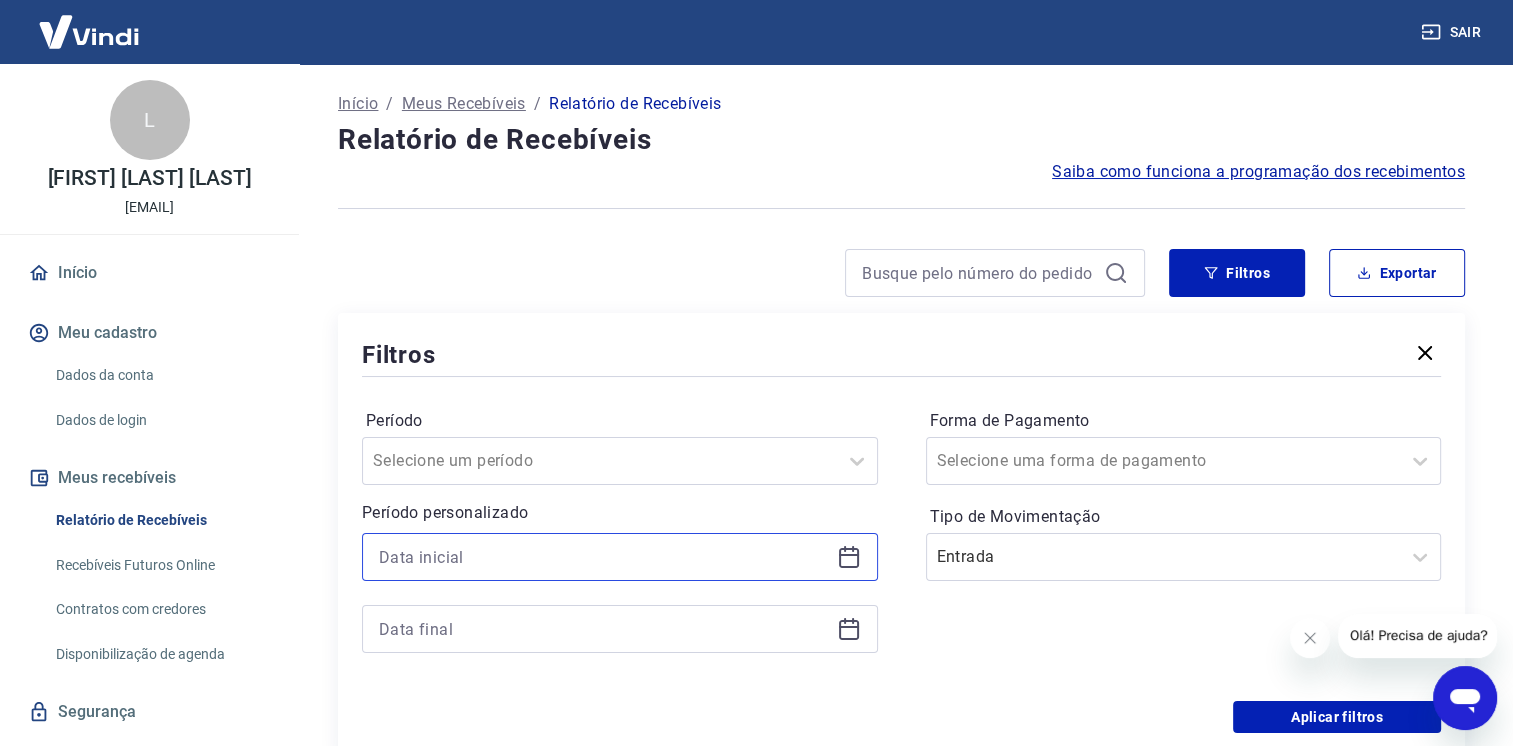 drag, startPoint x: 801, startPoint y: 548, endPoint x: 800, endPoint y: 566, distance: 18.027756 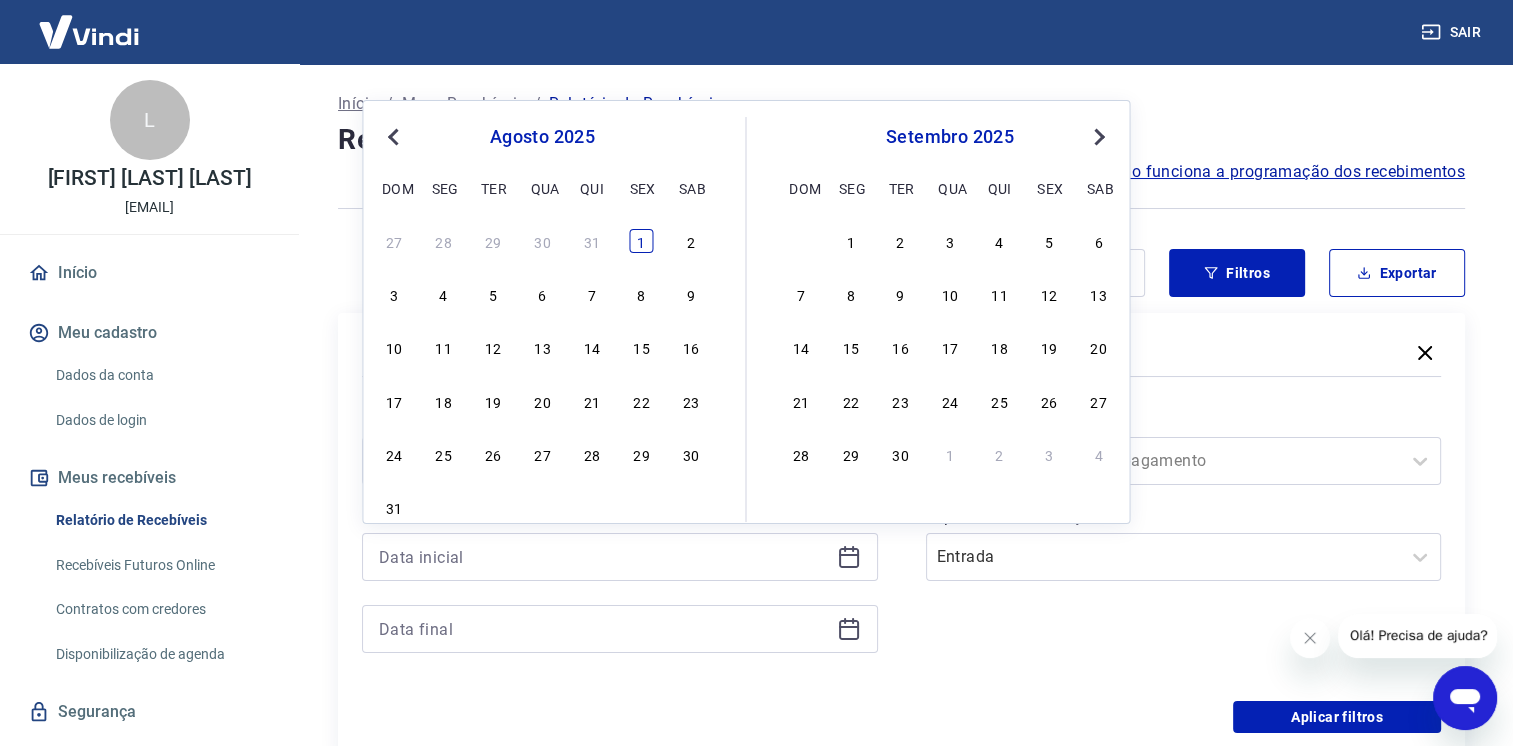 click on "1" at bounding box center [641, 241] 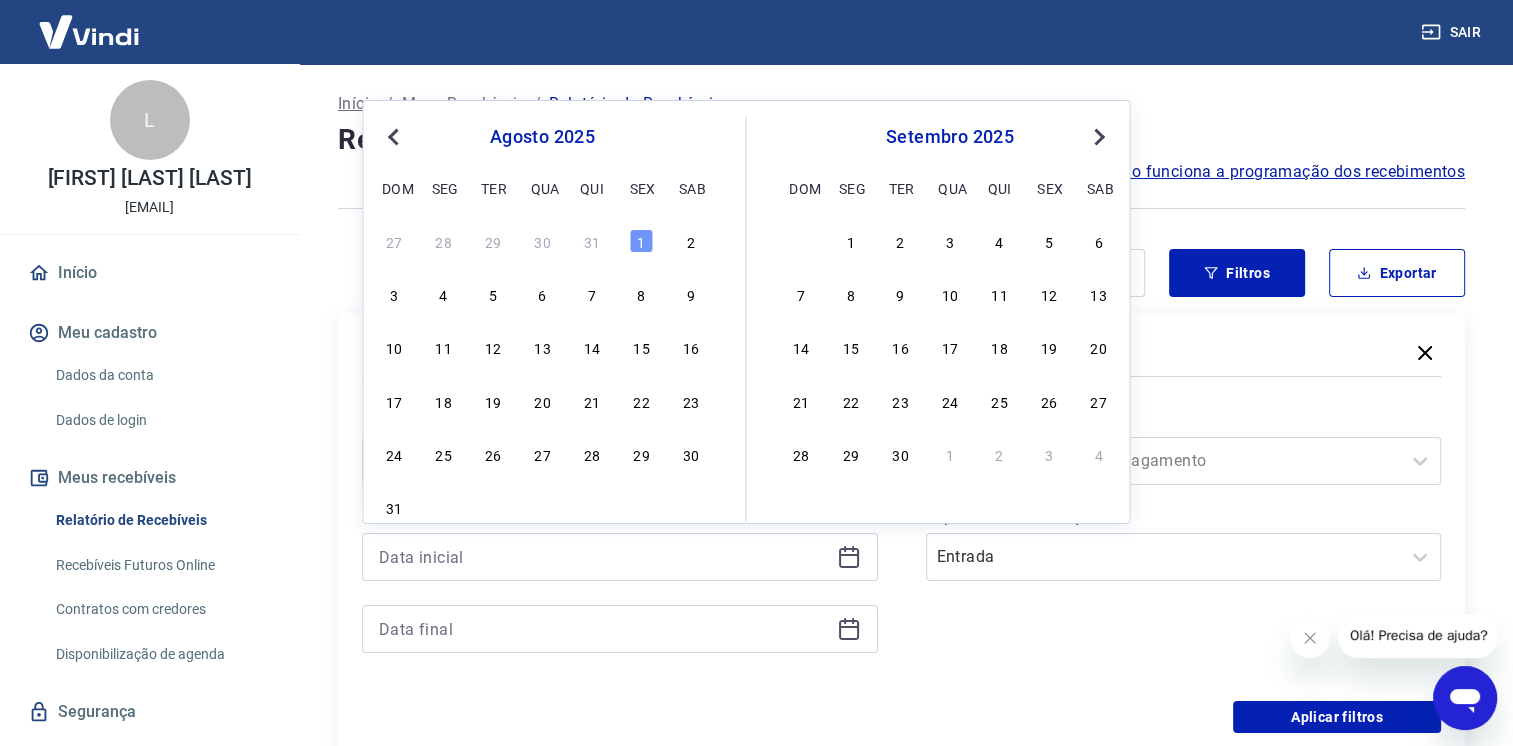 type on "01/08/2025" 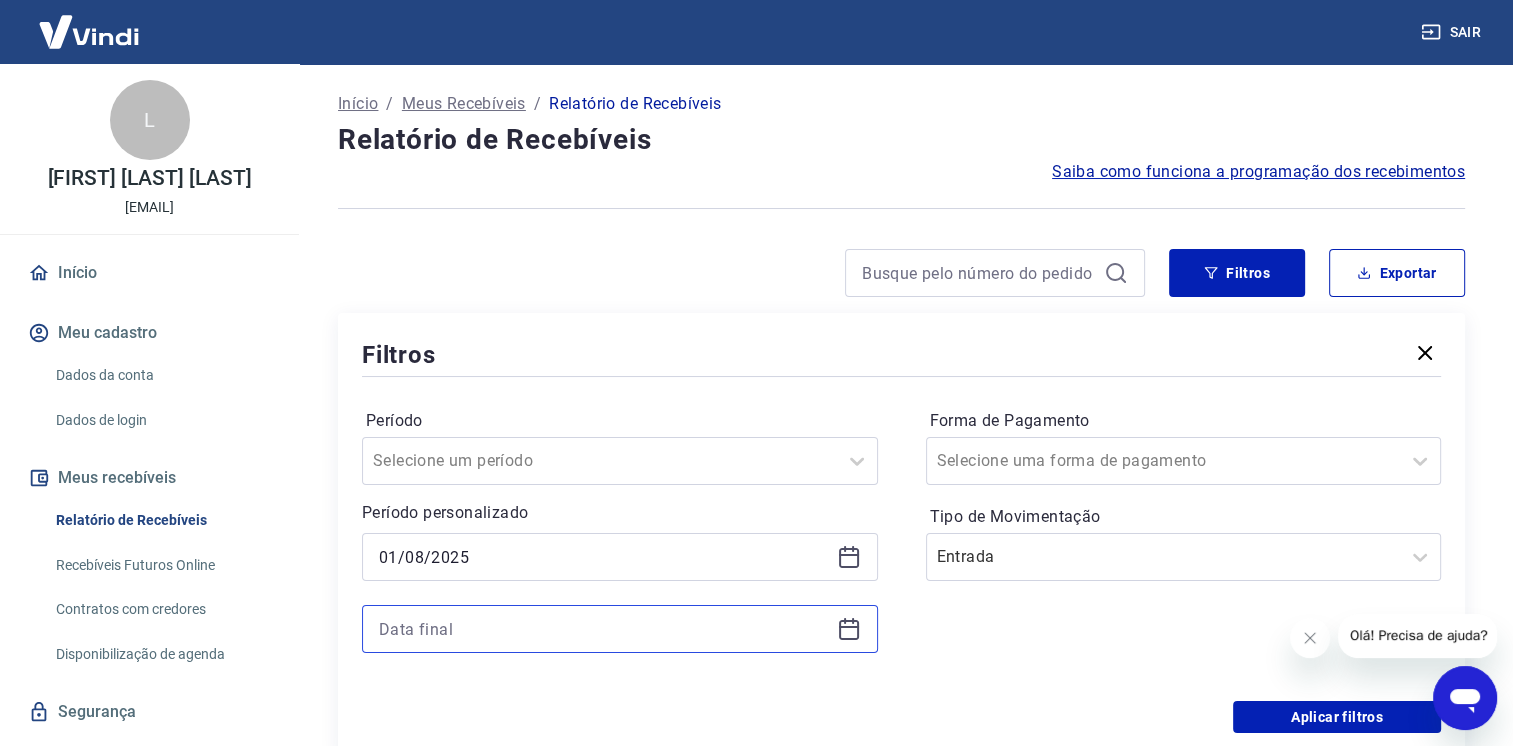 click at bounding box center (604, 629) 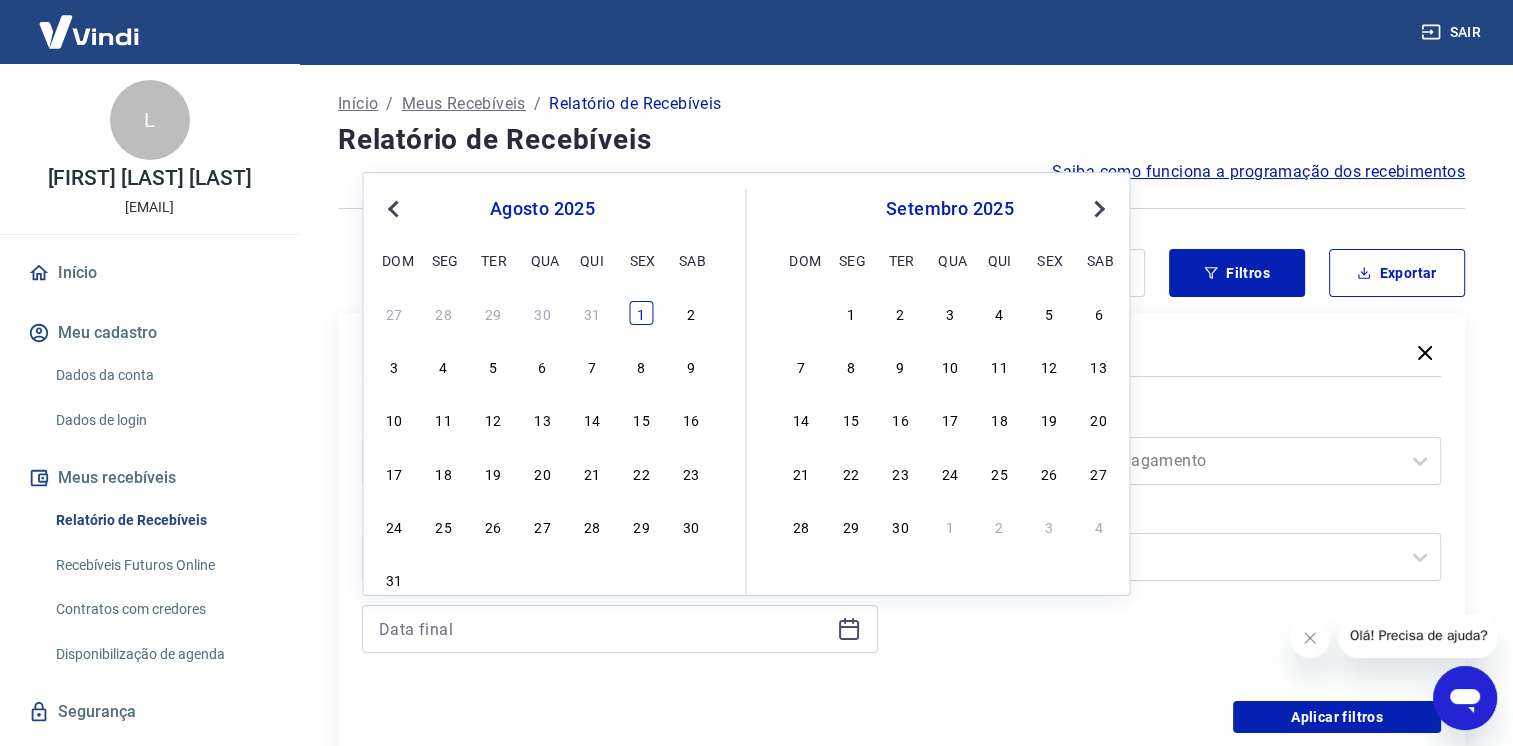 click on "1" at bounding box center (641, 313) 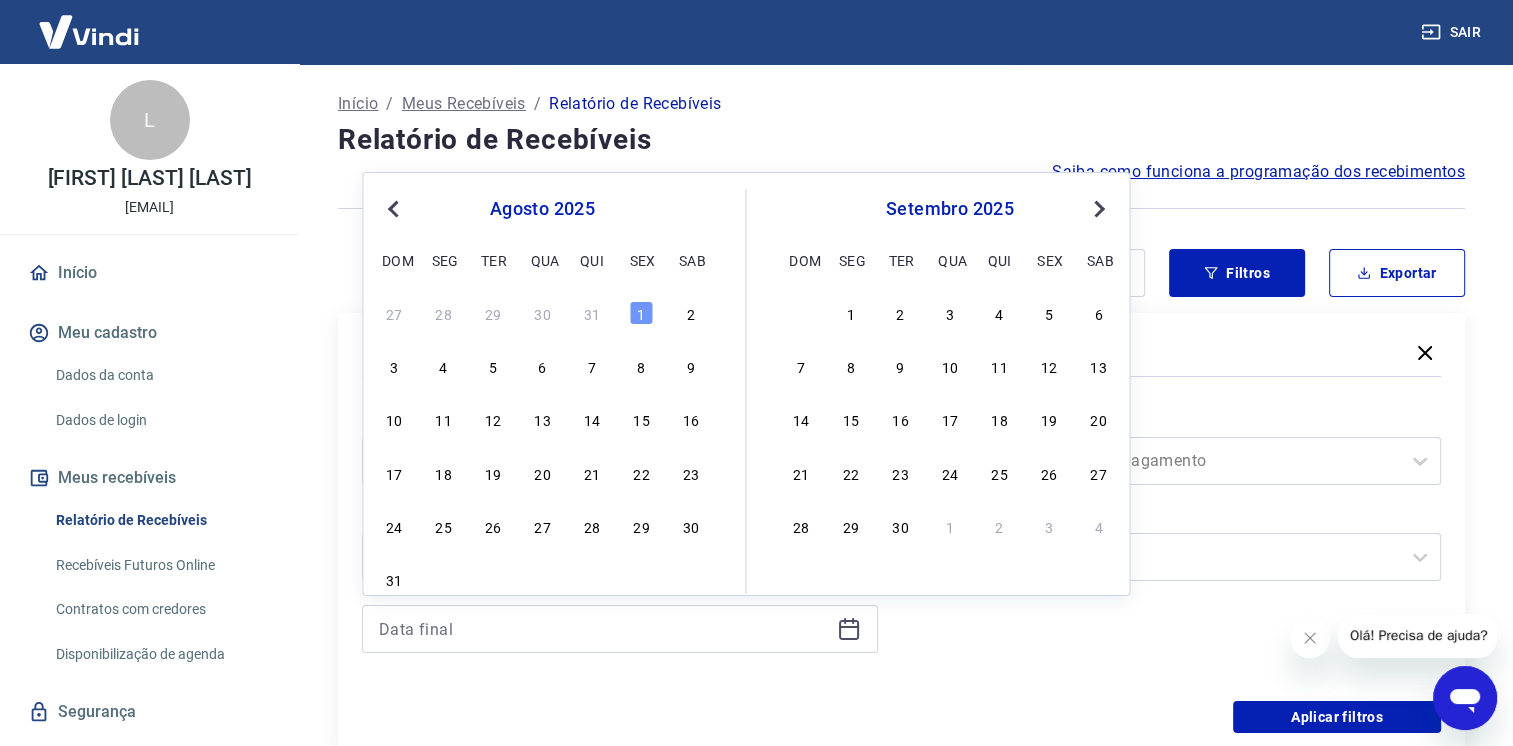 type on "01/08/2025" 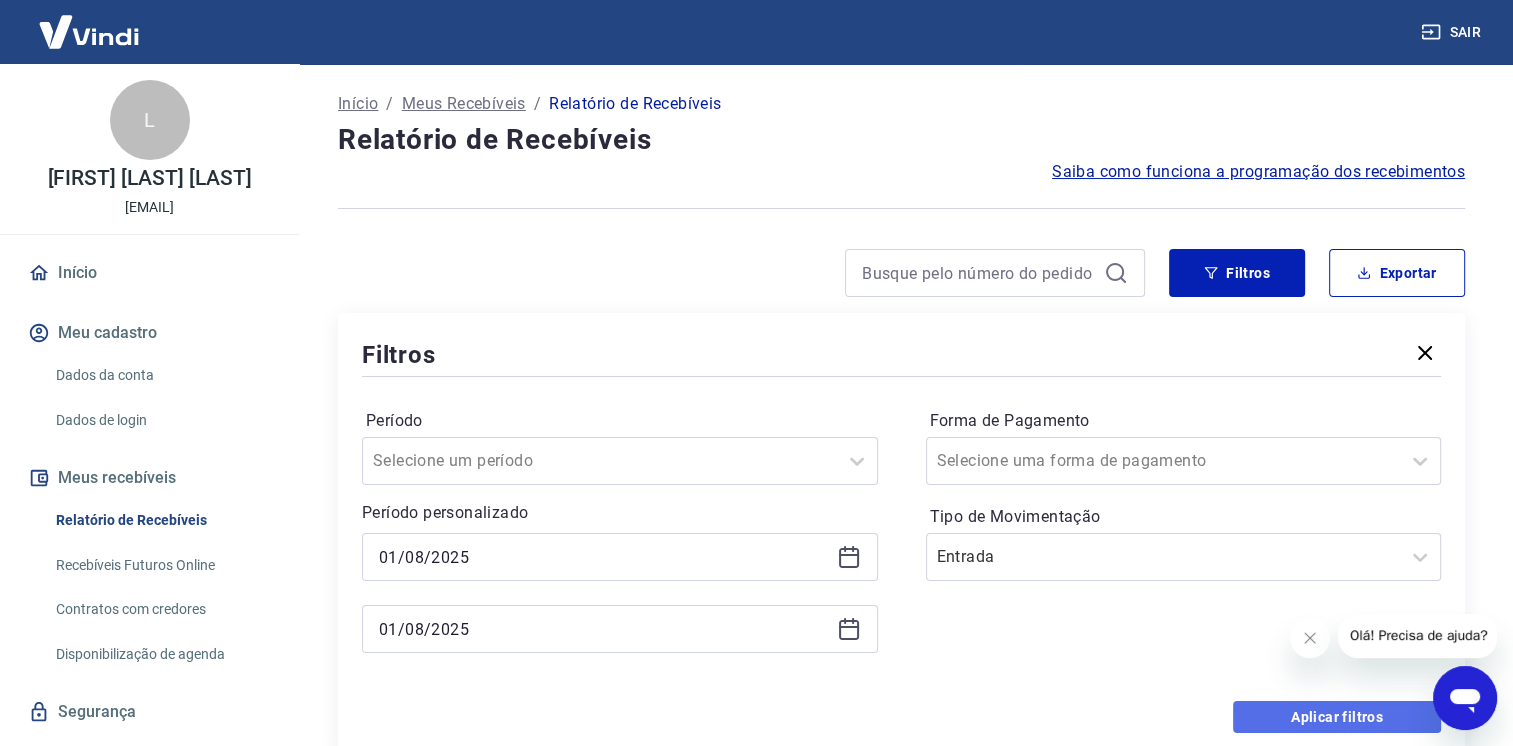 click on "Aplicar filtros" at bounding box center (1337, 717) 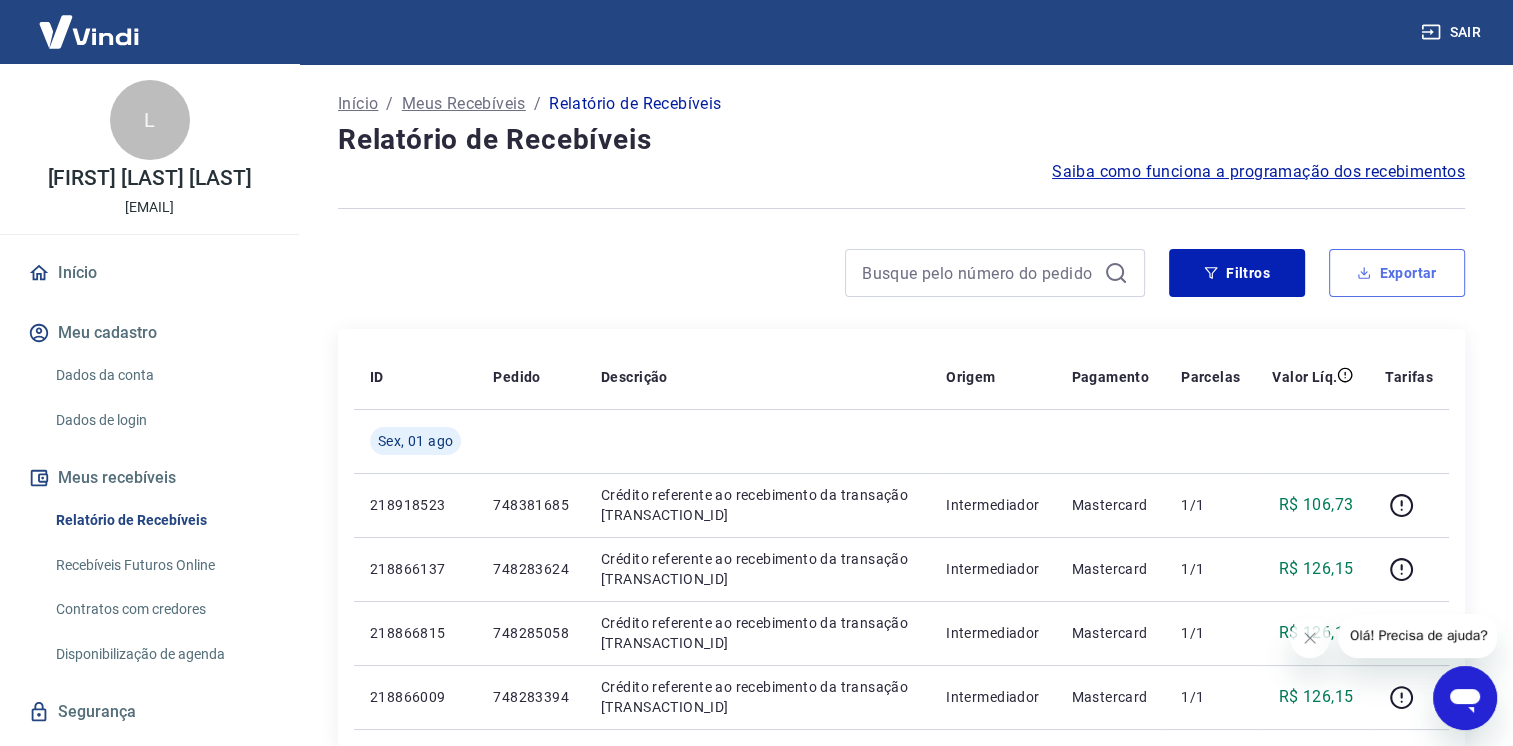 click on "Exportar" at bounding box center (1397, 273) 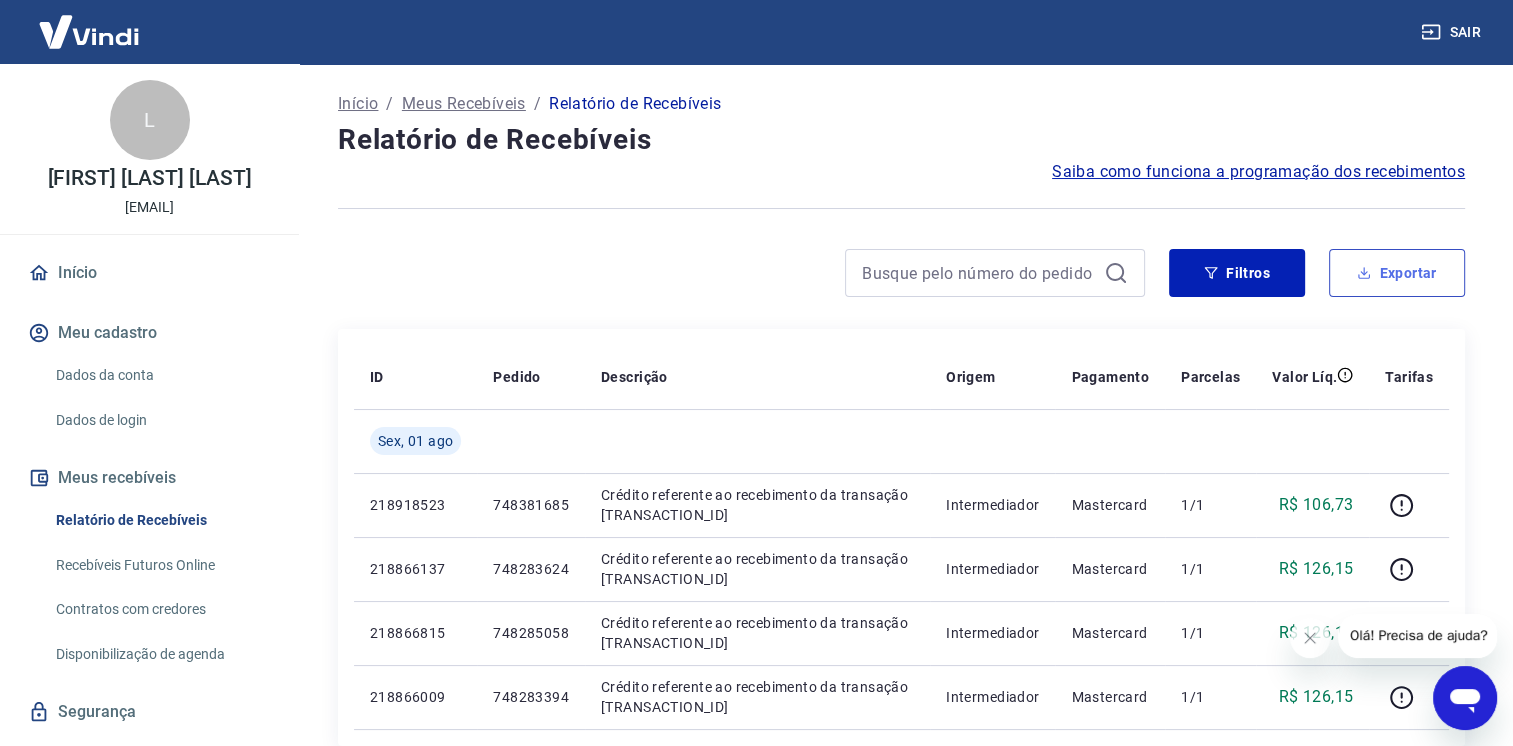 type on "01/08/2025" 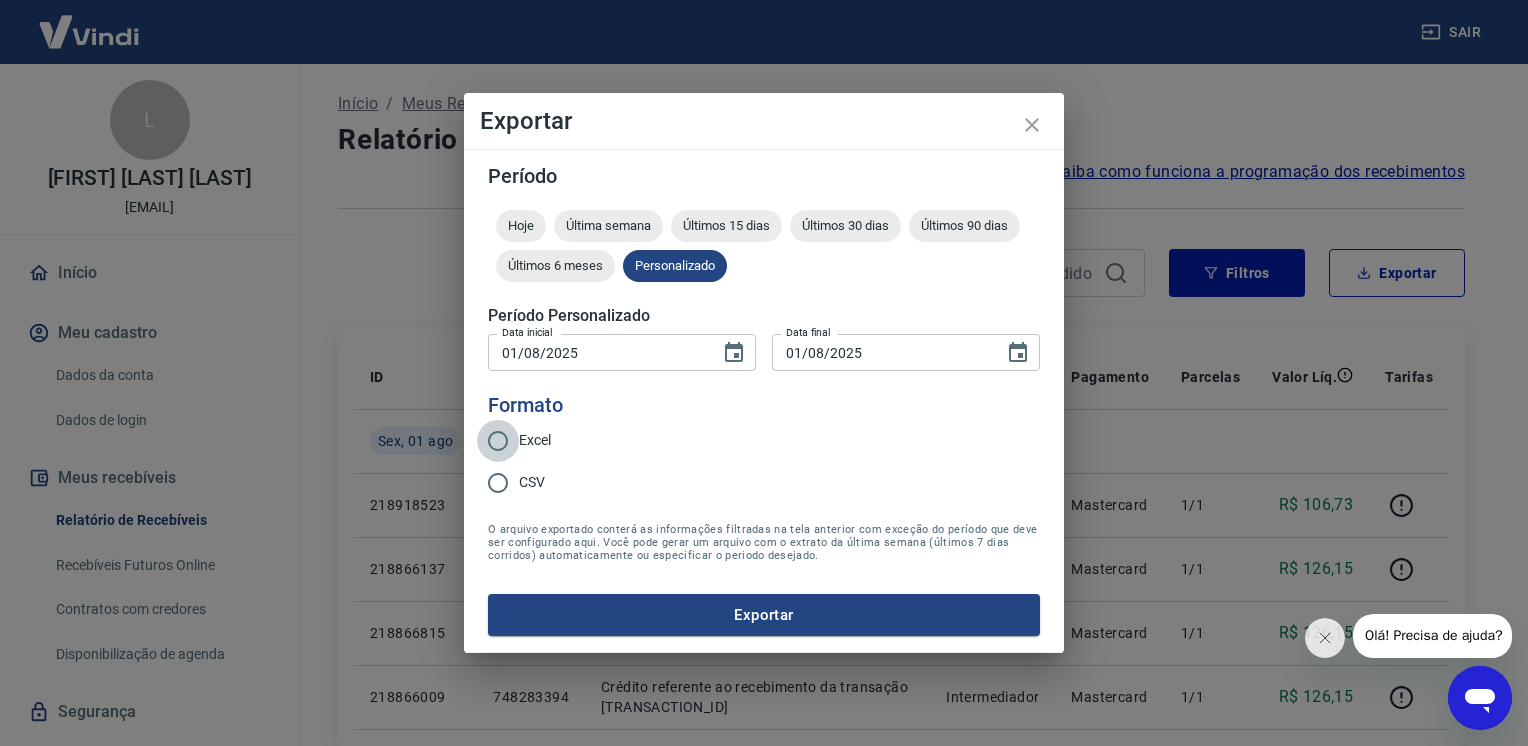 click on "Excel" at bounding box center [498, 441] 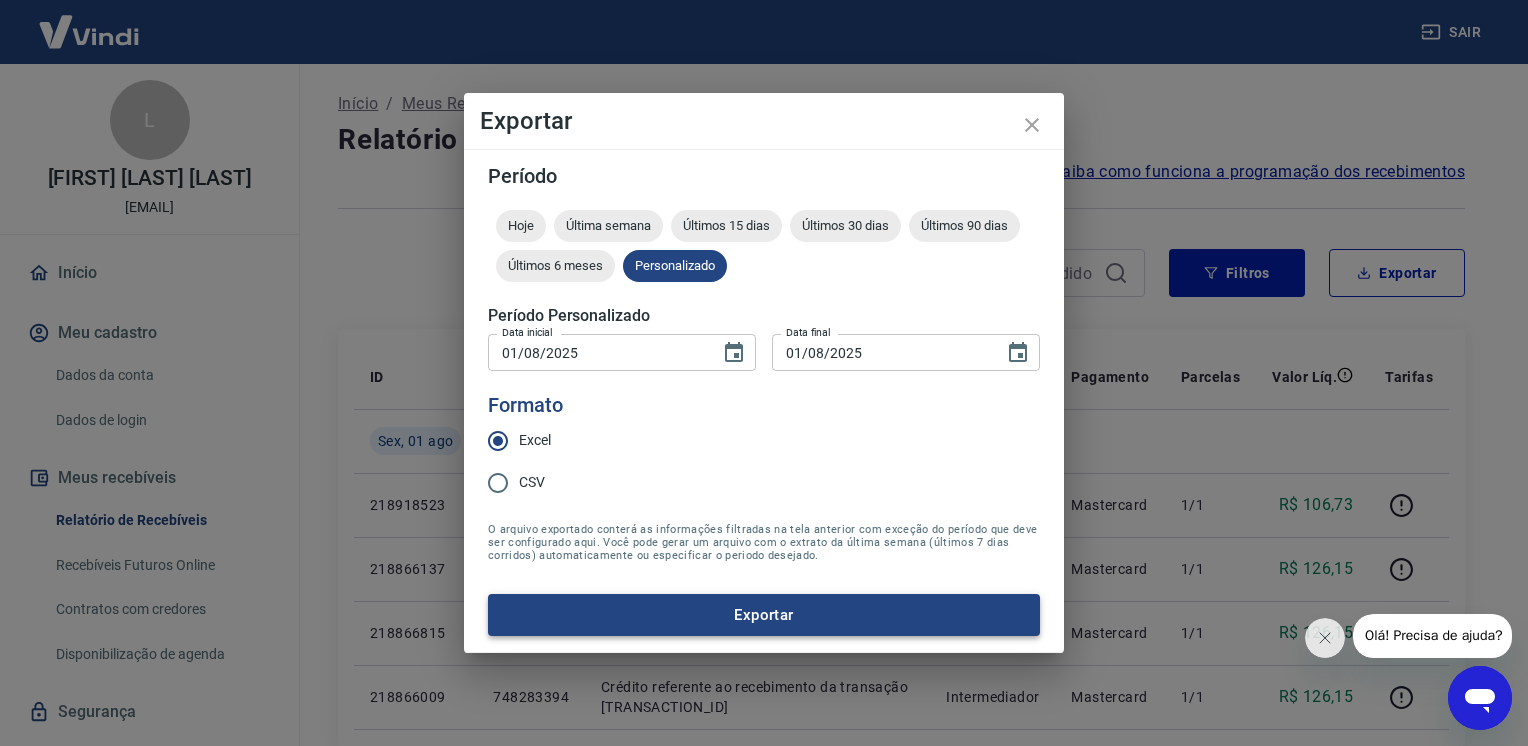 click on "Exportar" at bounding box center (764, 615) 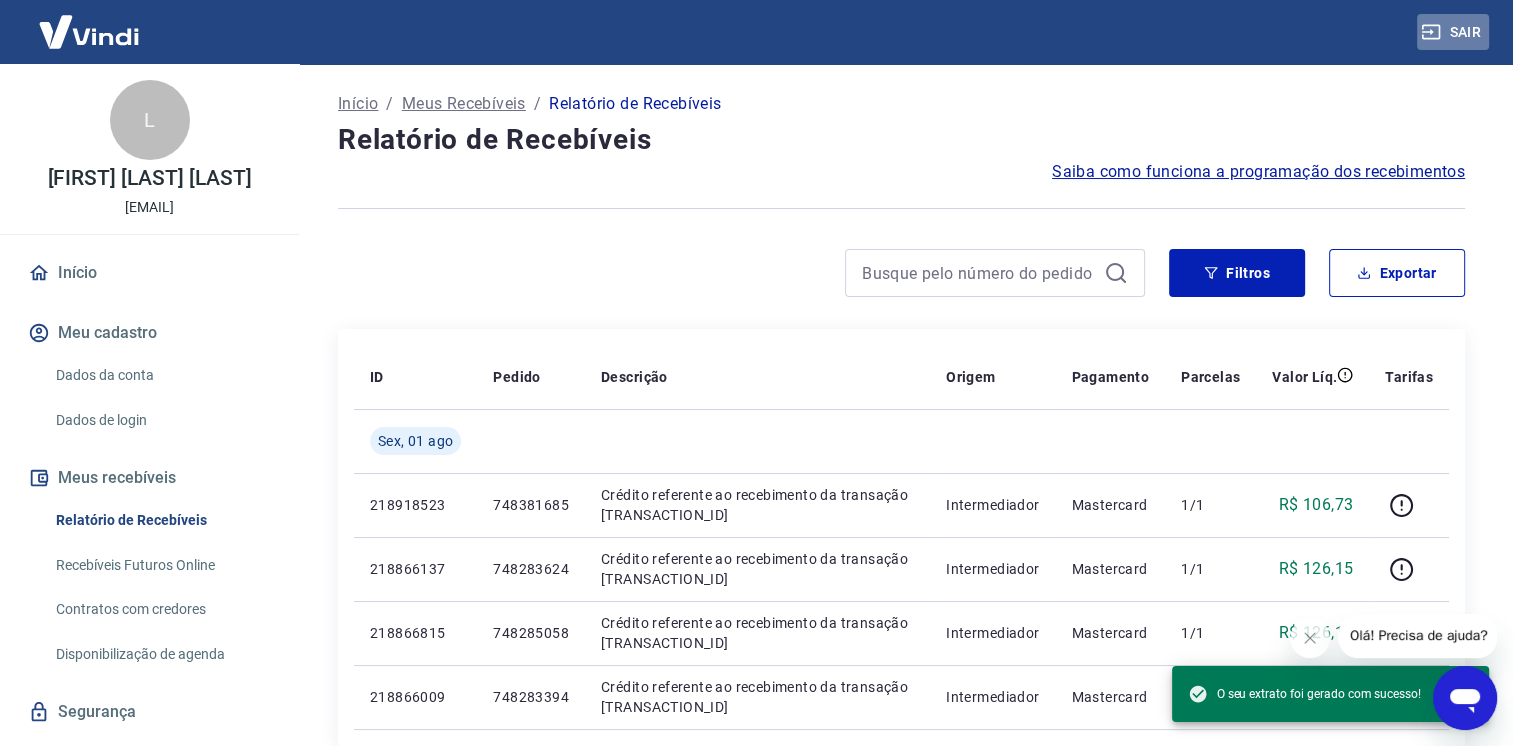 click on "Sair" at bounding box center (1453, 32) 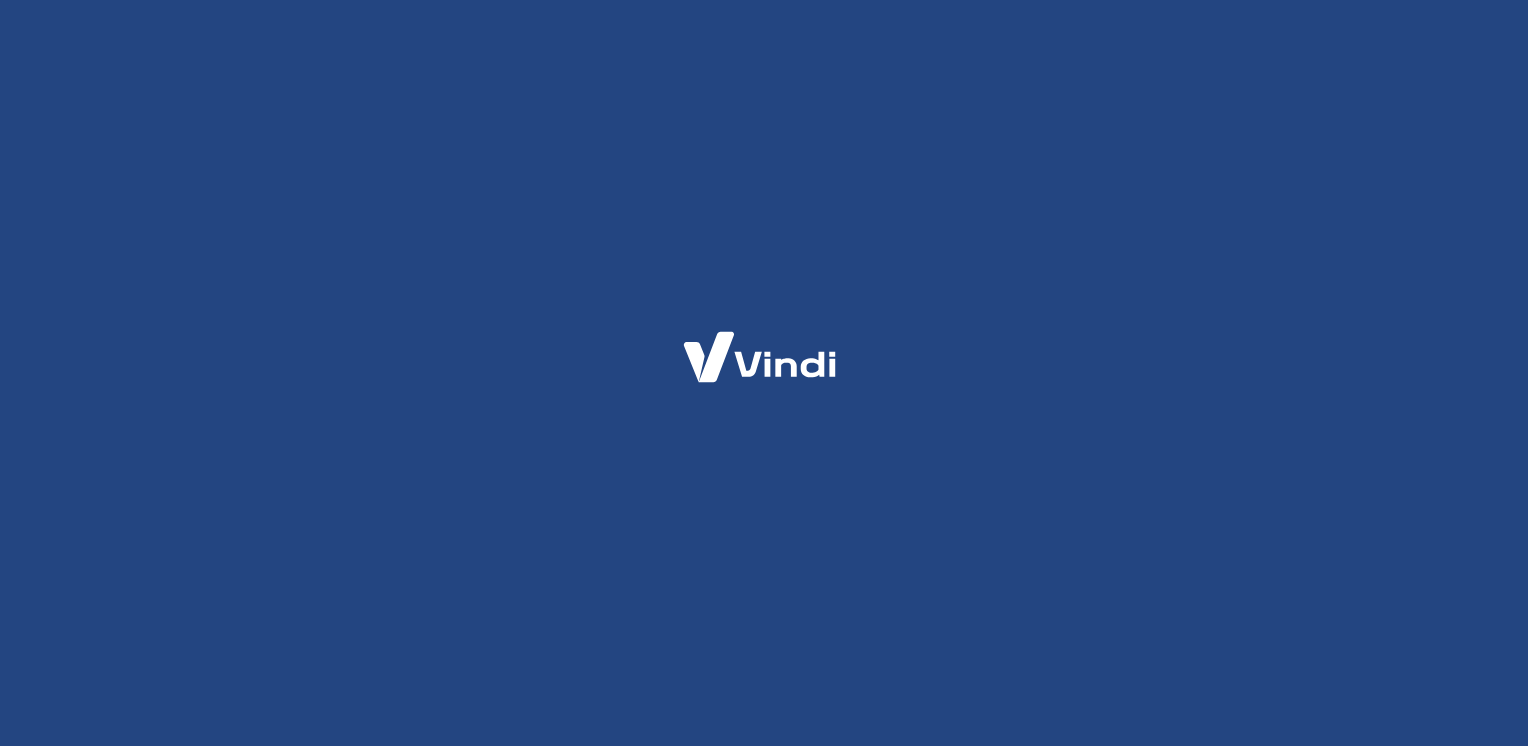 scroll, scrollTop: 0, scrollLeft: 0, axis: both 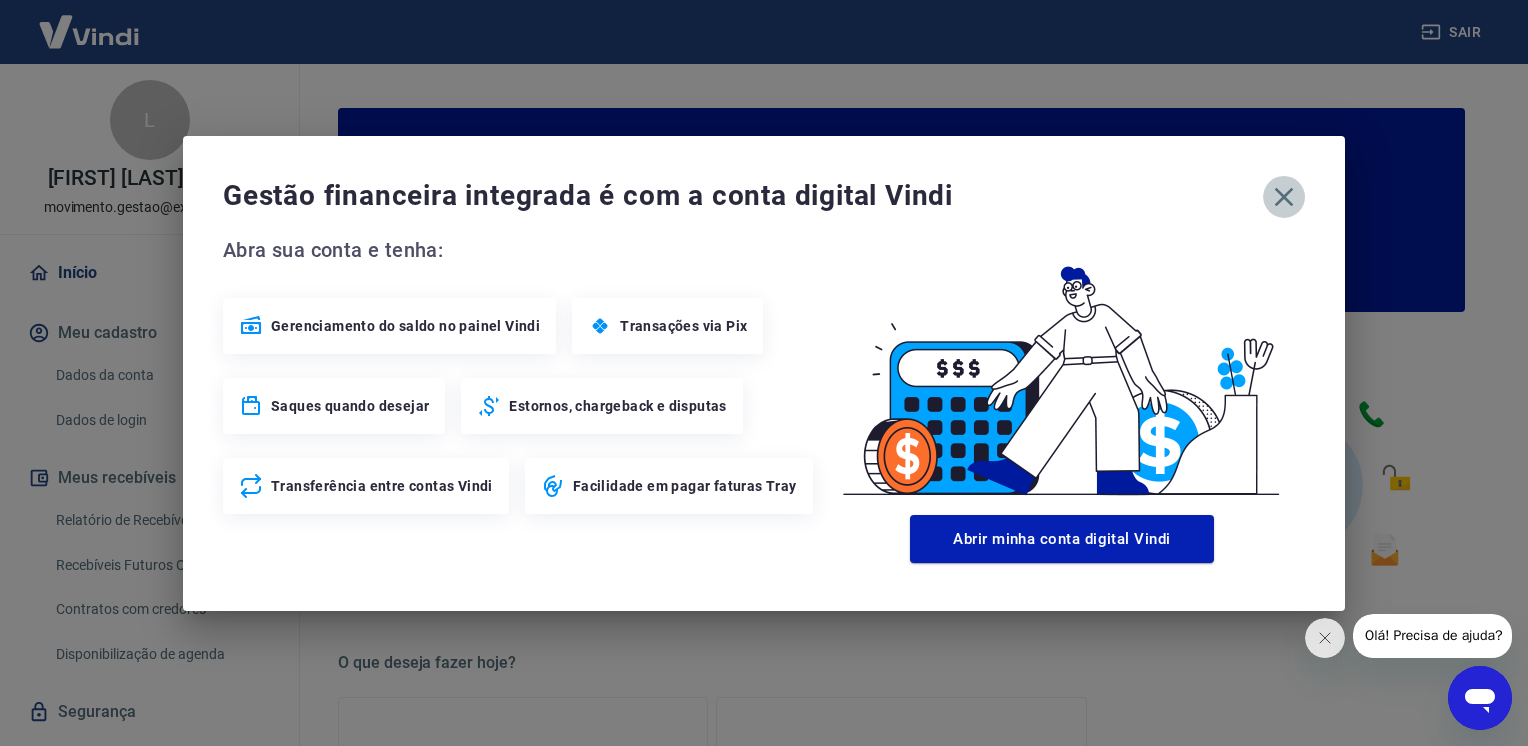 click 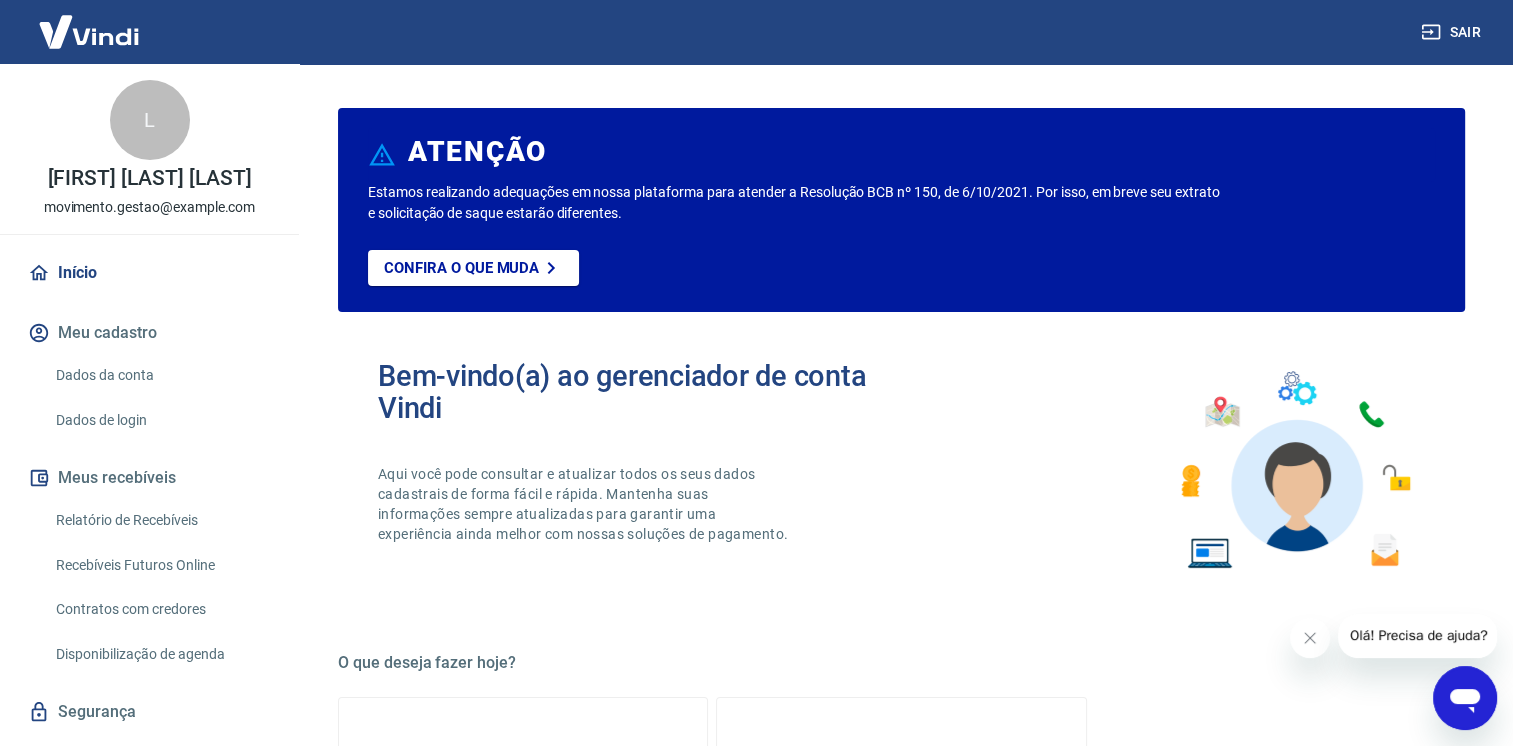 click on "Relatório de Recebíveis" at bounding box center (161, 520) 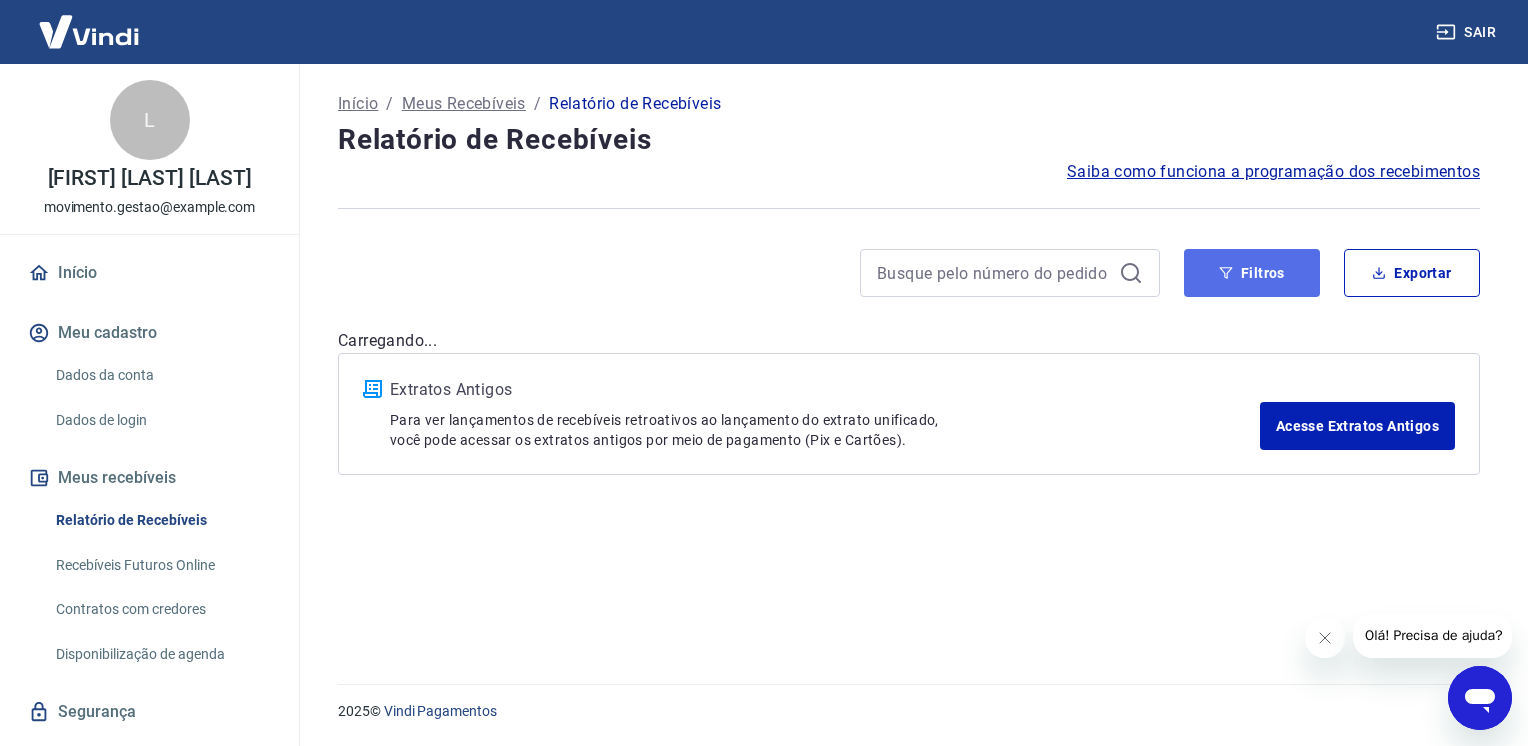click on "Filtros" at bounding box center (1252, 273) 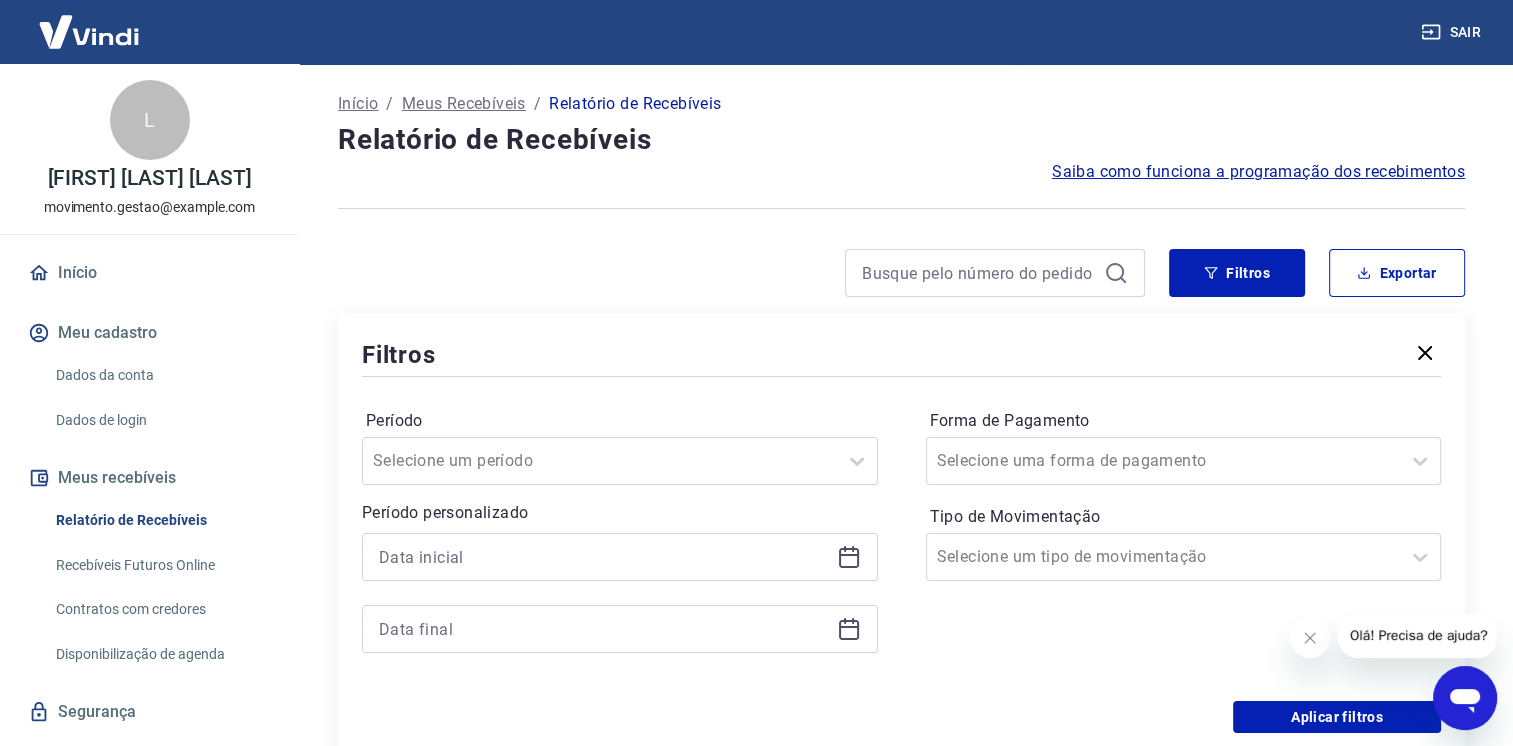 click at bounding box center [620, 557] 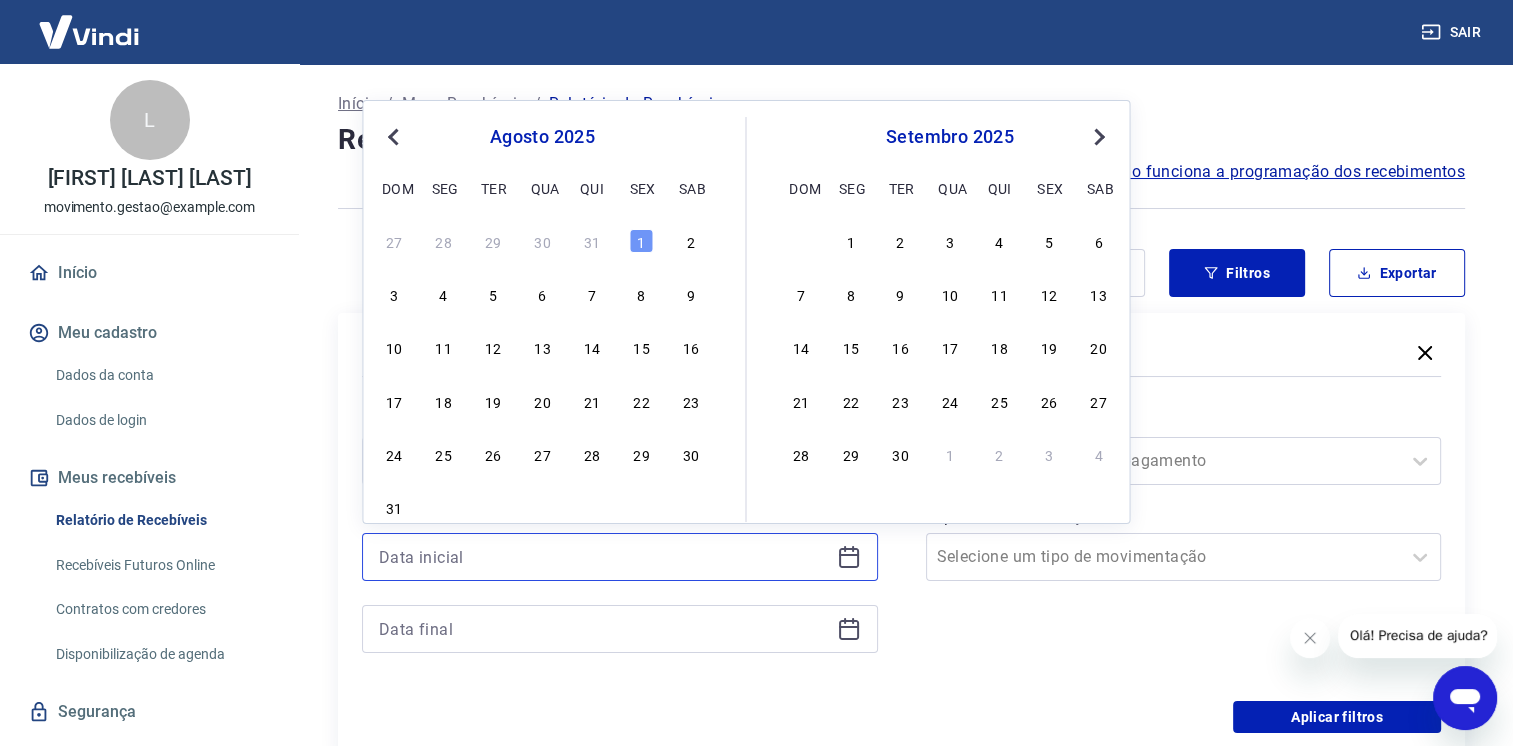 click at bounding box center [604, 557] 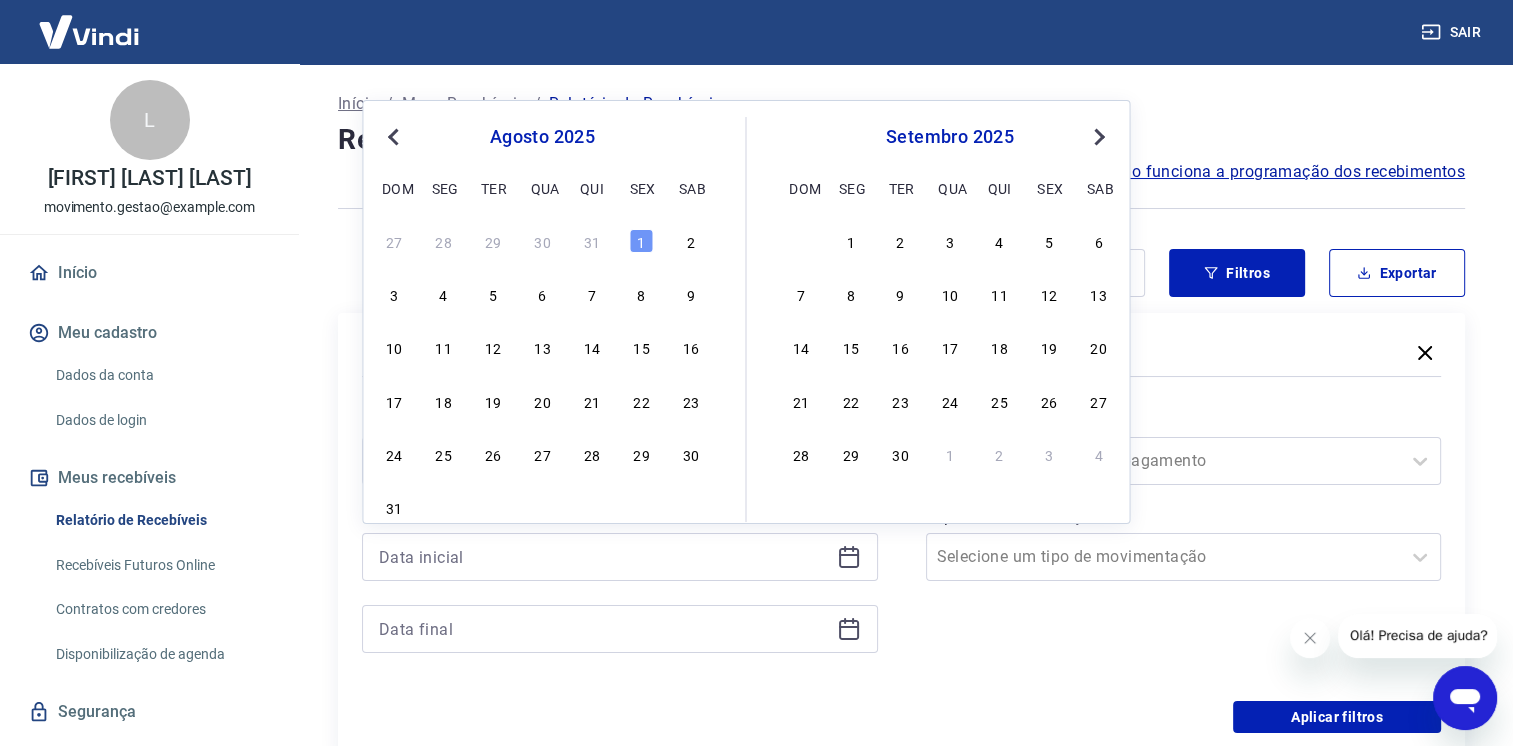 click on "1" at bounding box center (641, 241) 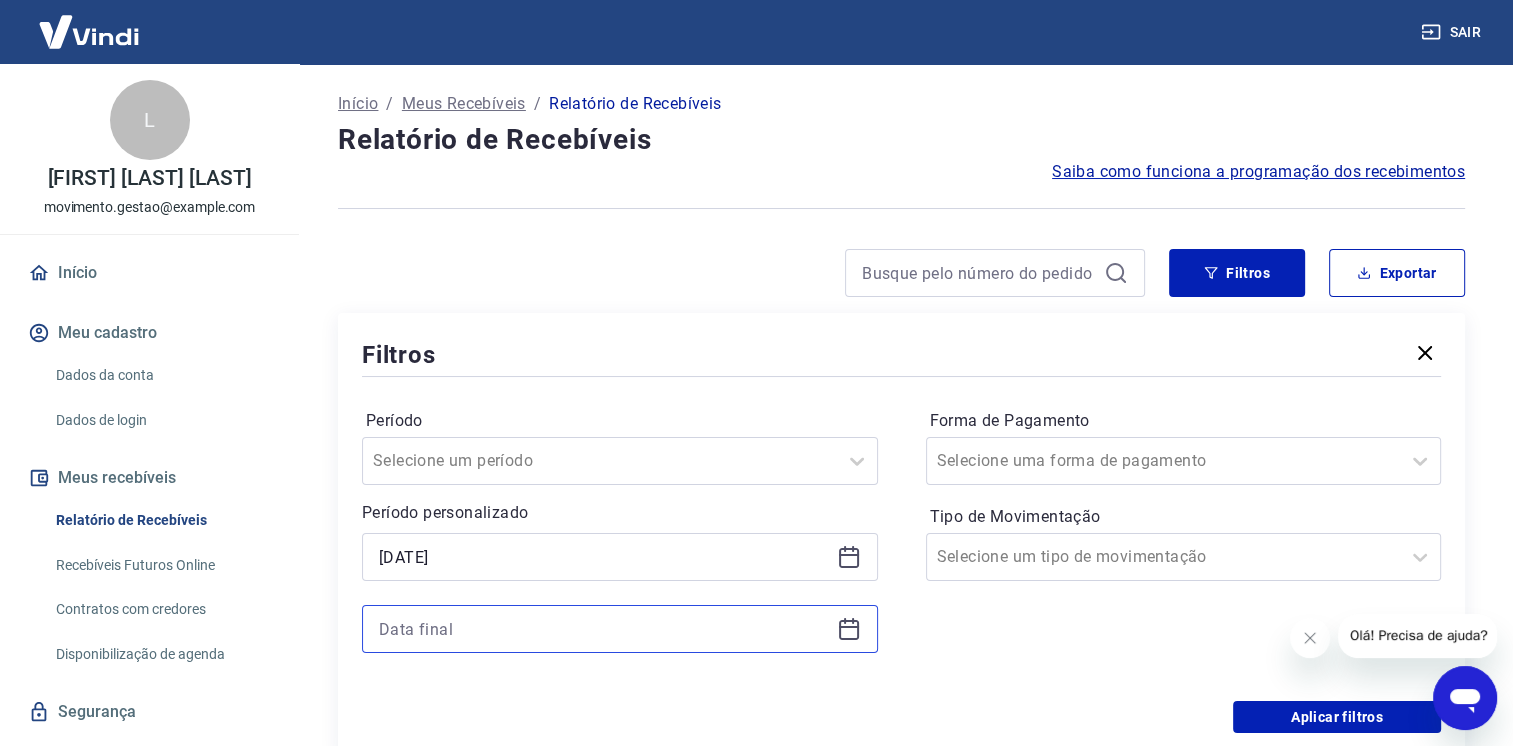 type on "01/08/2025" 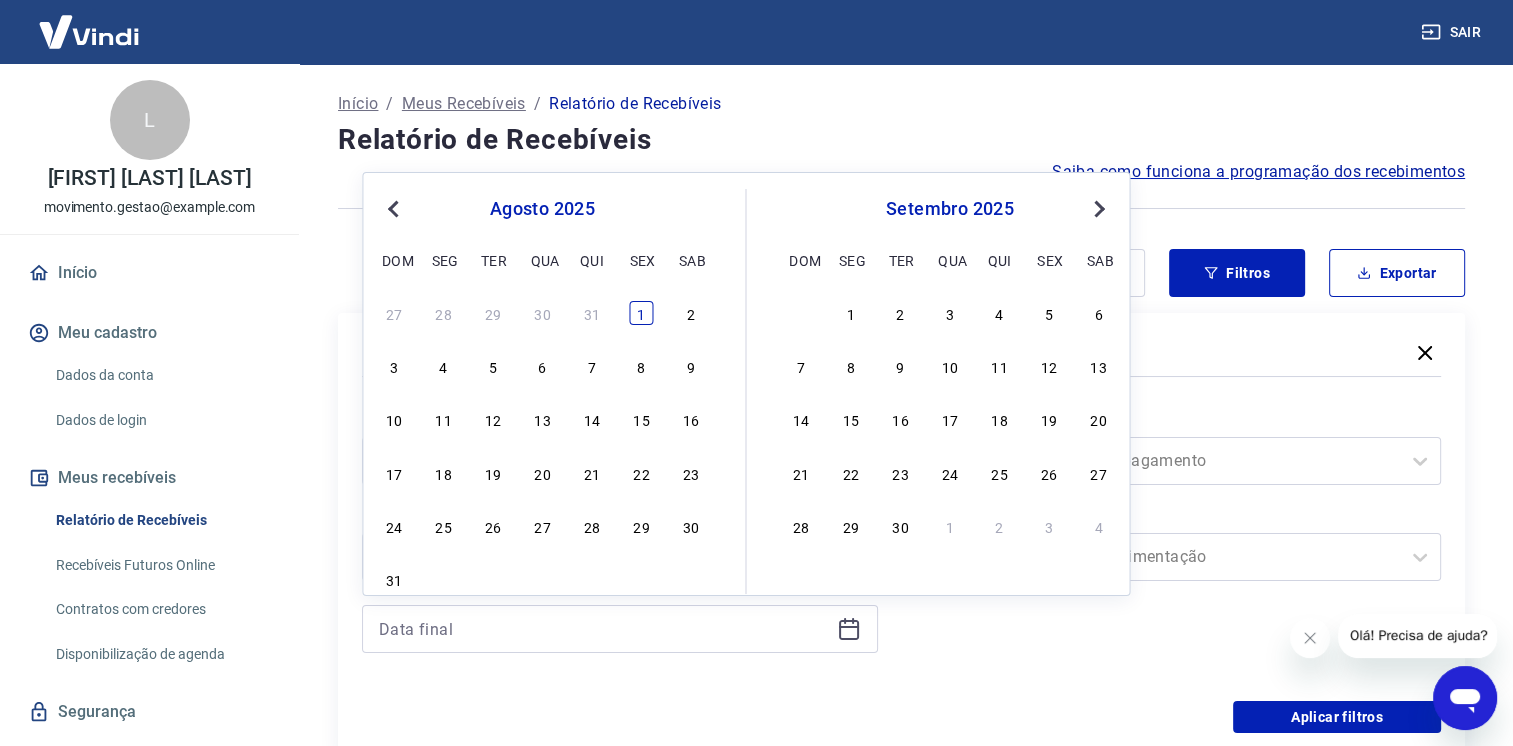 click on "1" at bounding box center (641, 313) 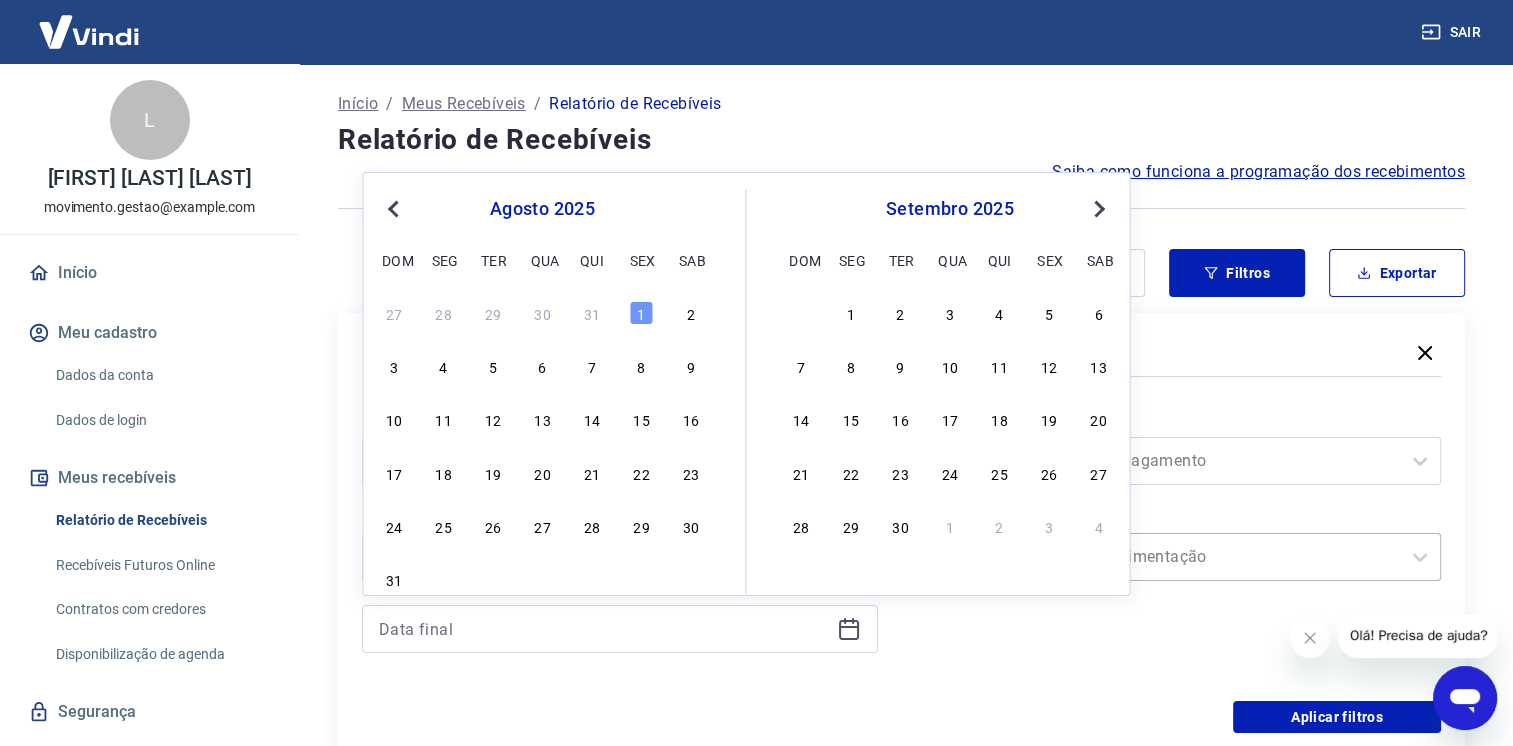 type on "01/08/2025" 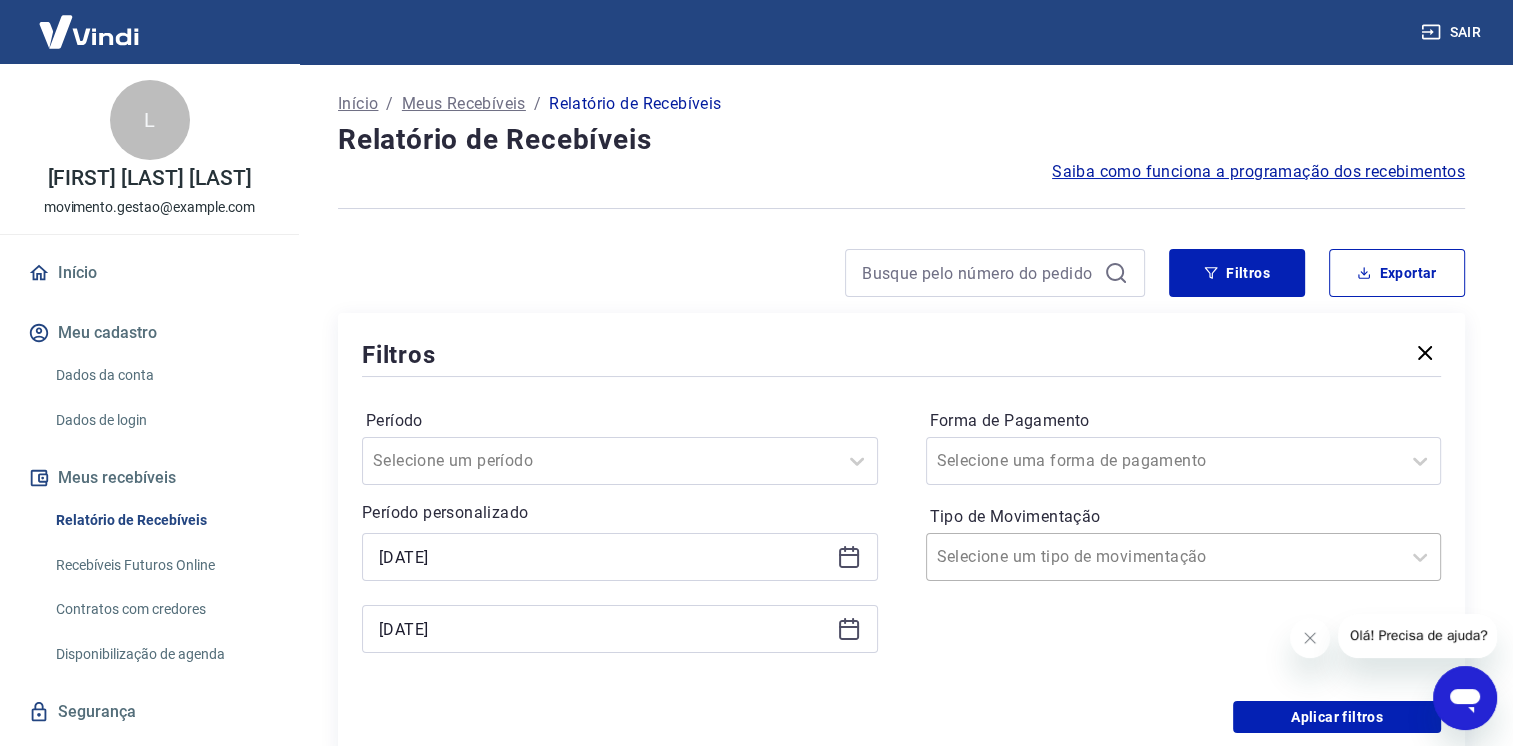 click at bounding box center [1164, 557] 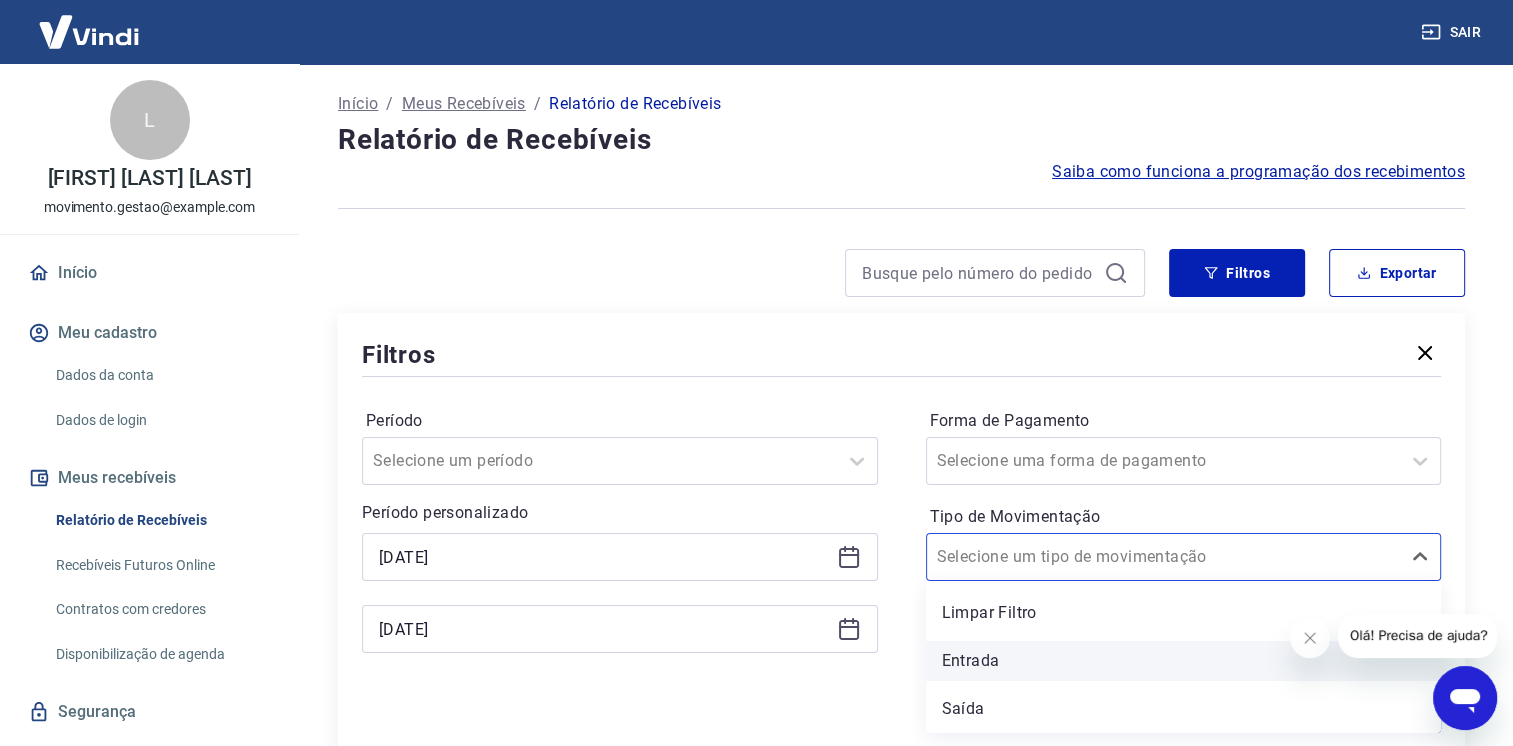 click on "Entrada" at bounding box center (1184, 661) 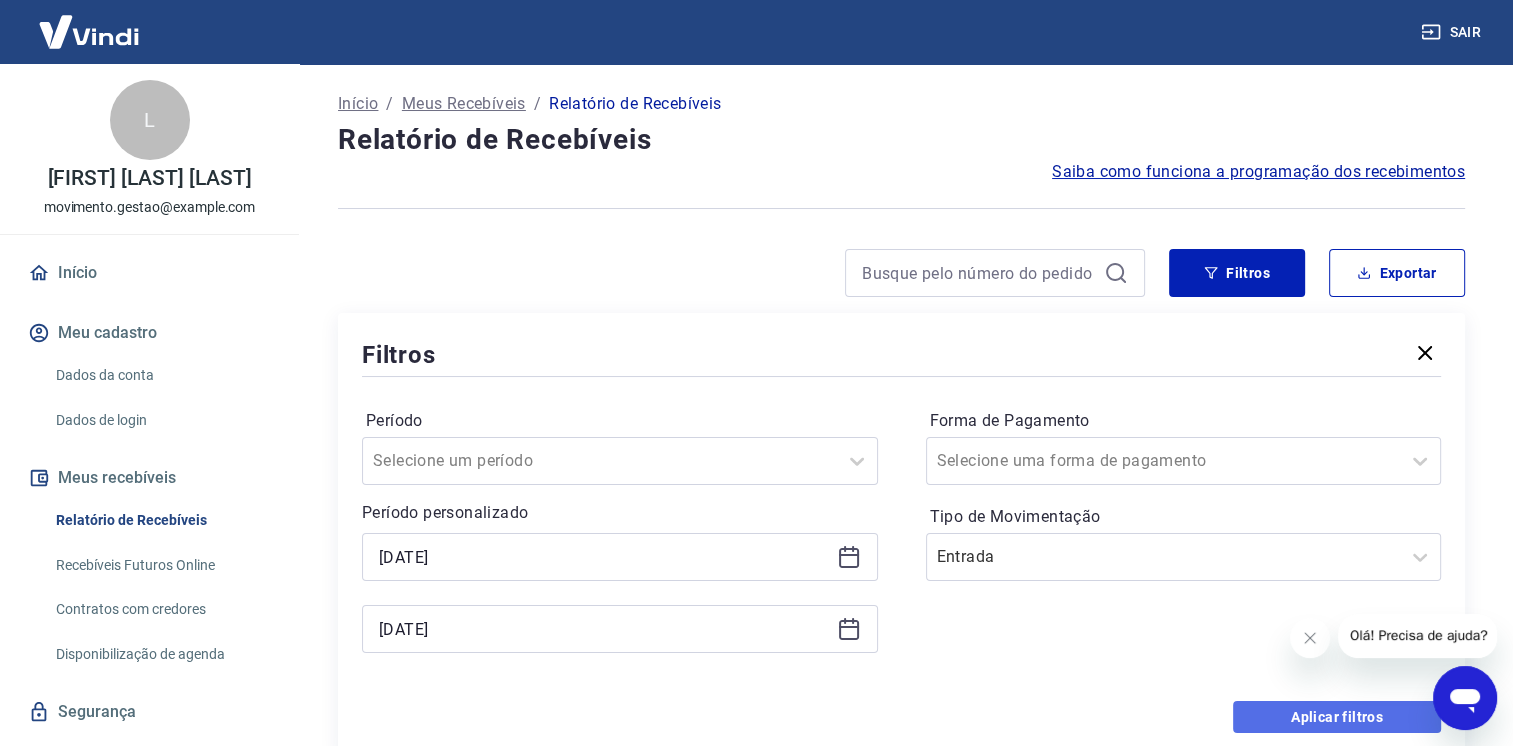 click on "Aplicar filtros" at bounding box center [1337, 717] 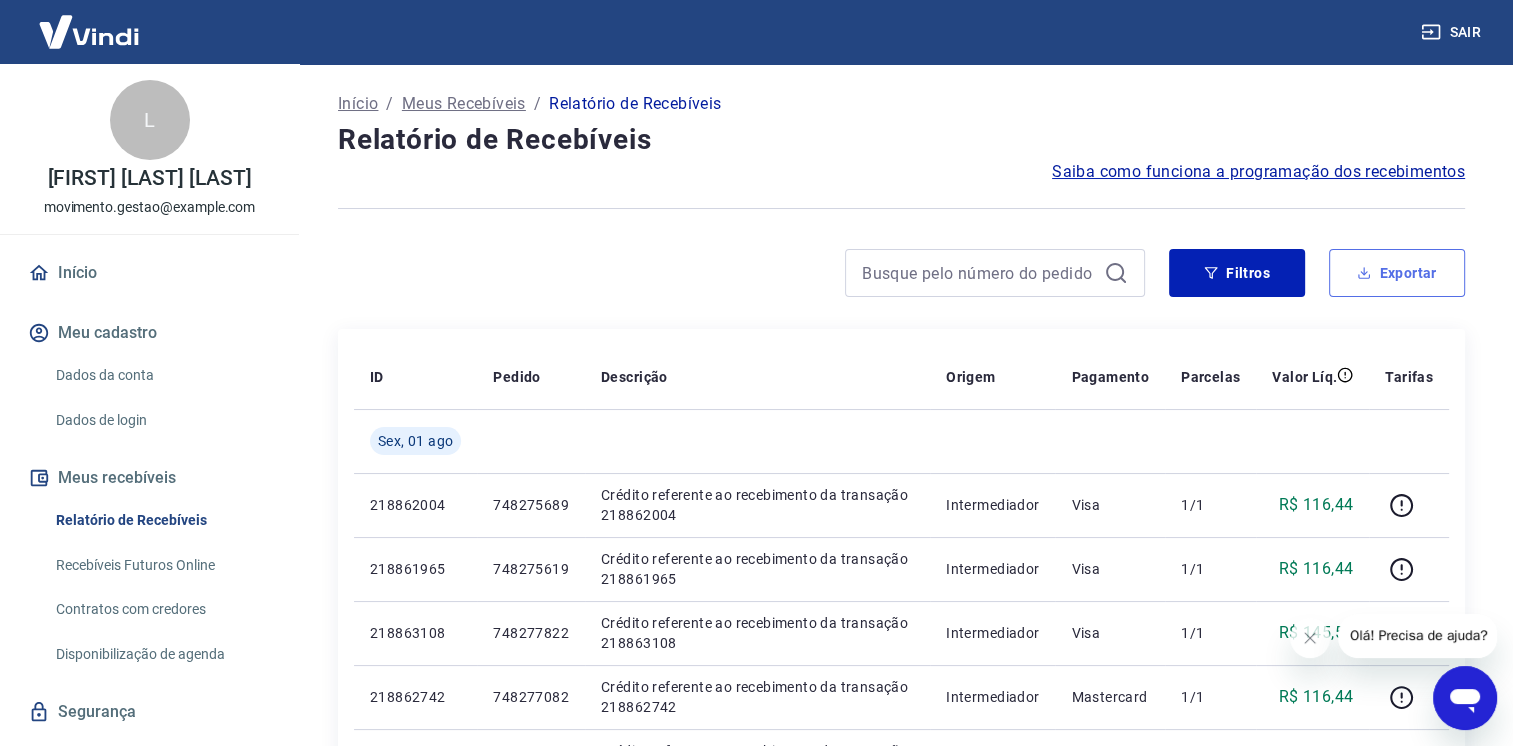 click on "Exportar" at bounding box center [1397, 273] 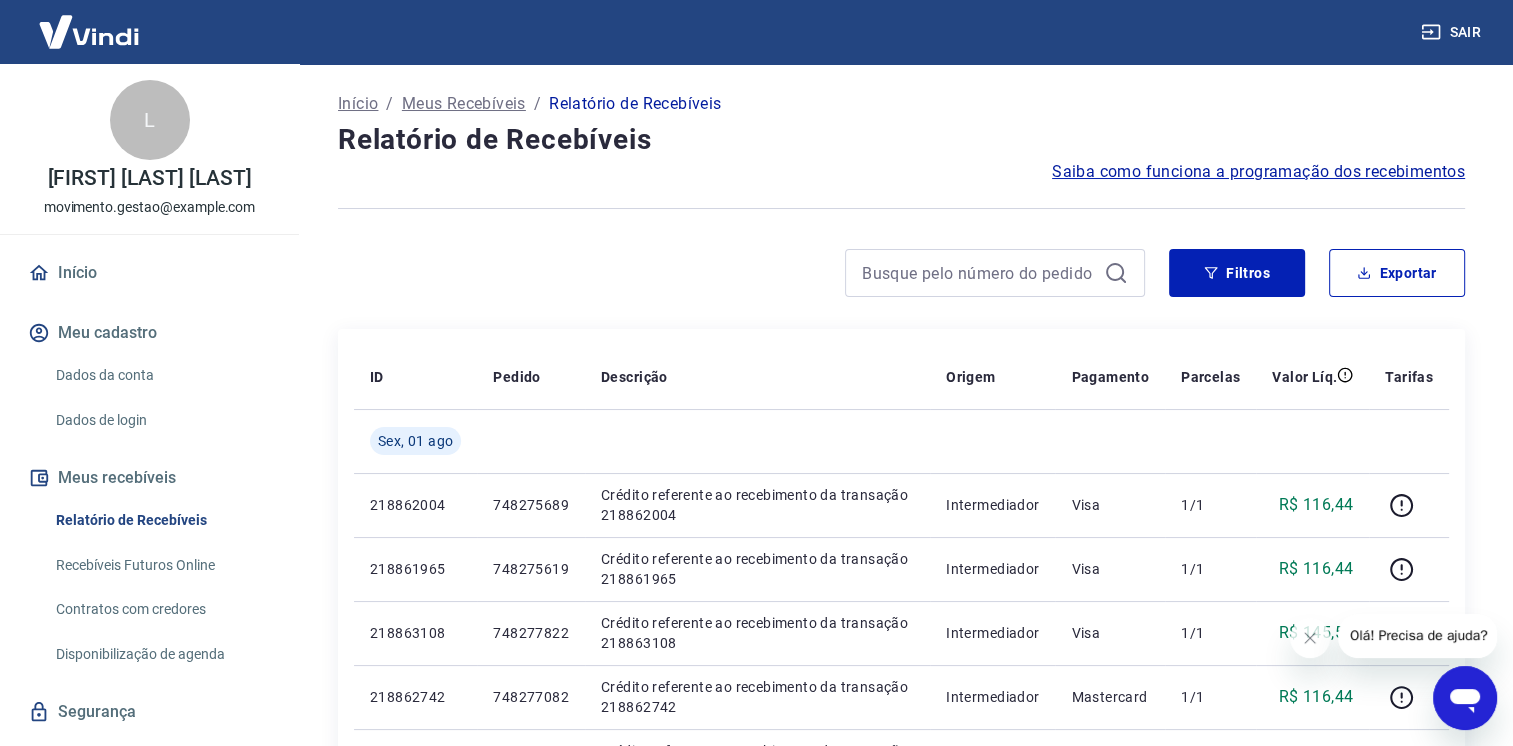 type on "01/08/2025" 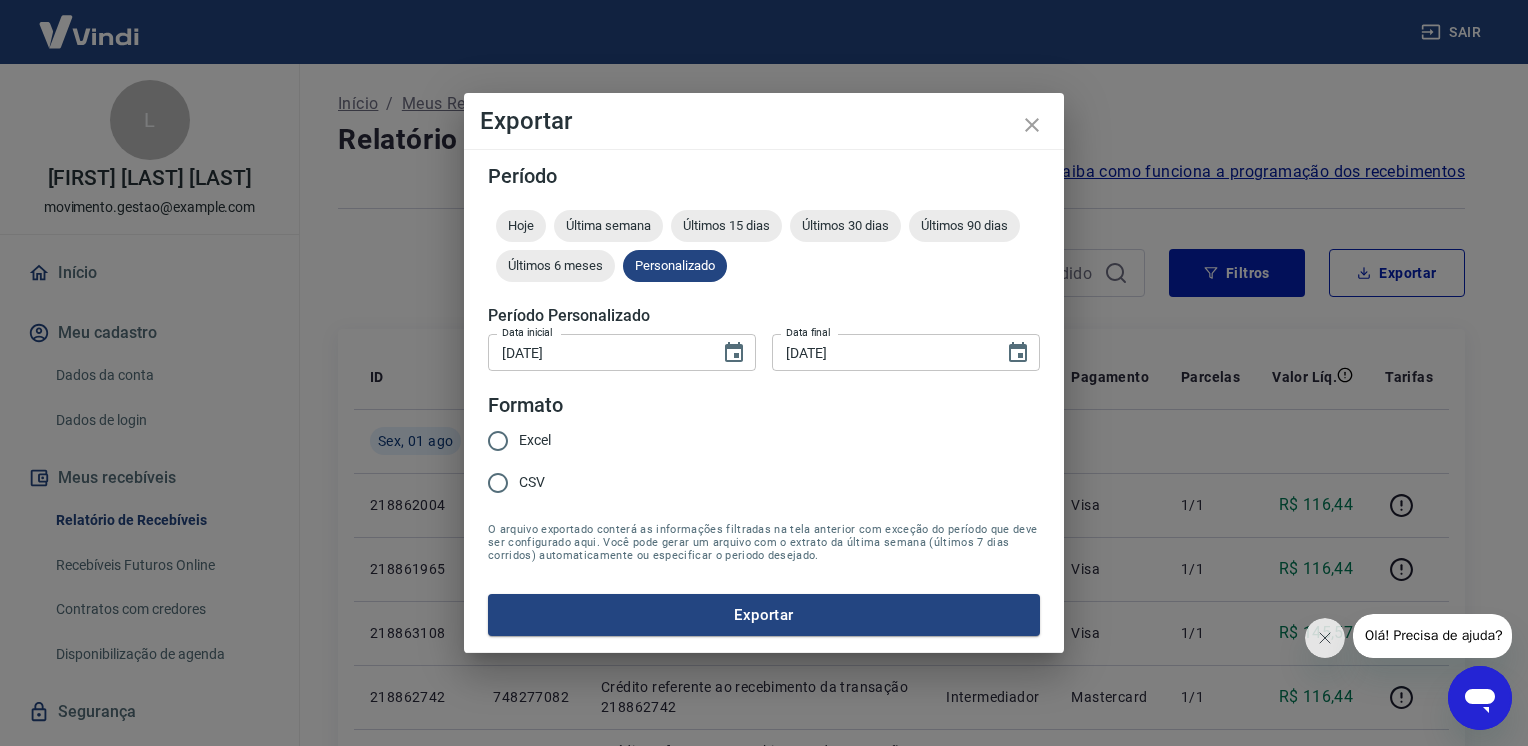 click on "Excel" at bounding box center (498, 441) 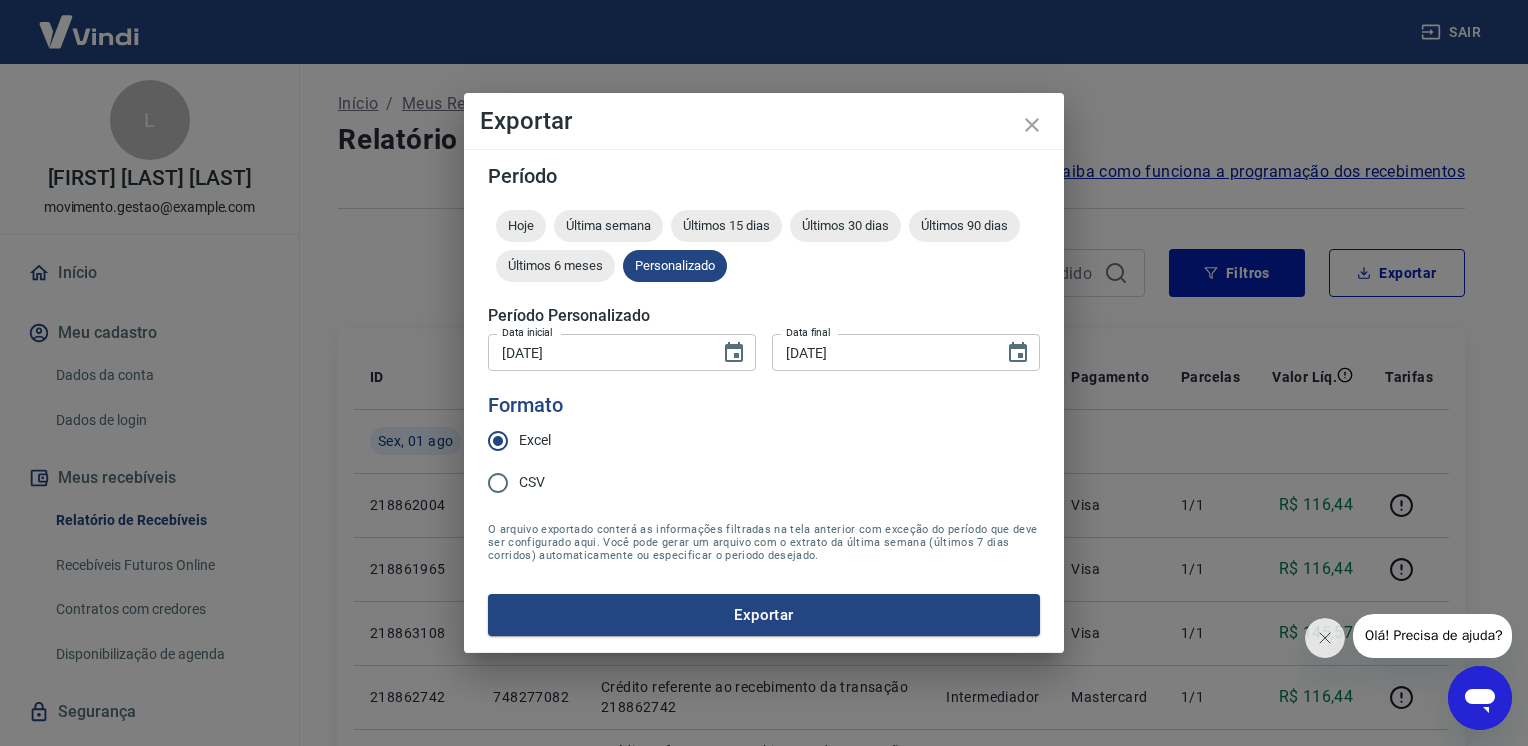 click on "Exportar" at bounding box center [764, 615] 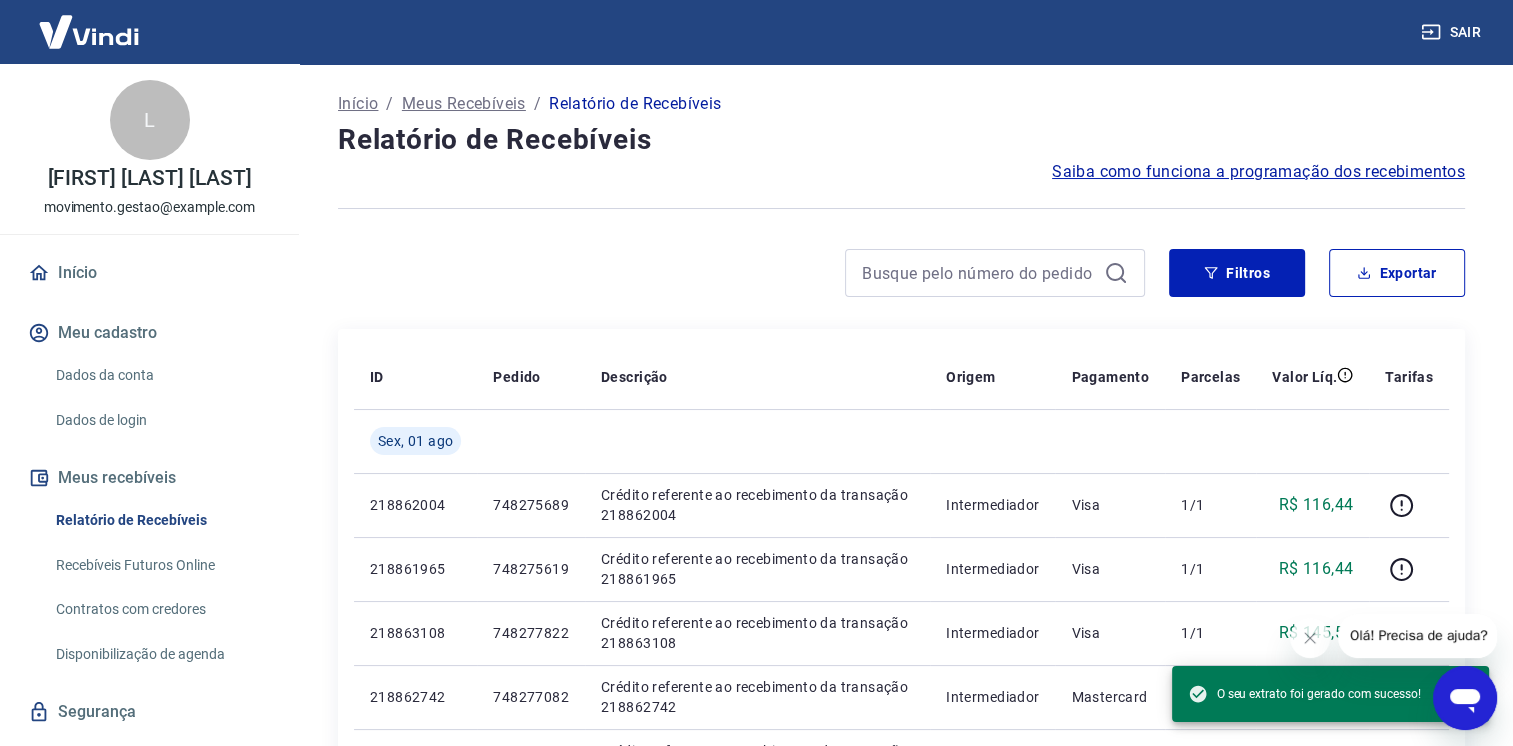 click on "Sair" at bounding box center (1453, 32) 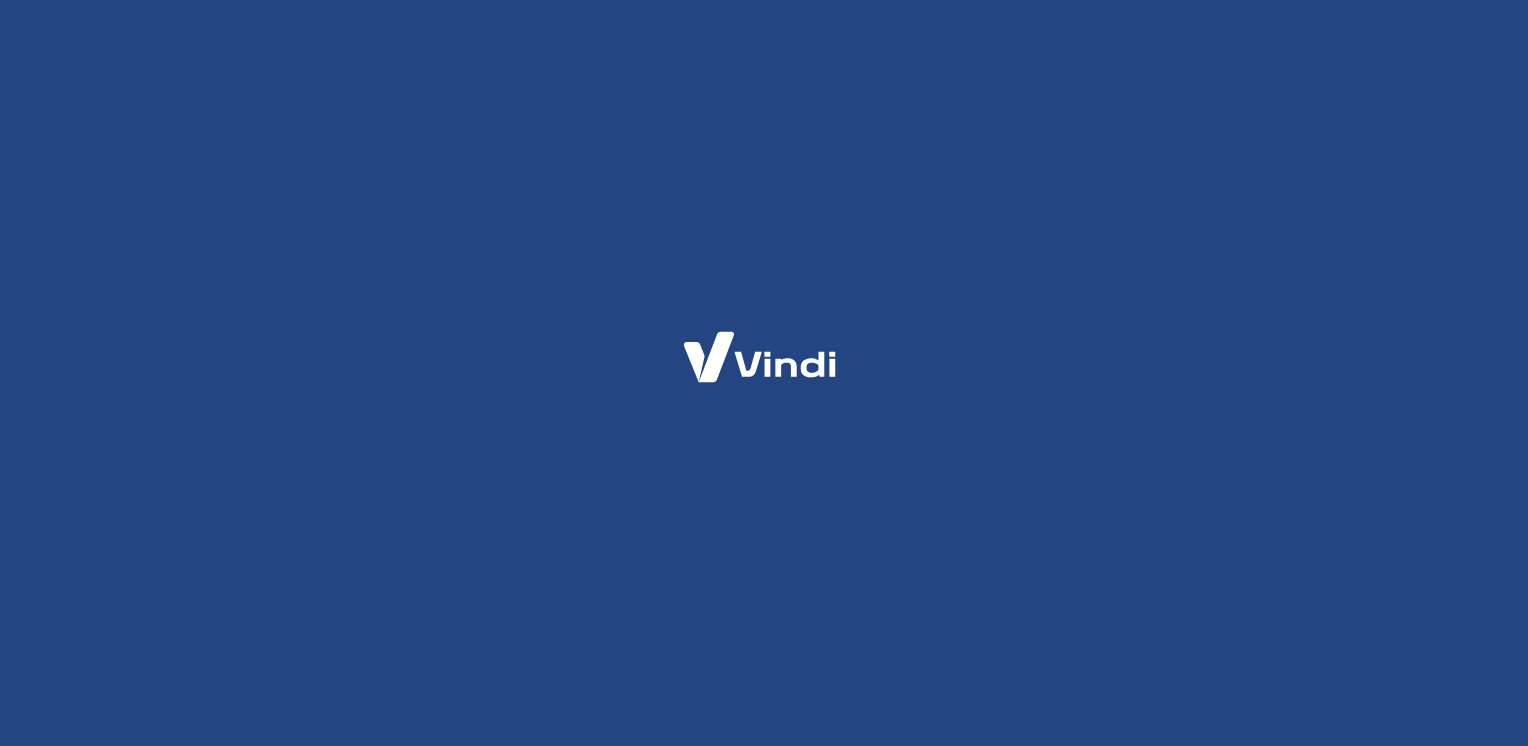 scroll, scrollTop: 0, scrollLeft: 0, axis: both 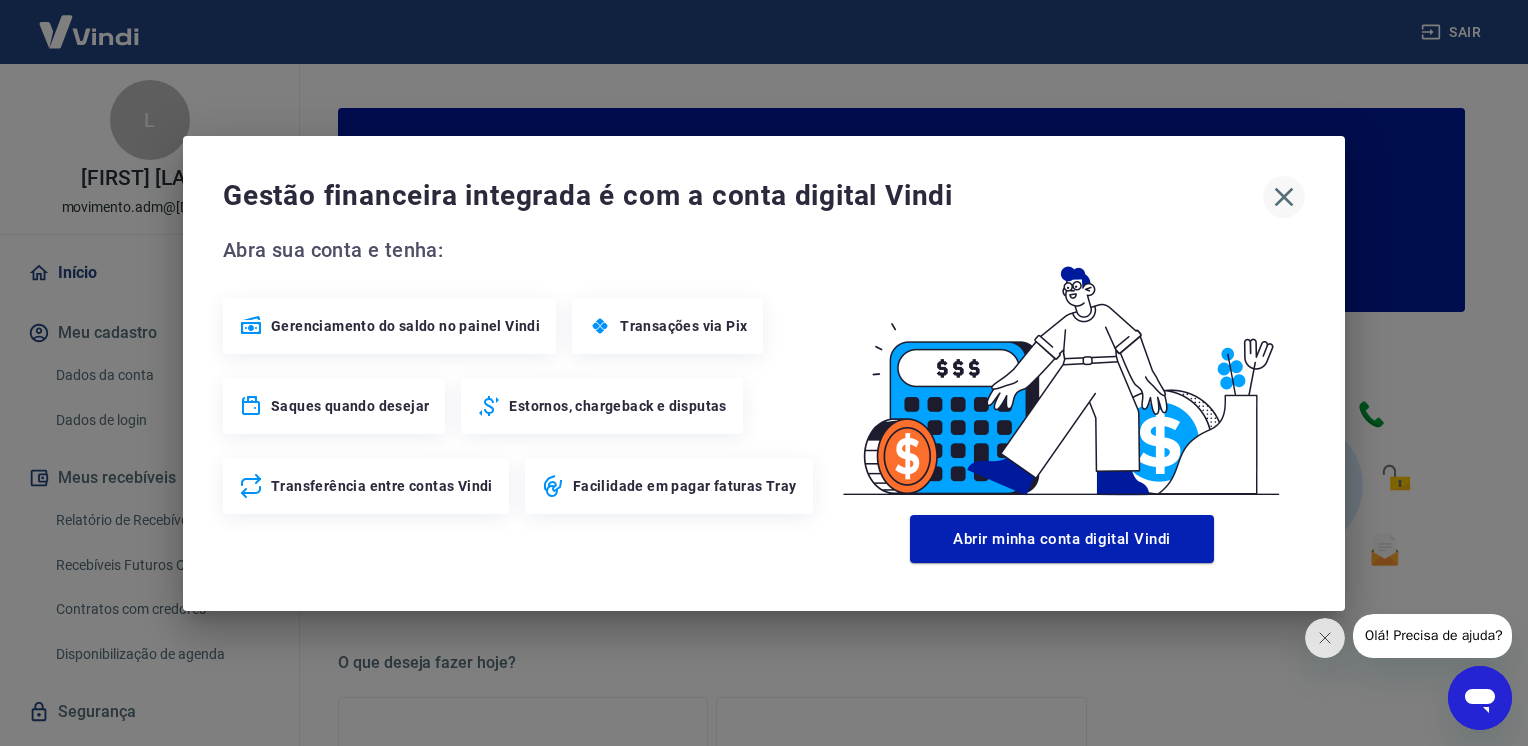 click 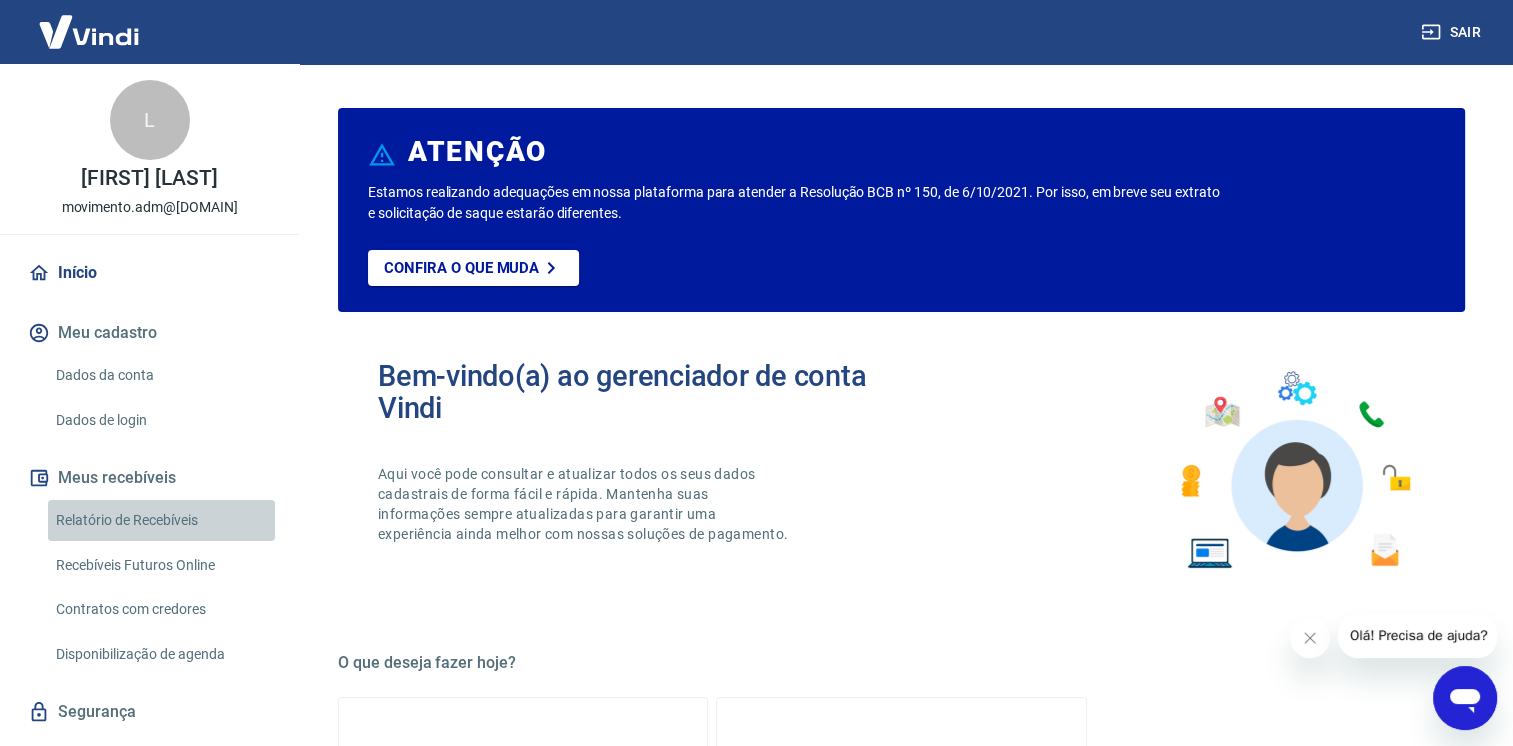 click on "Relatório de Recebíveis" at bounding box center [161, 520] 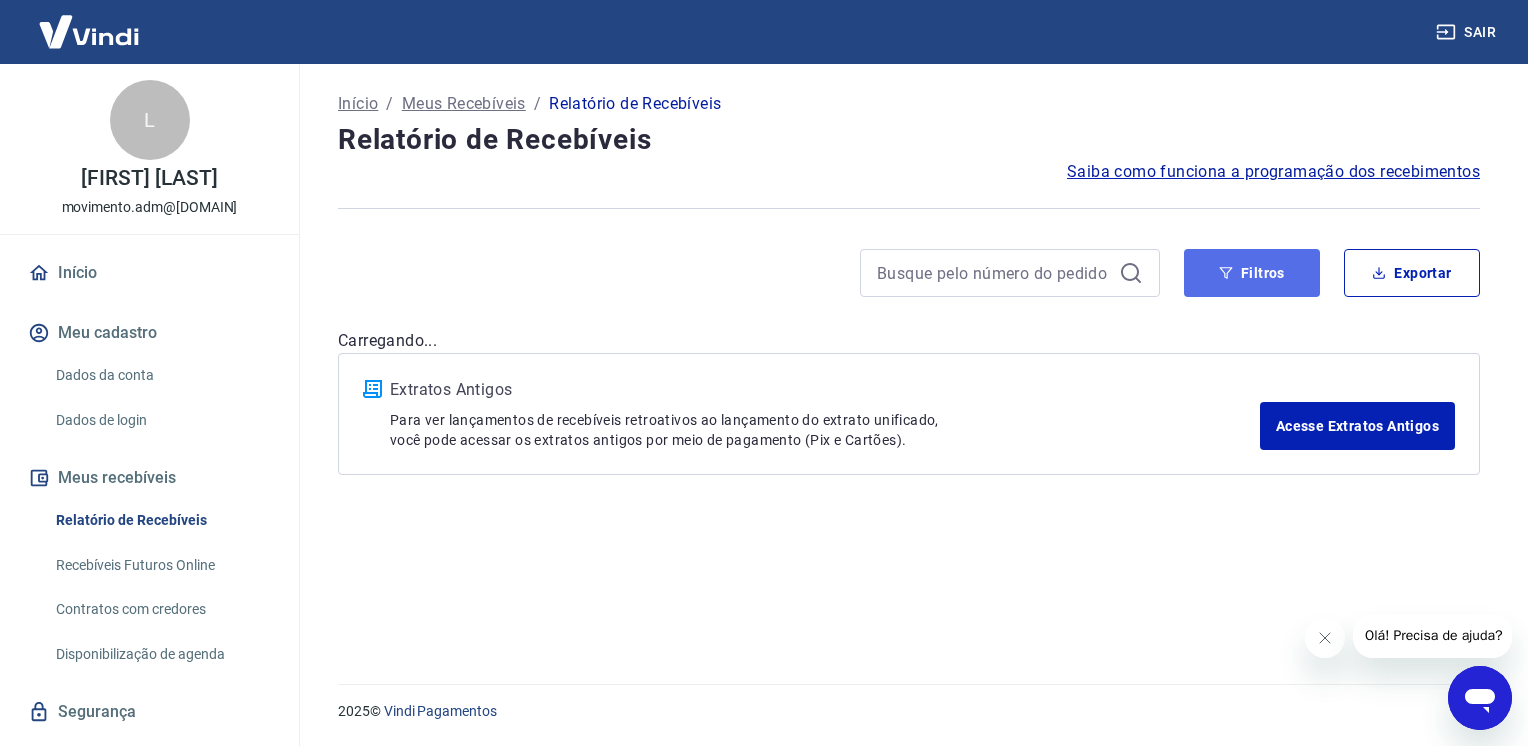click 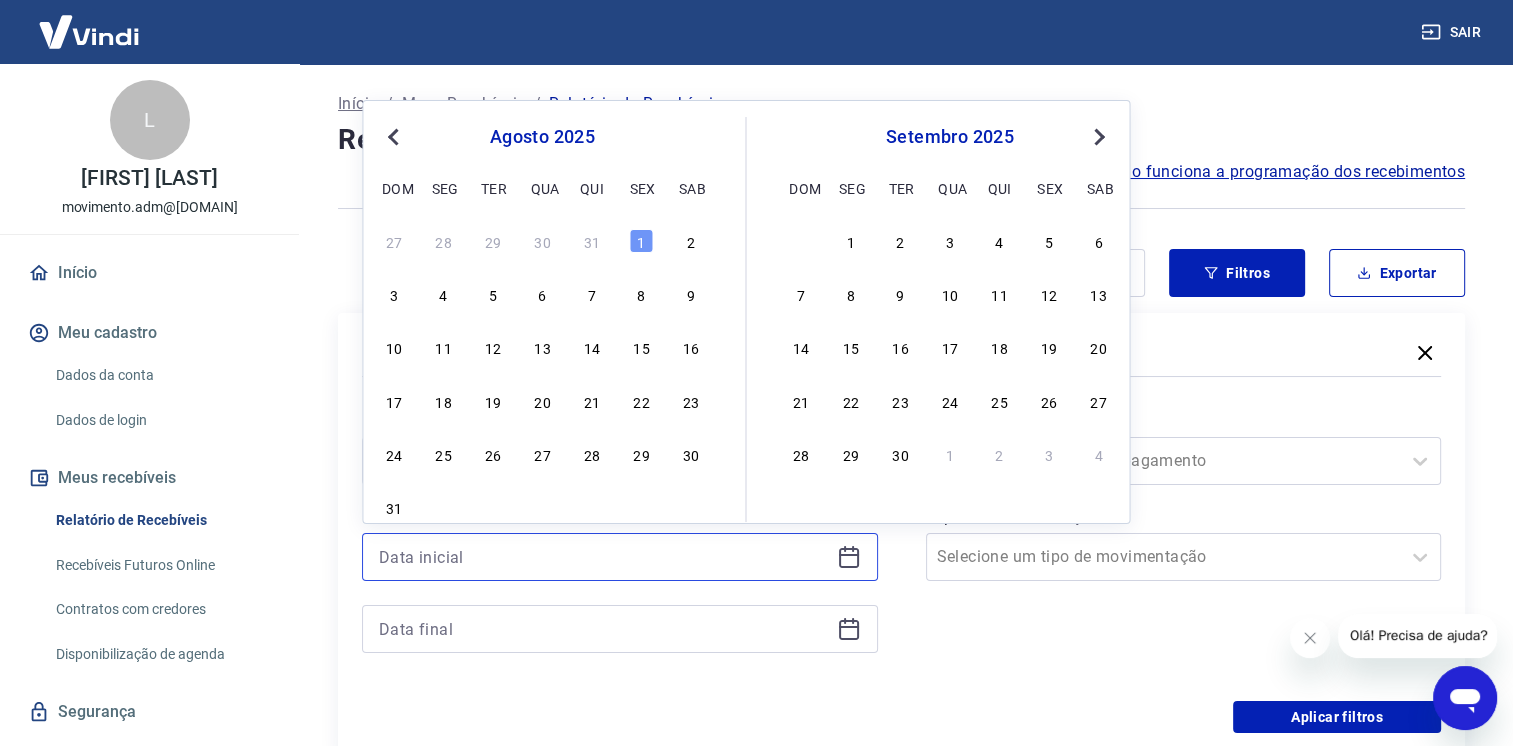 drag, startPoint x: 688, startPoint y: 564, endPoint x: 696, endPoint y: 550, distance: 16.124516 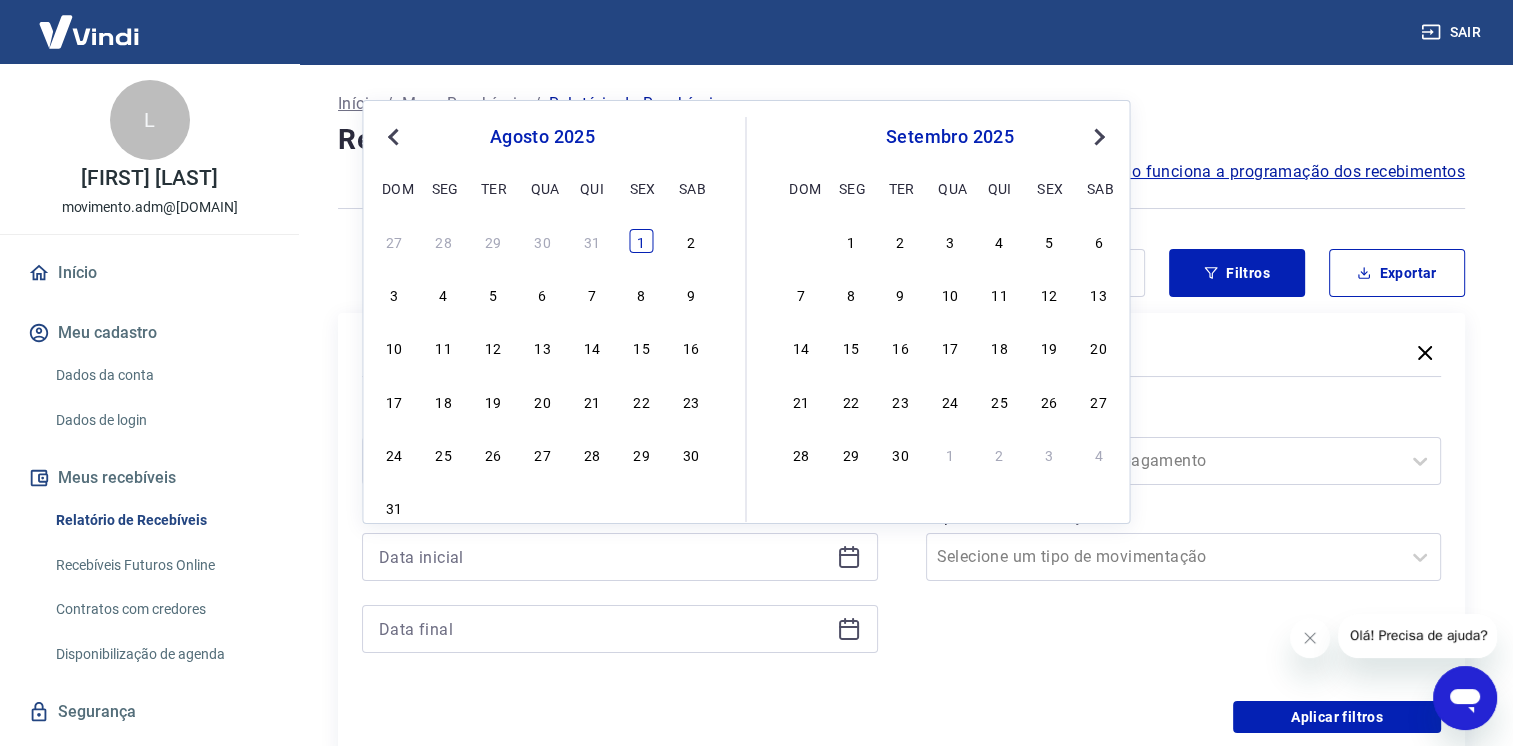 click on "1" at bounding box center (641, 241) 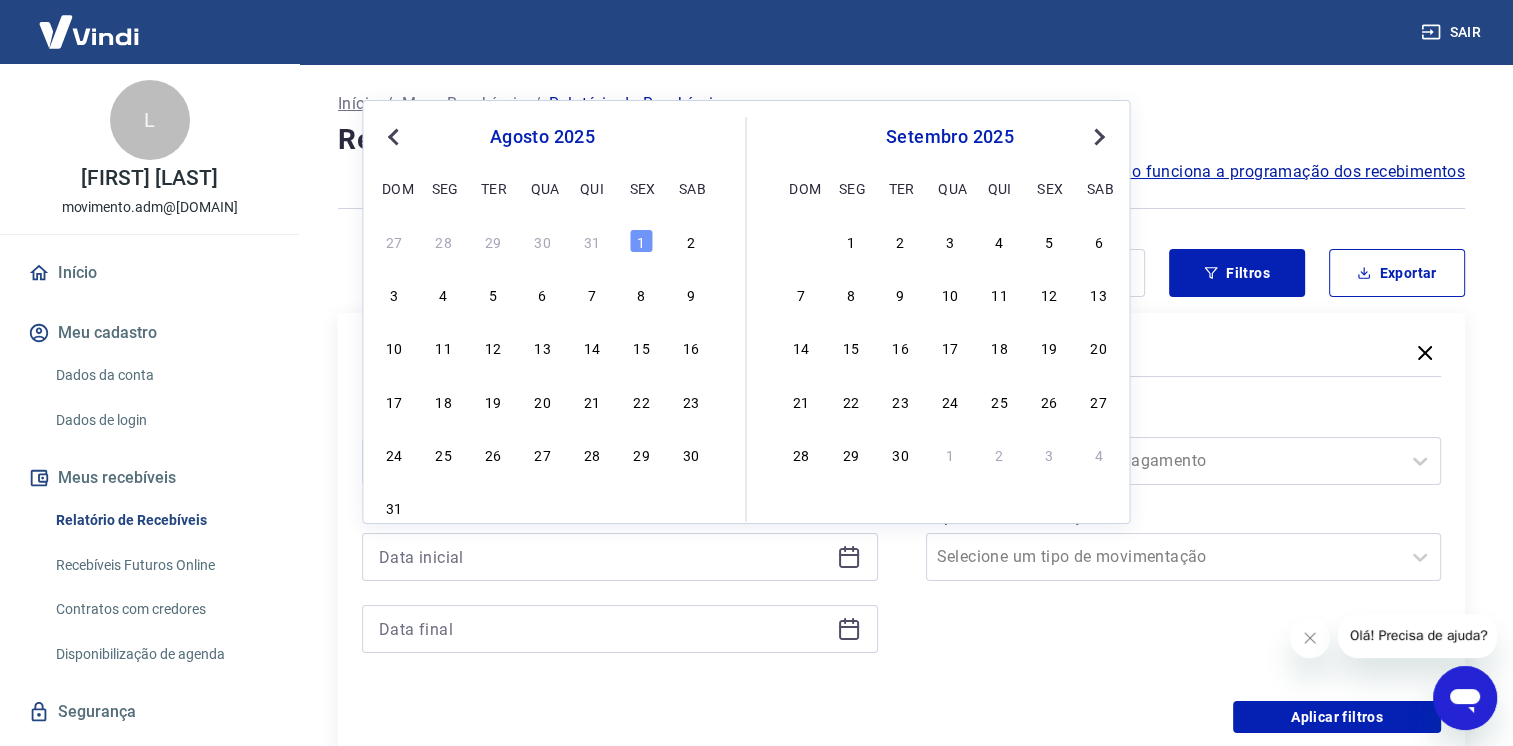 type on "01/08/2025" 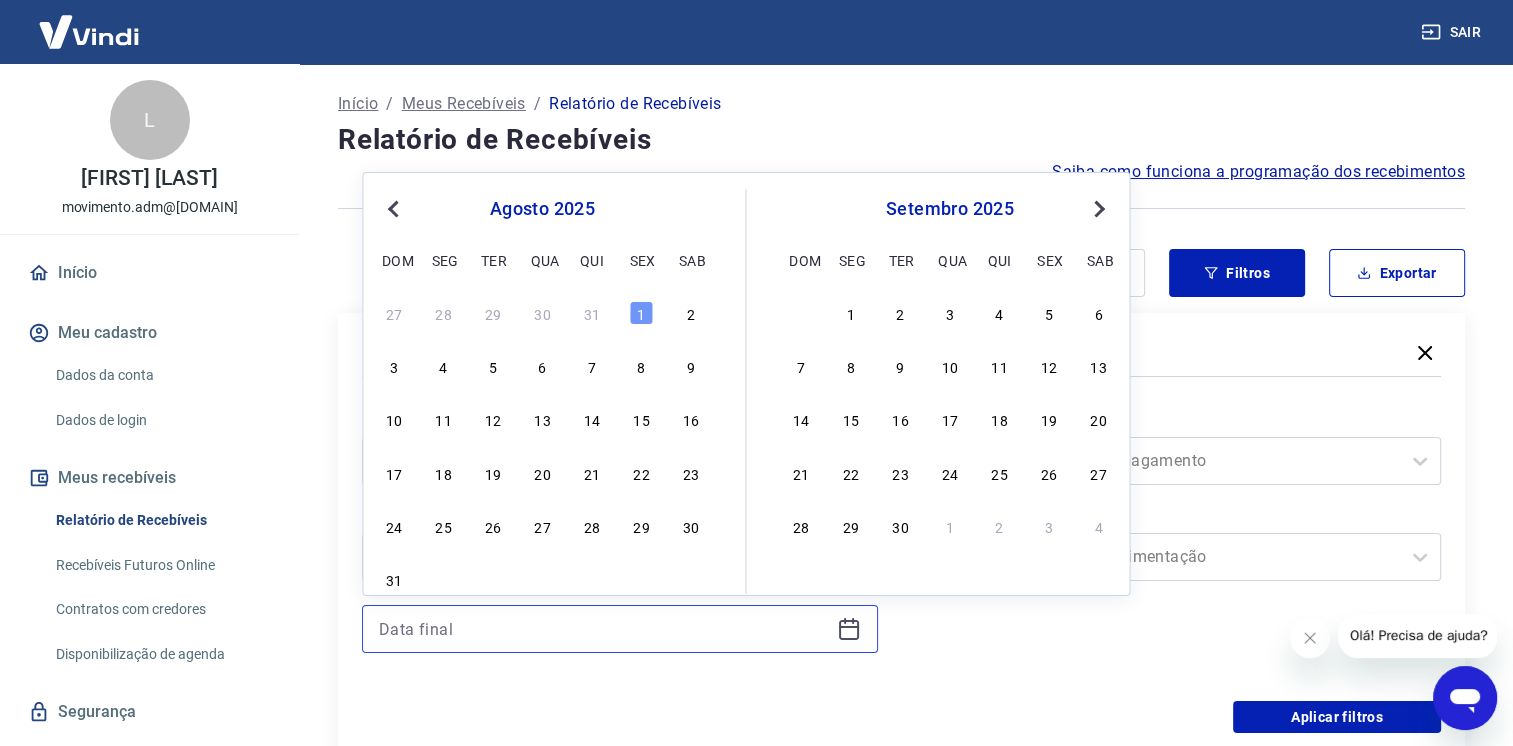 click at bounding box center (604, 629) 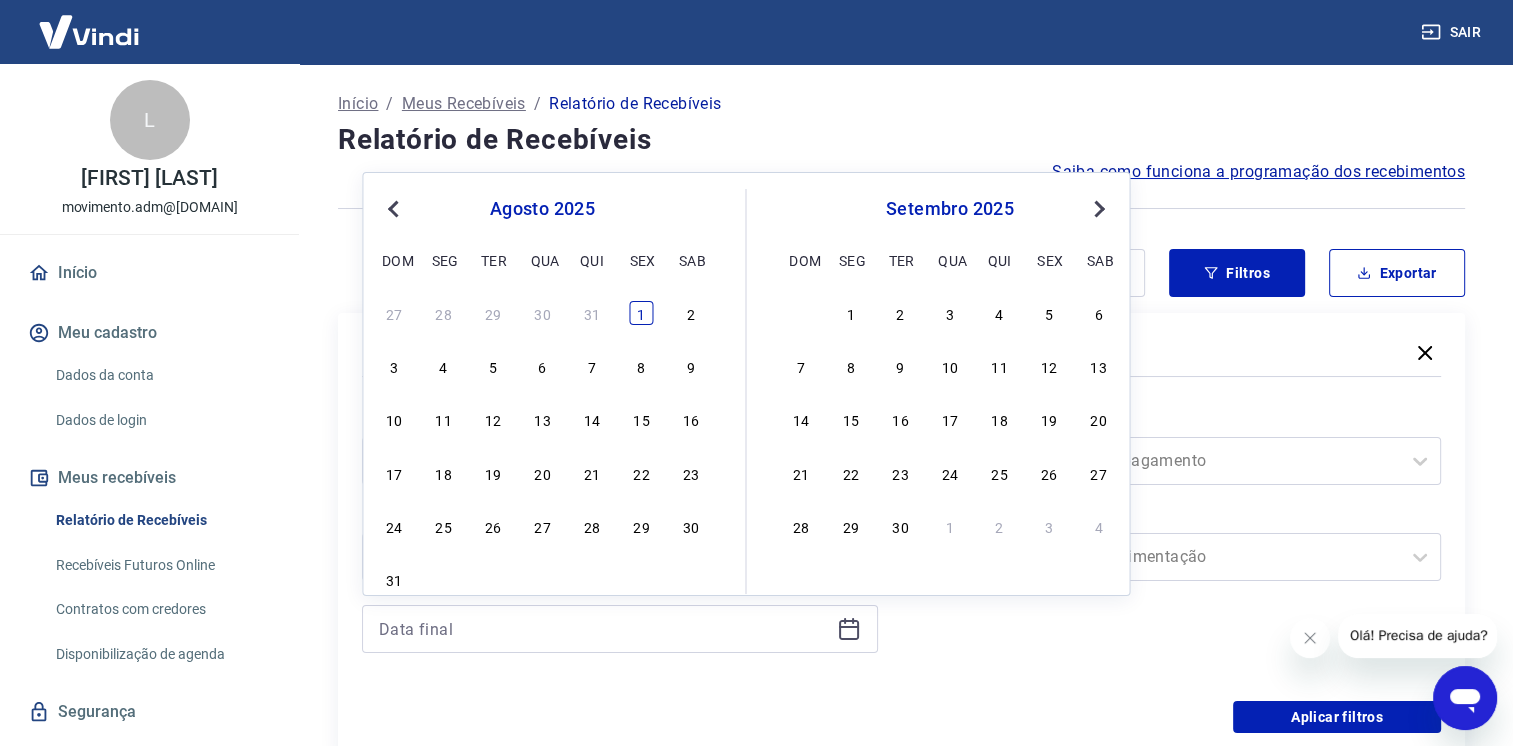 click on "1" at bounding box center (641, 313) 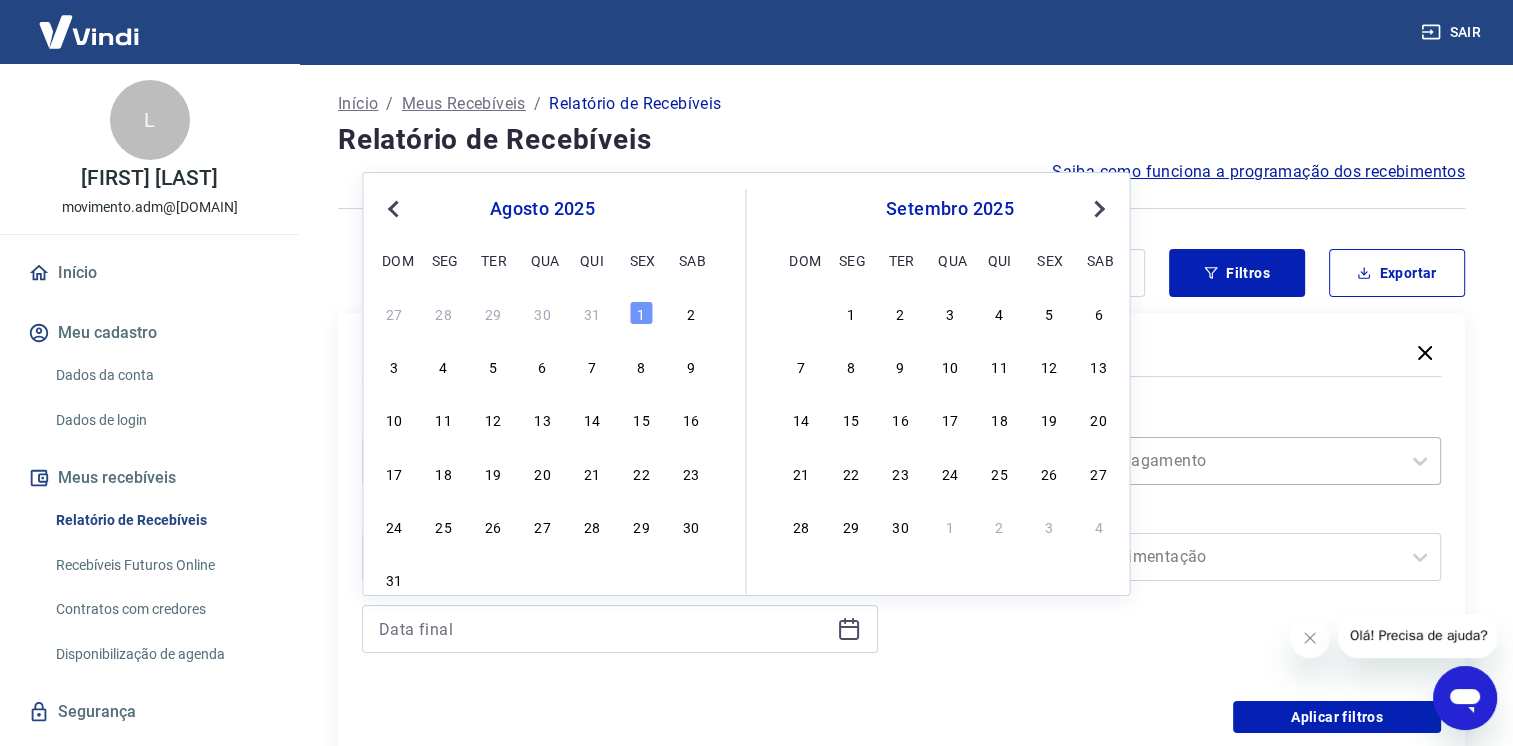 type on "01/08/2025" 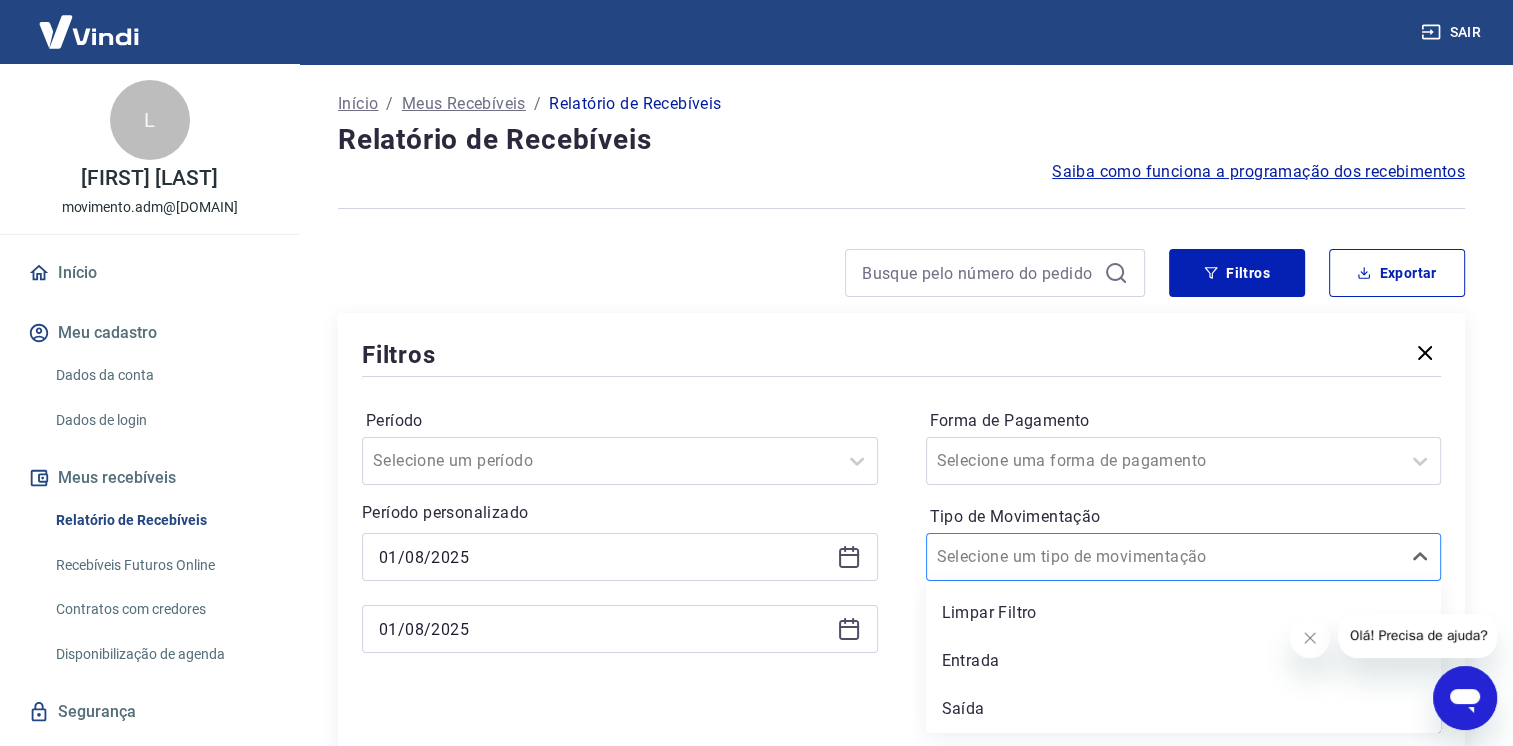 click at bounding box center (1164, 557) 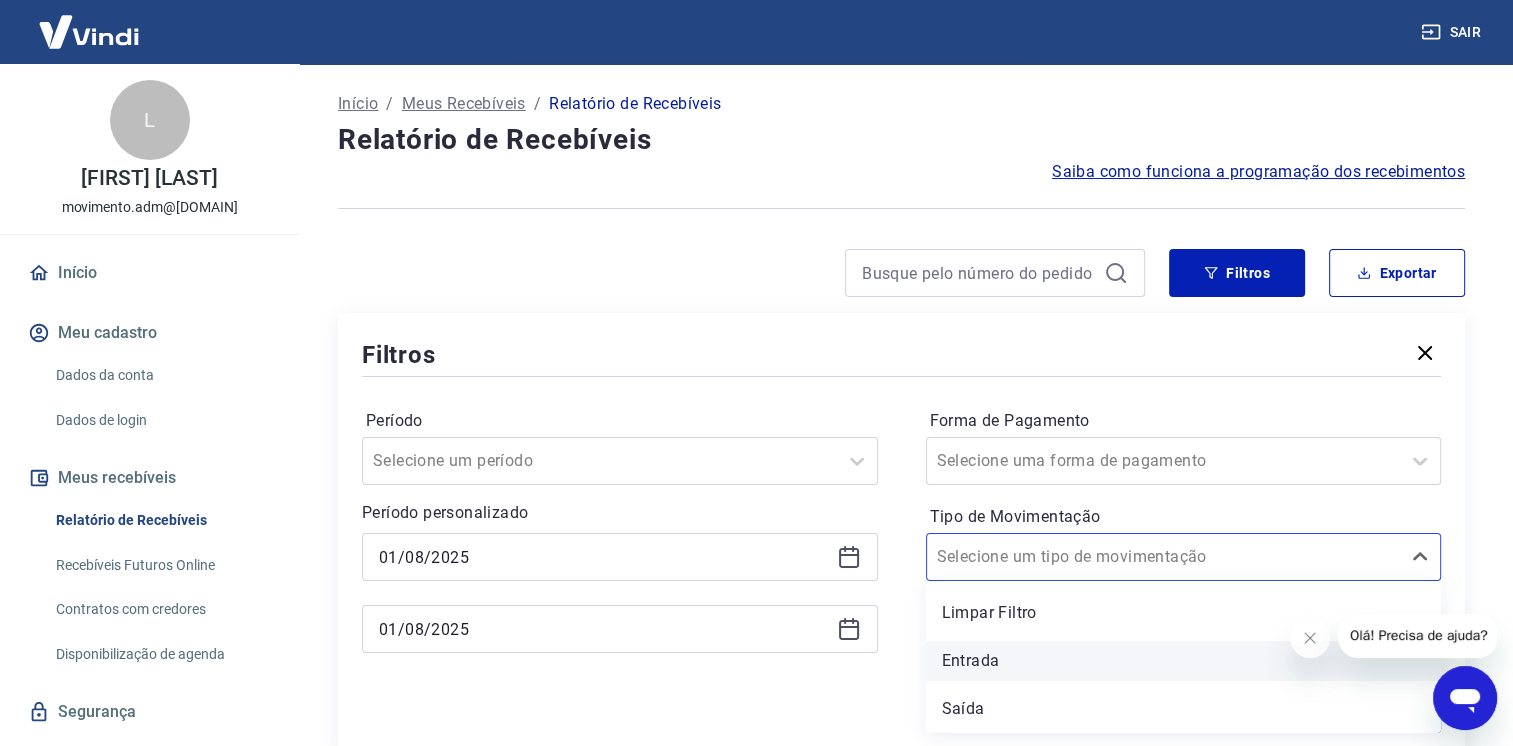 click on "Entrada" at bounding box center (1184, 661) 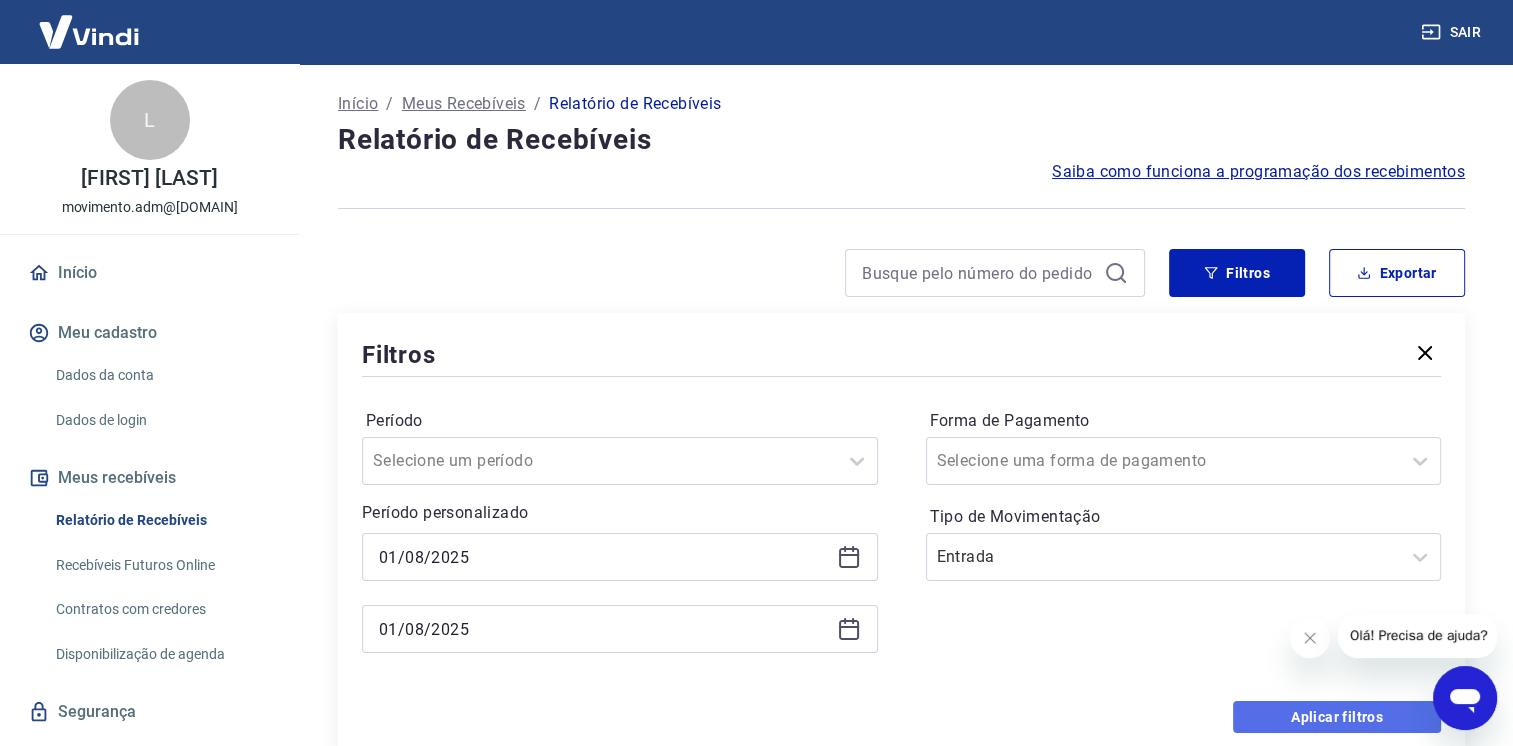 click on "Aplicar filtros" at bounding box center (1337, 717) 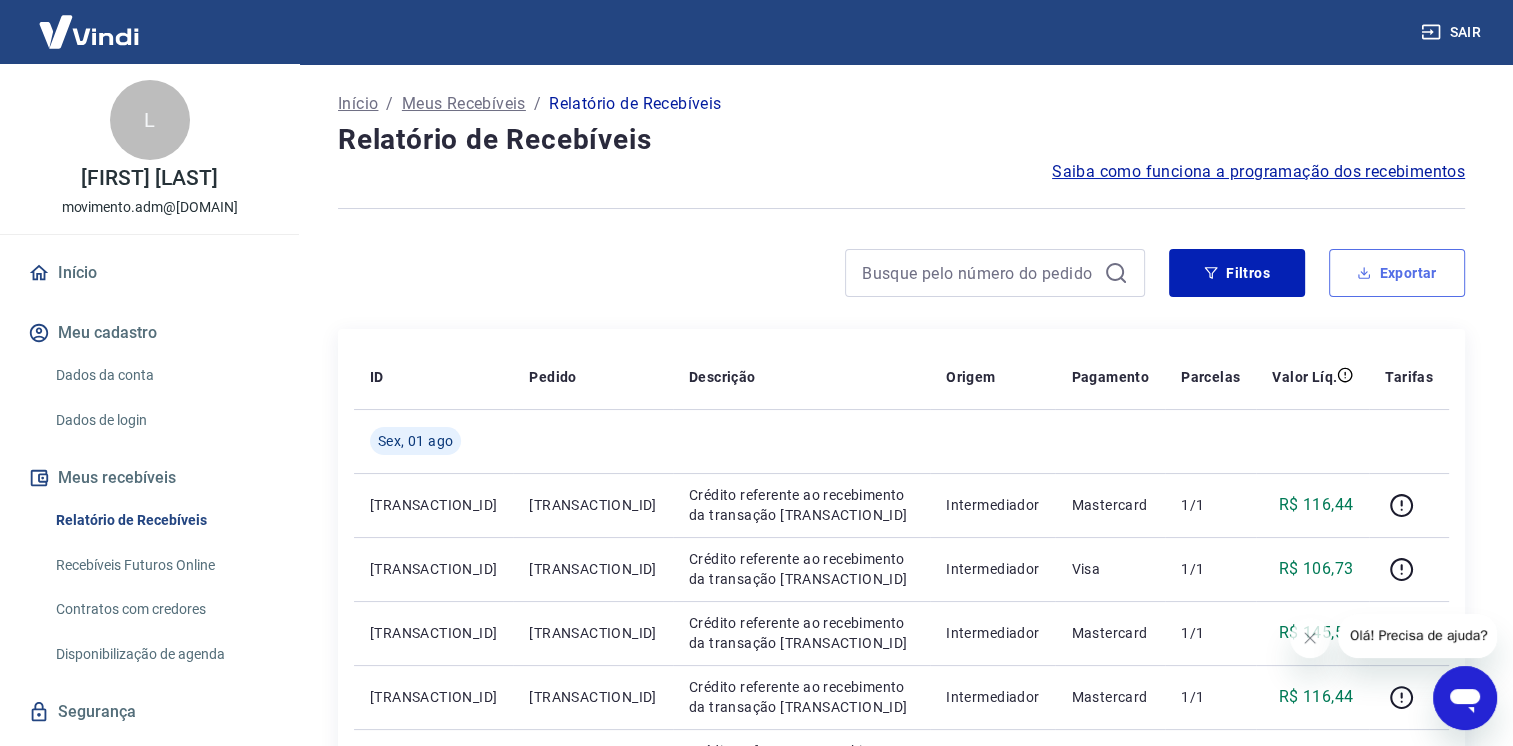 click on "Exportar" at bounding box center [1397, 273] 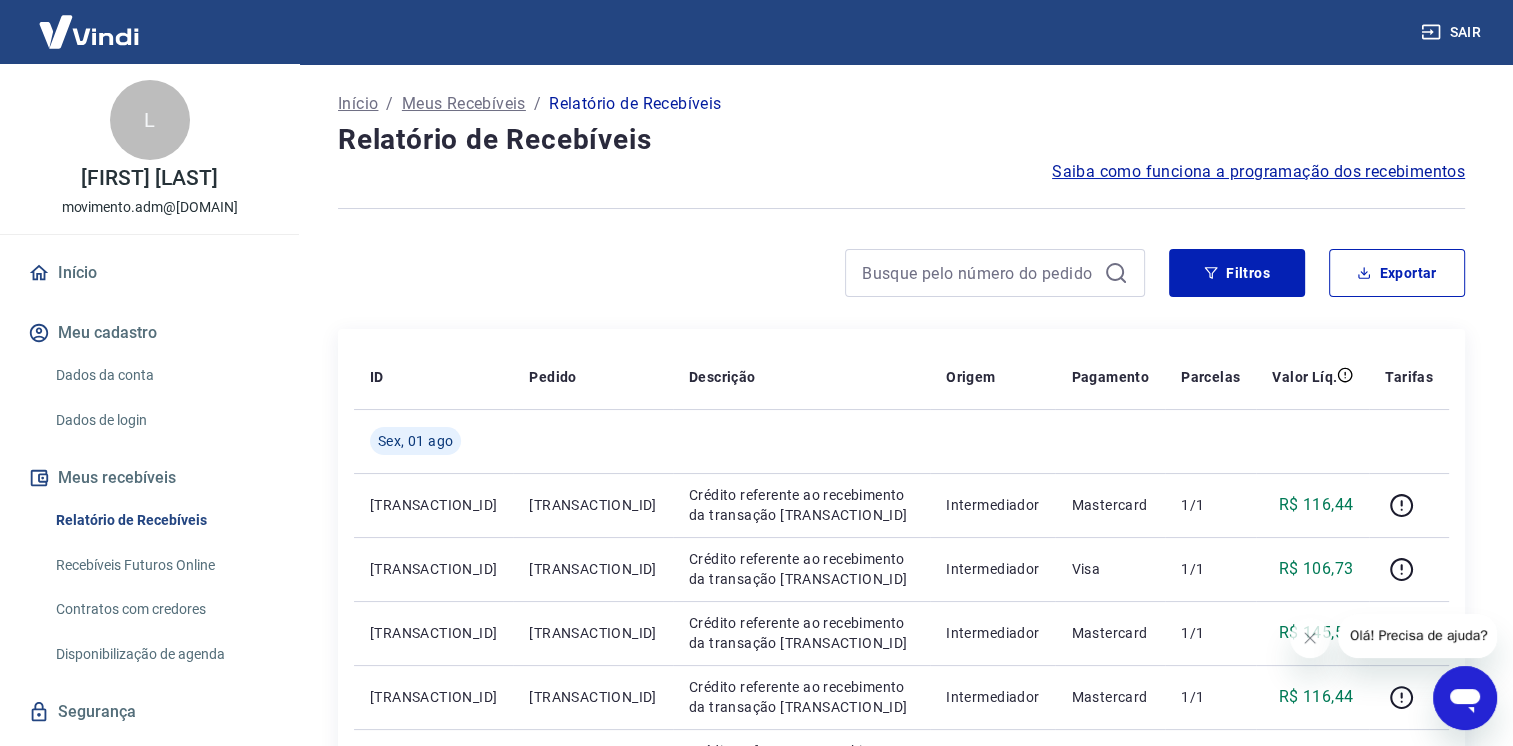 type on "01/08/2025" 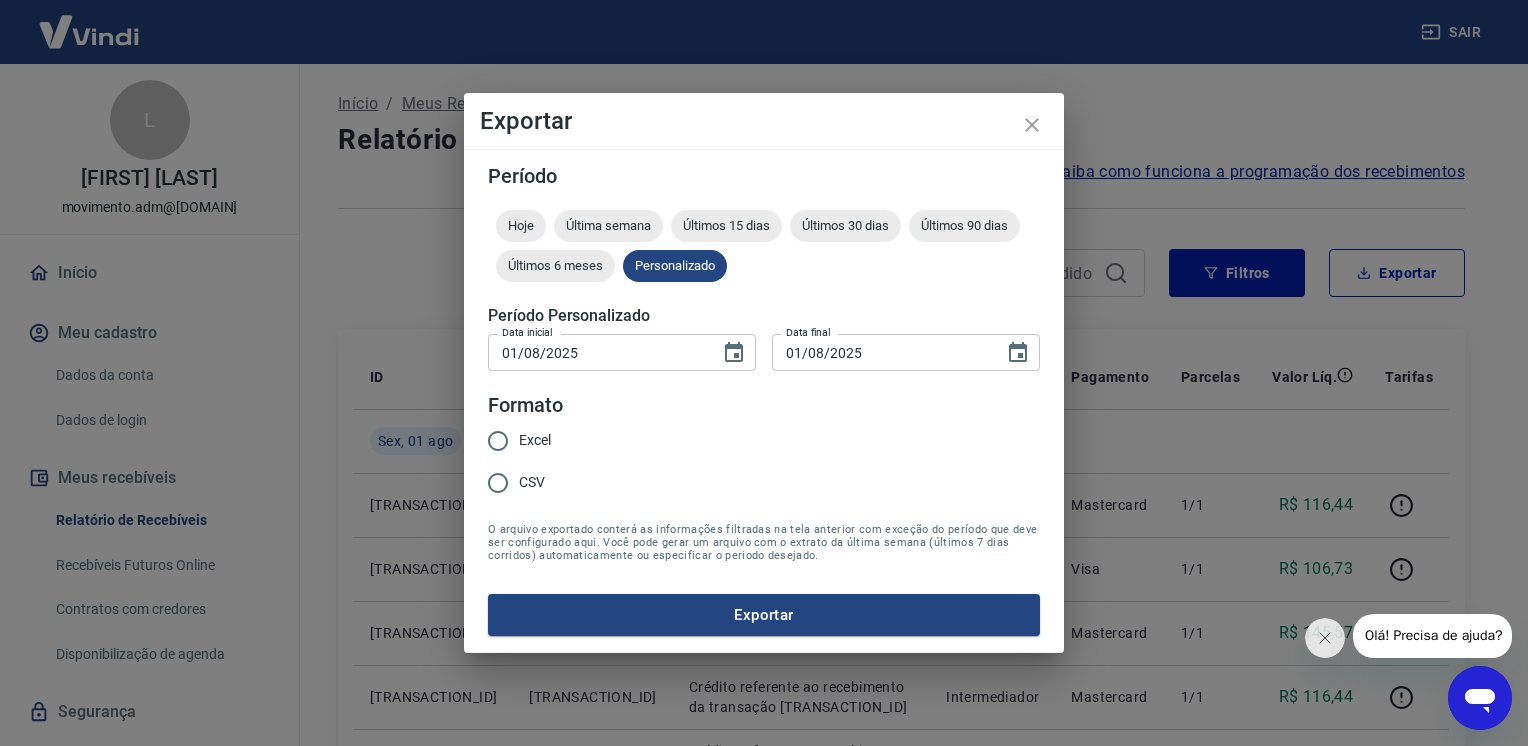click on "Excel" at bounding box center (498, 441) 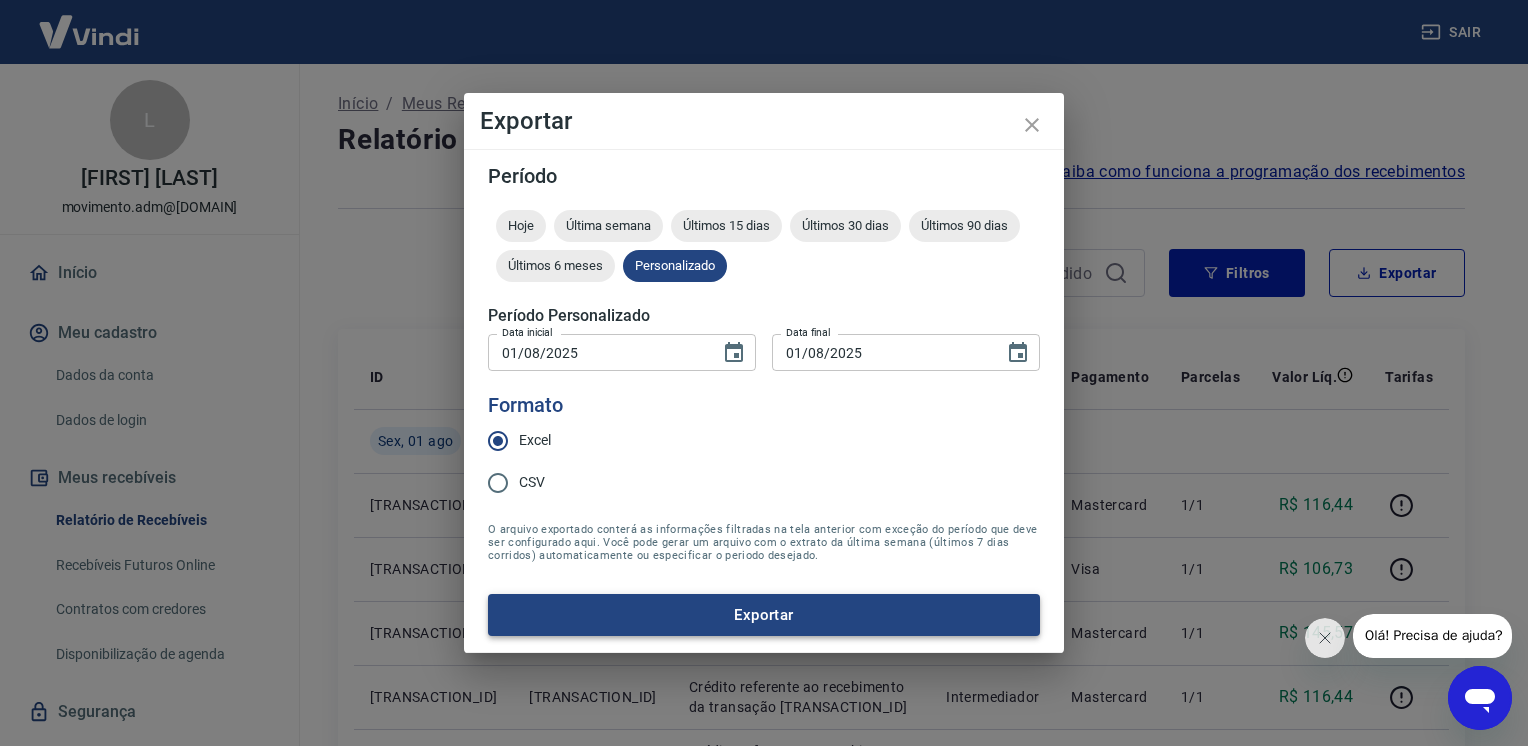 click on "Exportar" at bounding box center (764, 615) 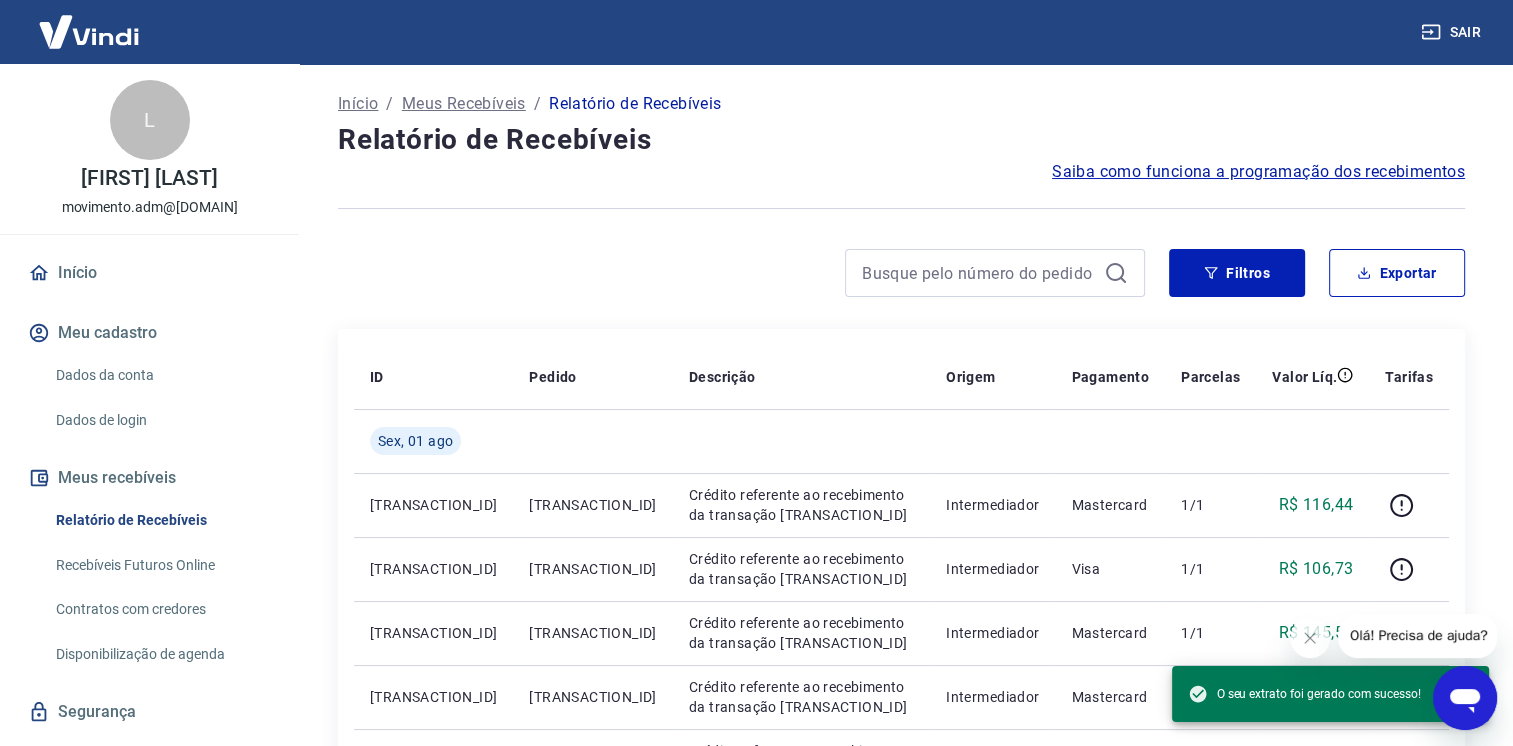 click on "Sair" at bounding box center [1453, 32] 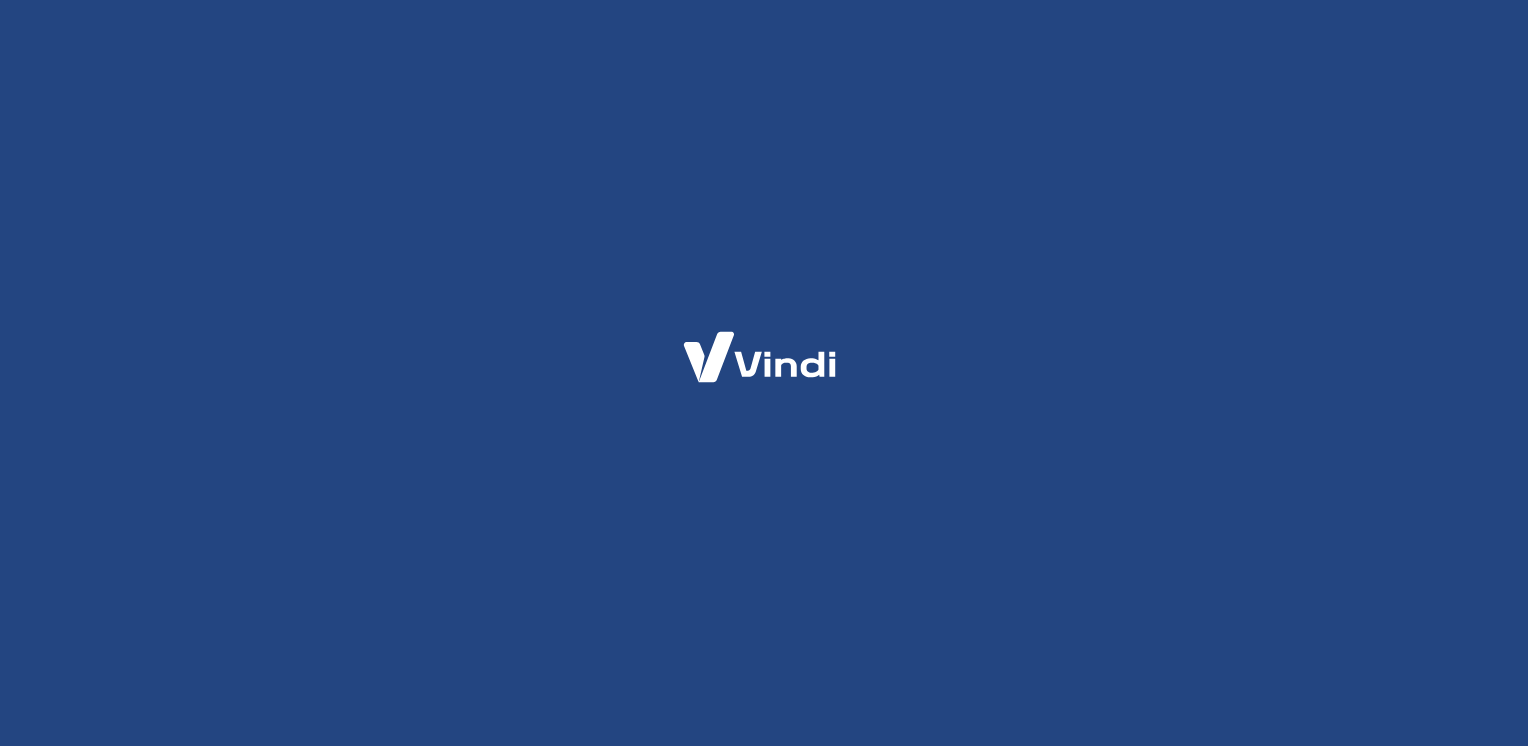 scroll, scrollTop: 0, scrollLeft: 0, axis: both 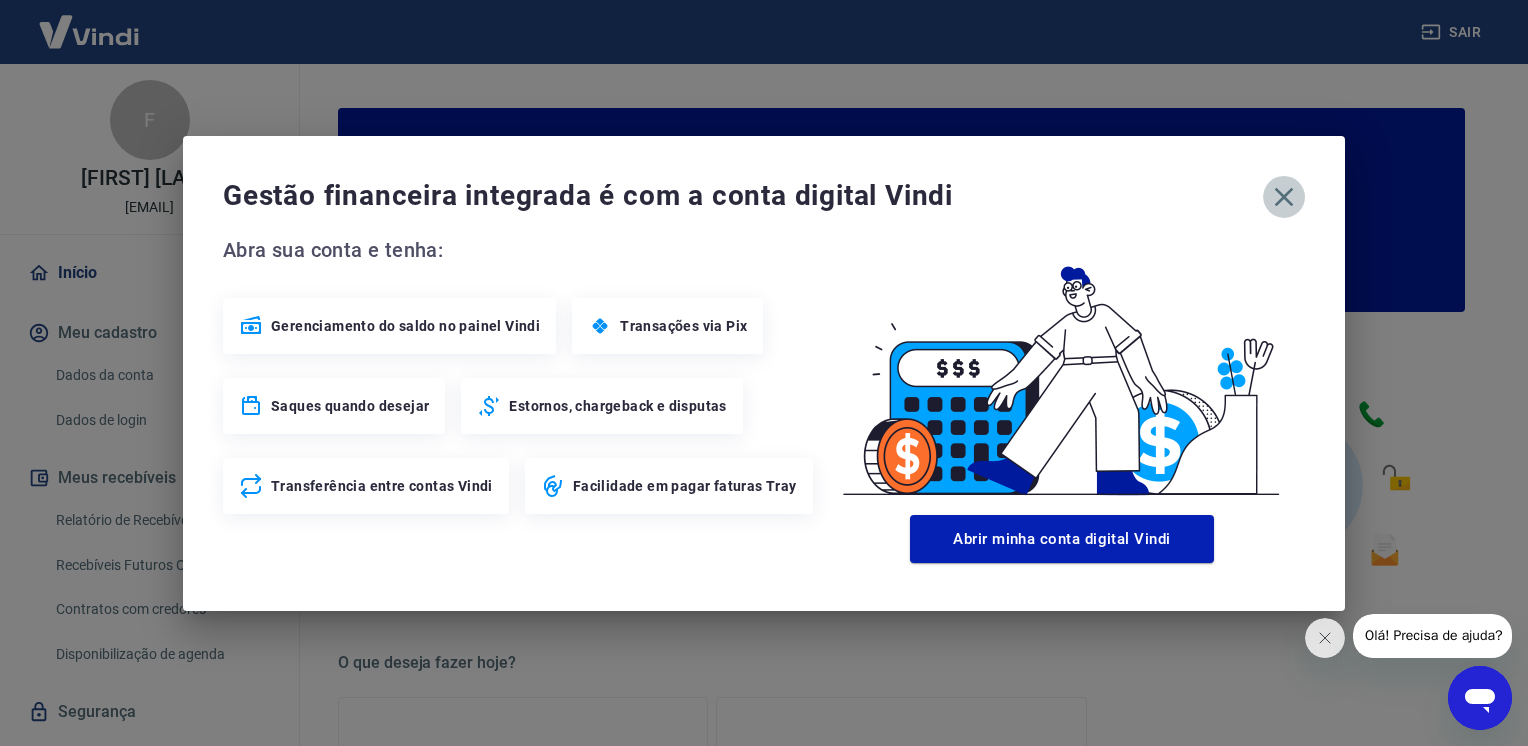 click 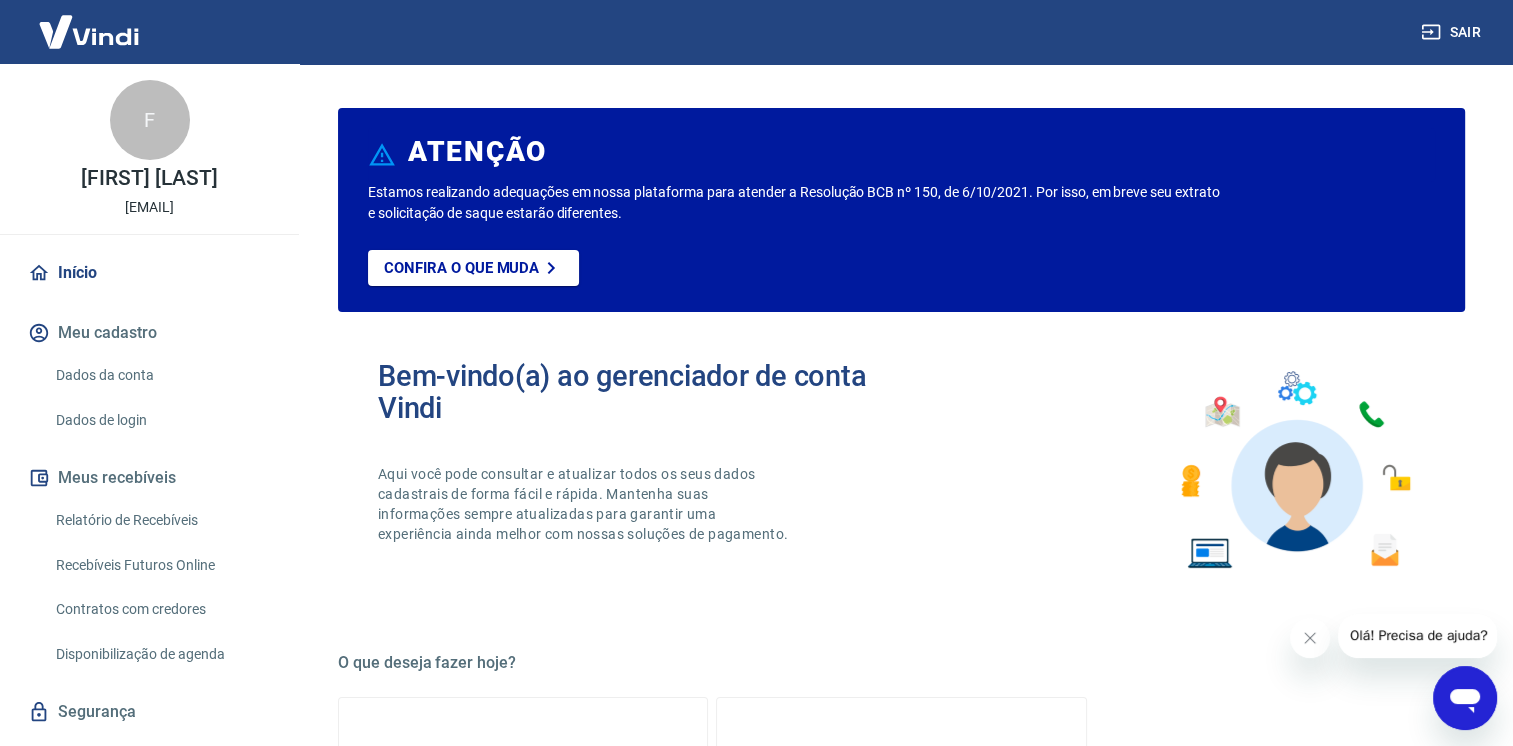 click on "Relatório de Recebíveis" at bounding box center (161, 520) 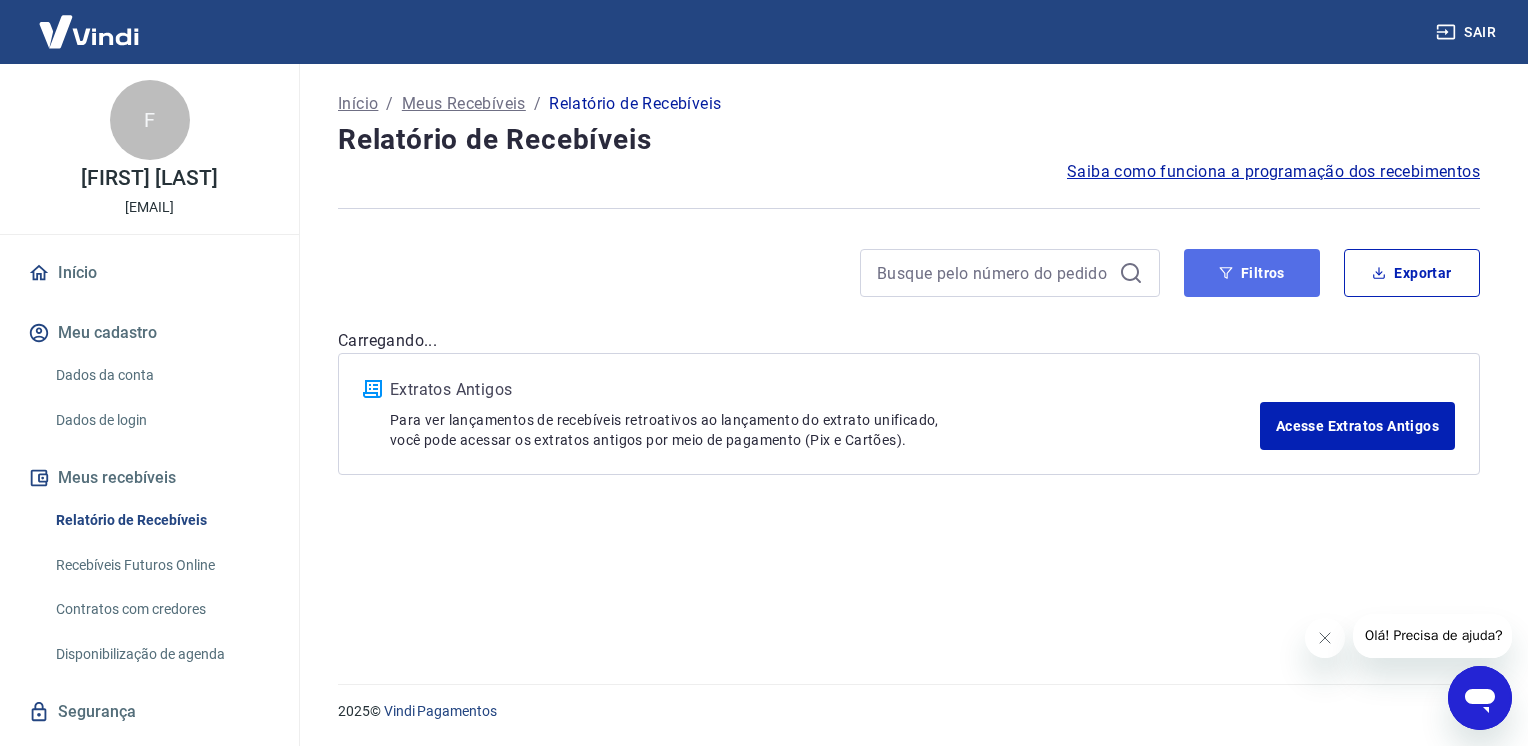 click 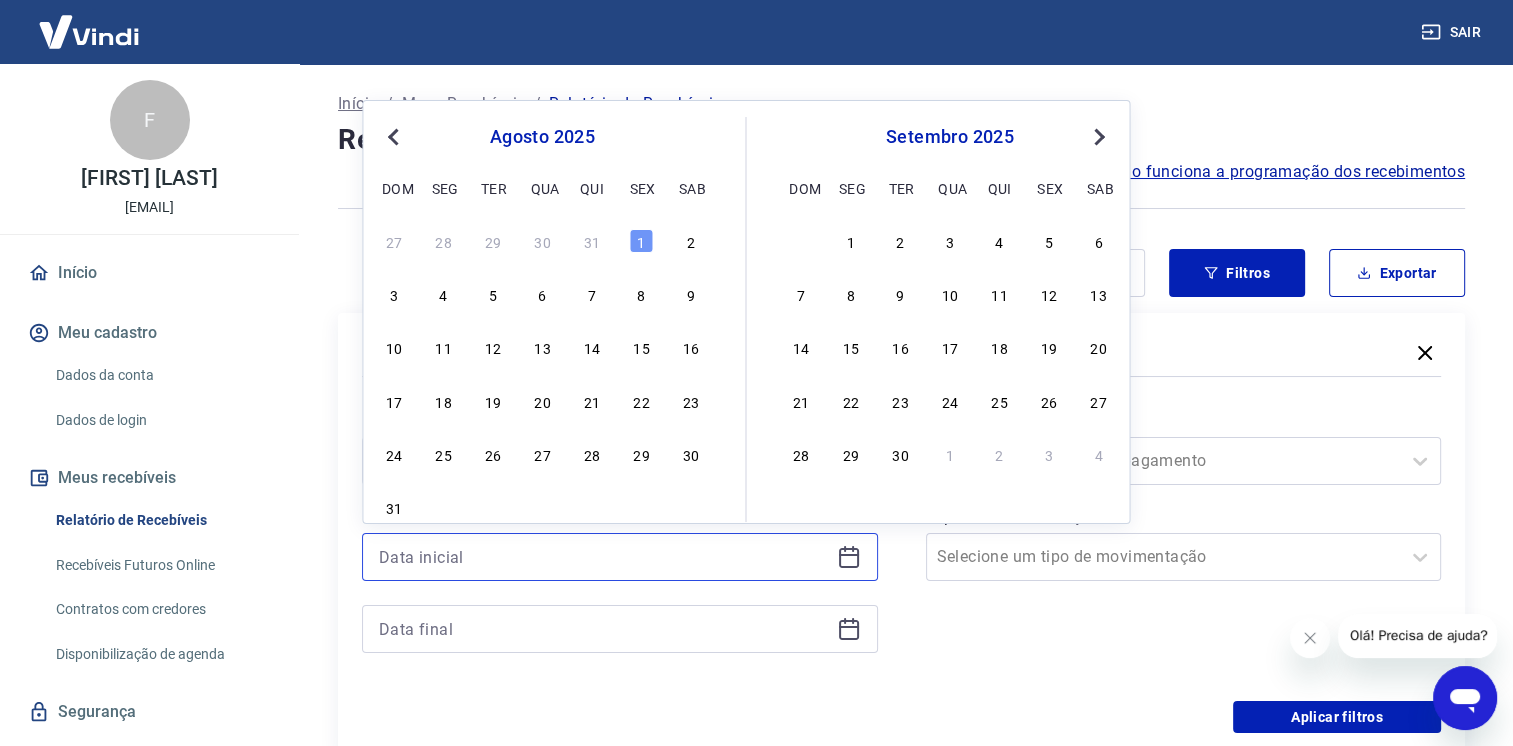 click at bounding box center (604, 557) 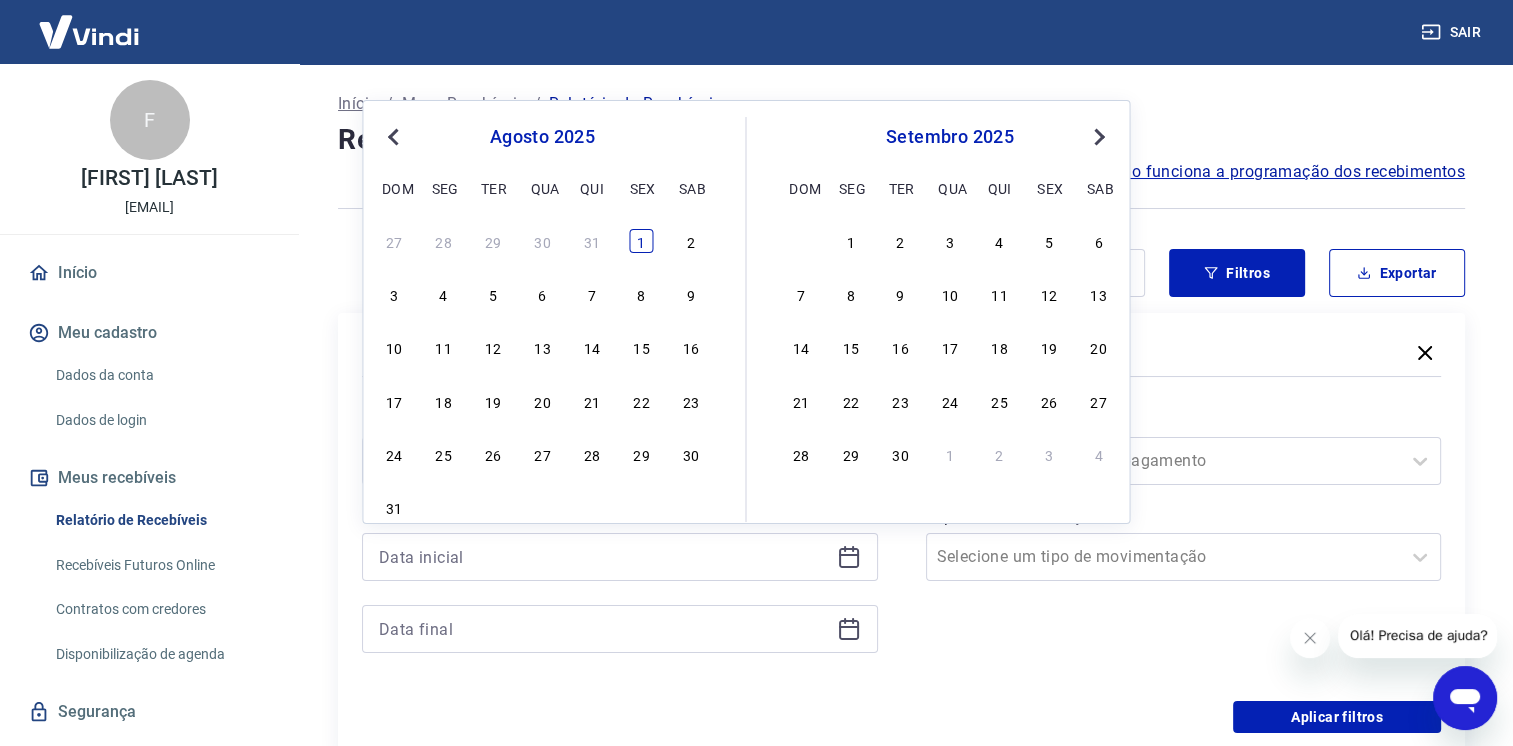 click on "1" at bounding box center [641, 241] 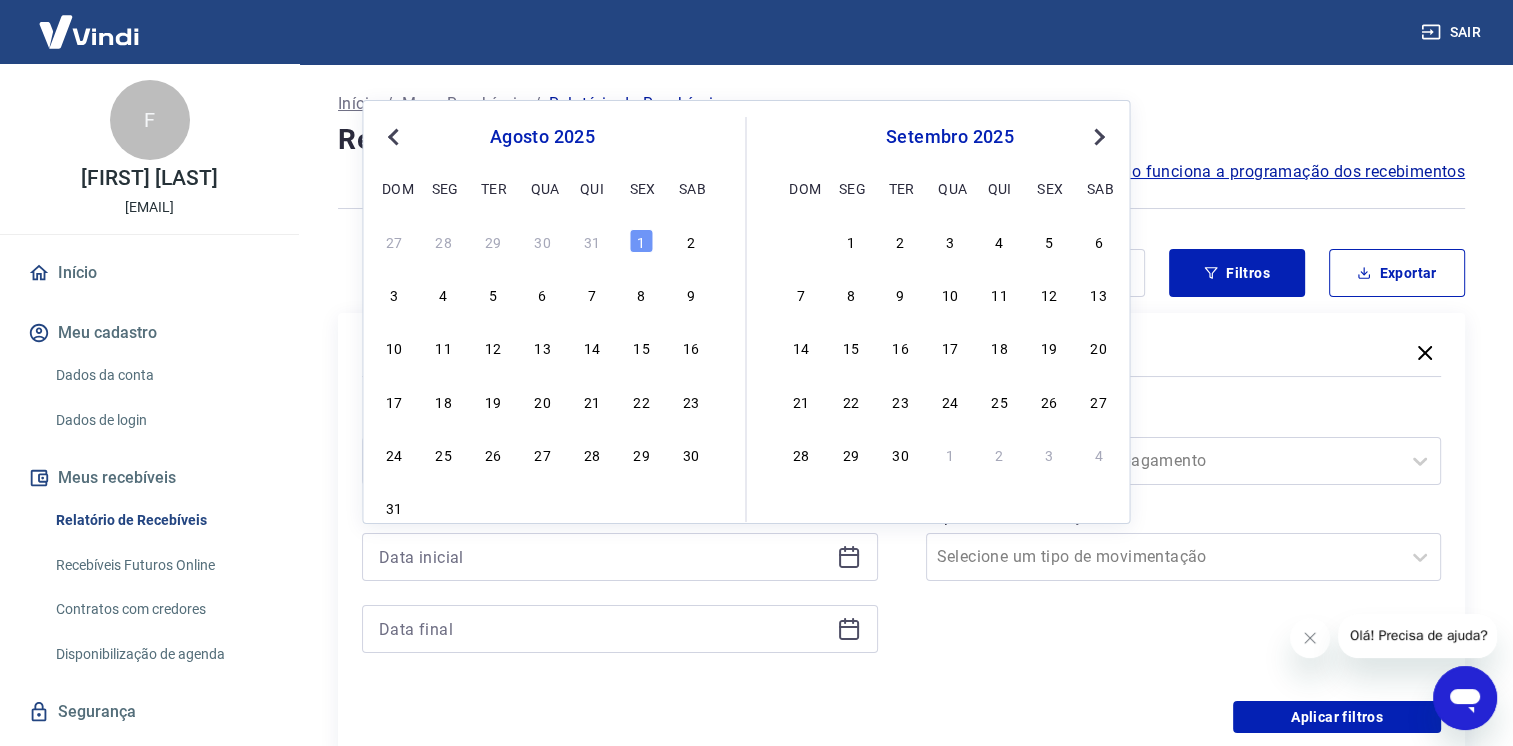 type on "01/08/2025" 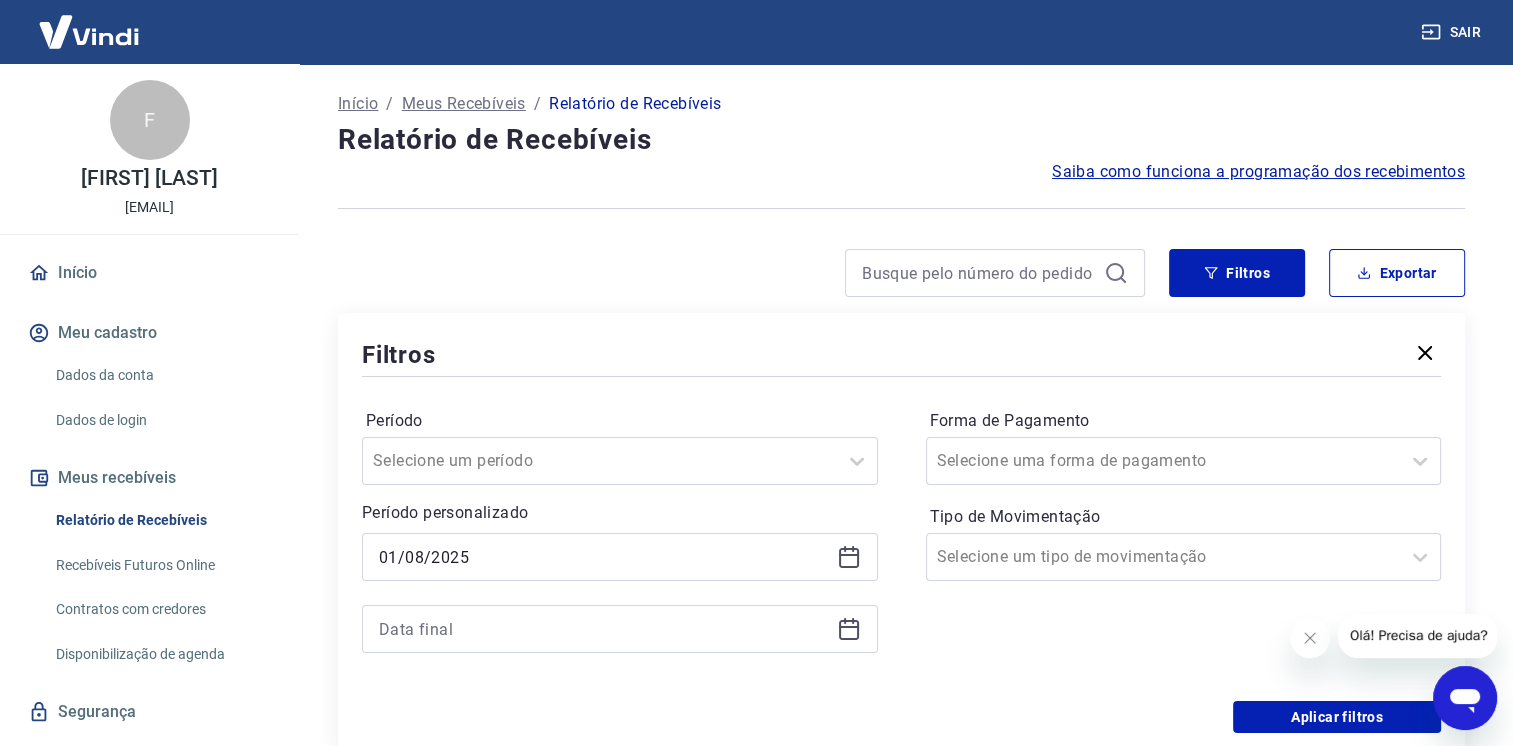 click on "Período Selecione um período Período personalizado Selected date: sexta-feira, 1 de agosto de 2025 01/08/2025" at bounding box center [620, 541] 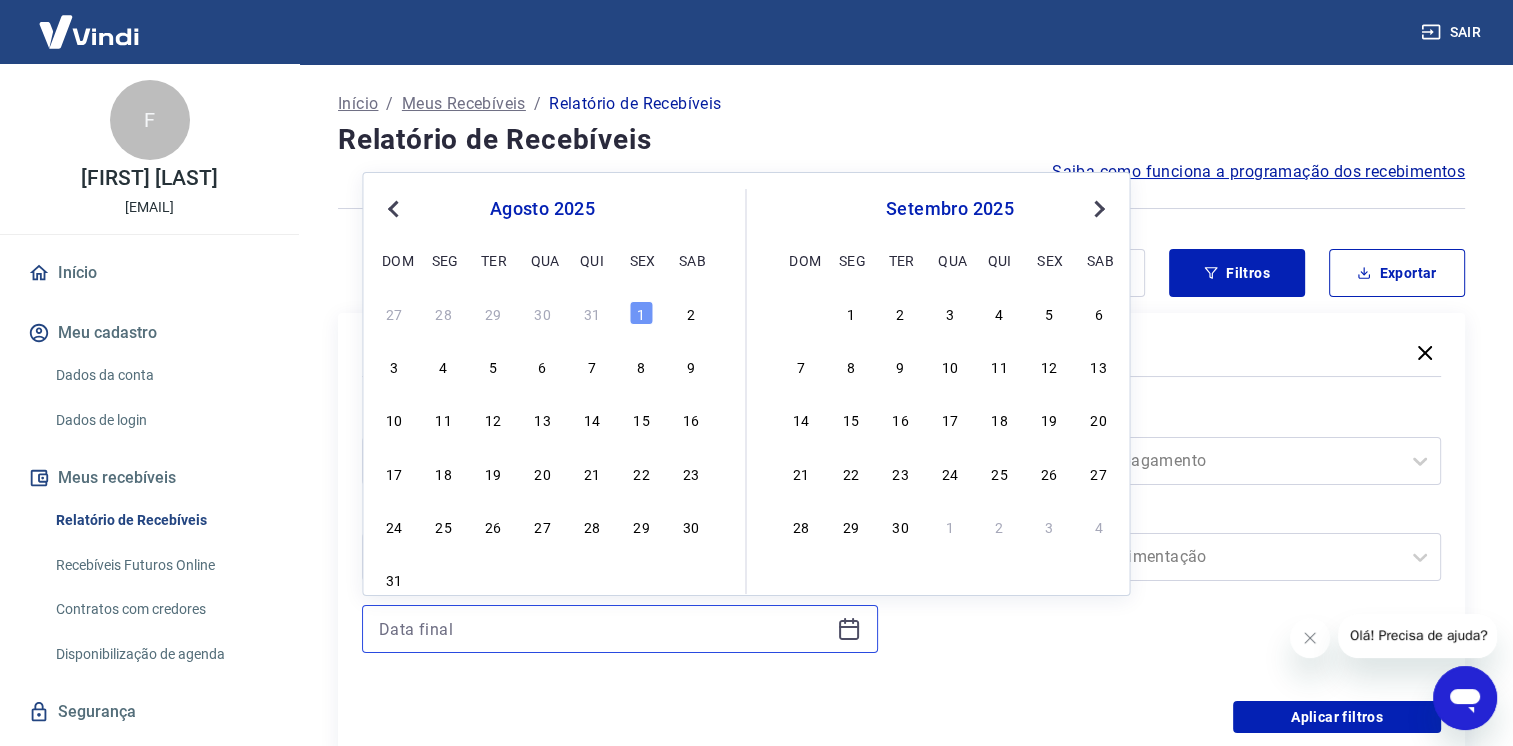 click at bounding box center [604, 629] 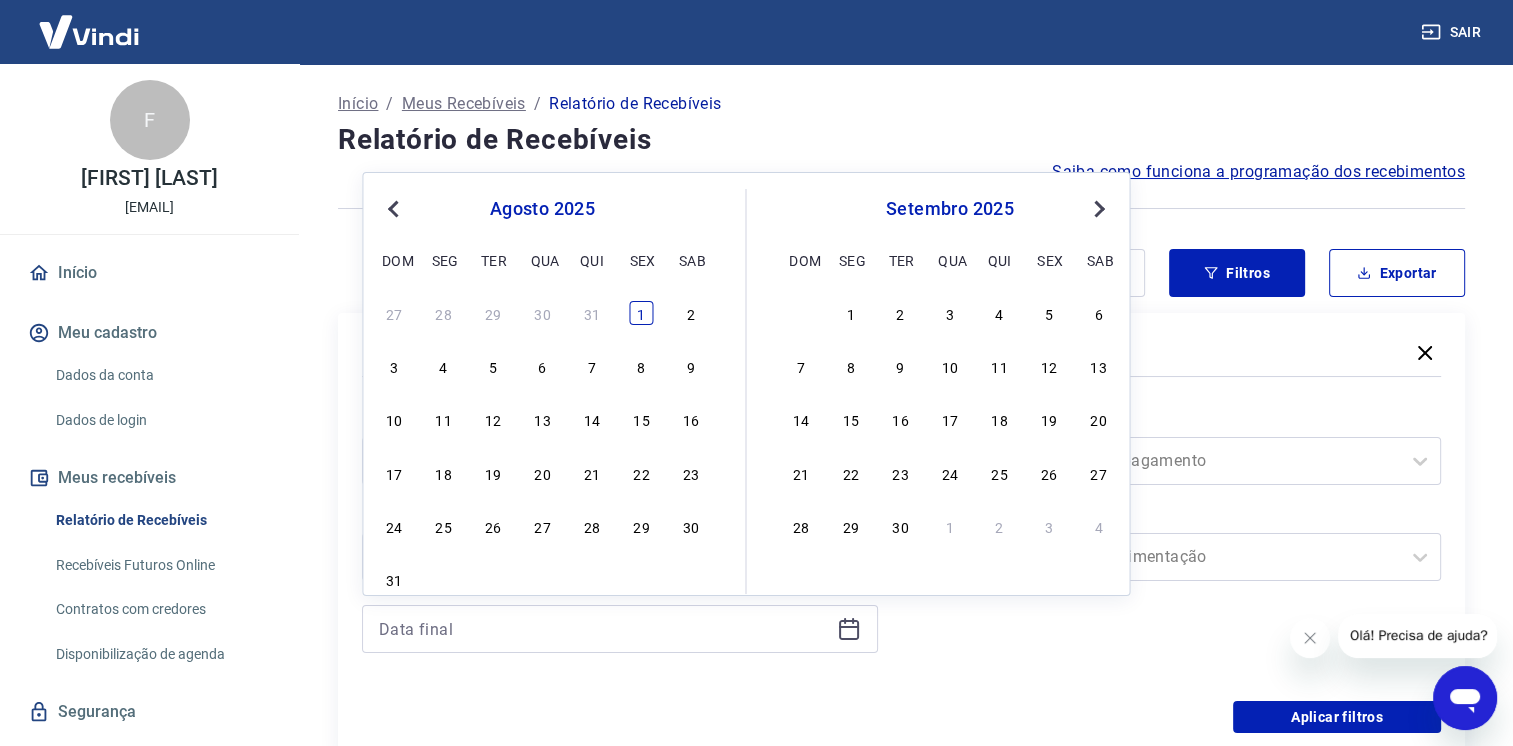 click on "1" at bounding box center [641, 313] 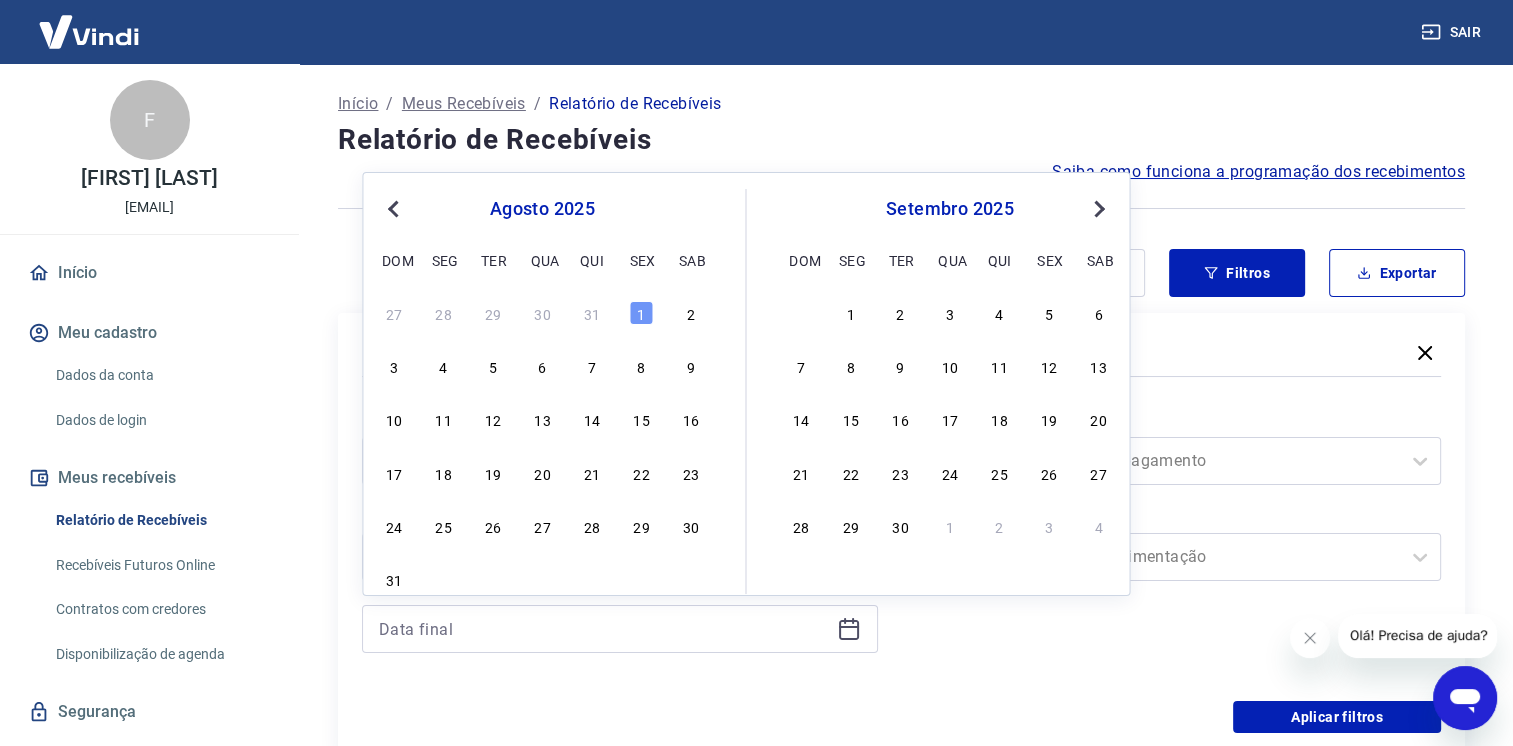 type on "01/08/2025" 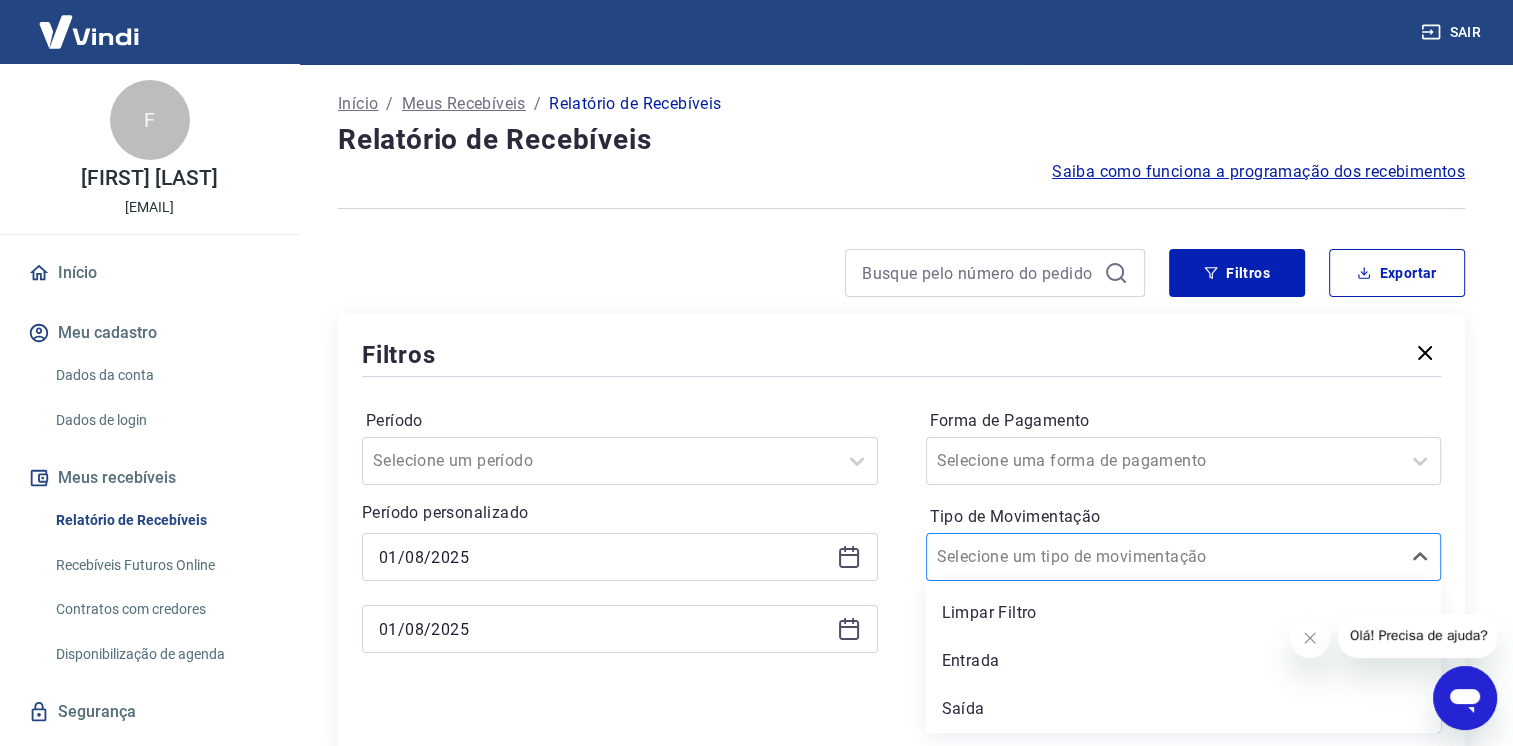 click at bounding box center (1164, 557) 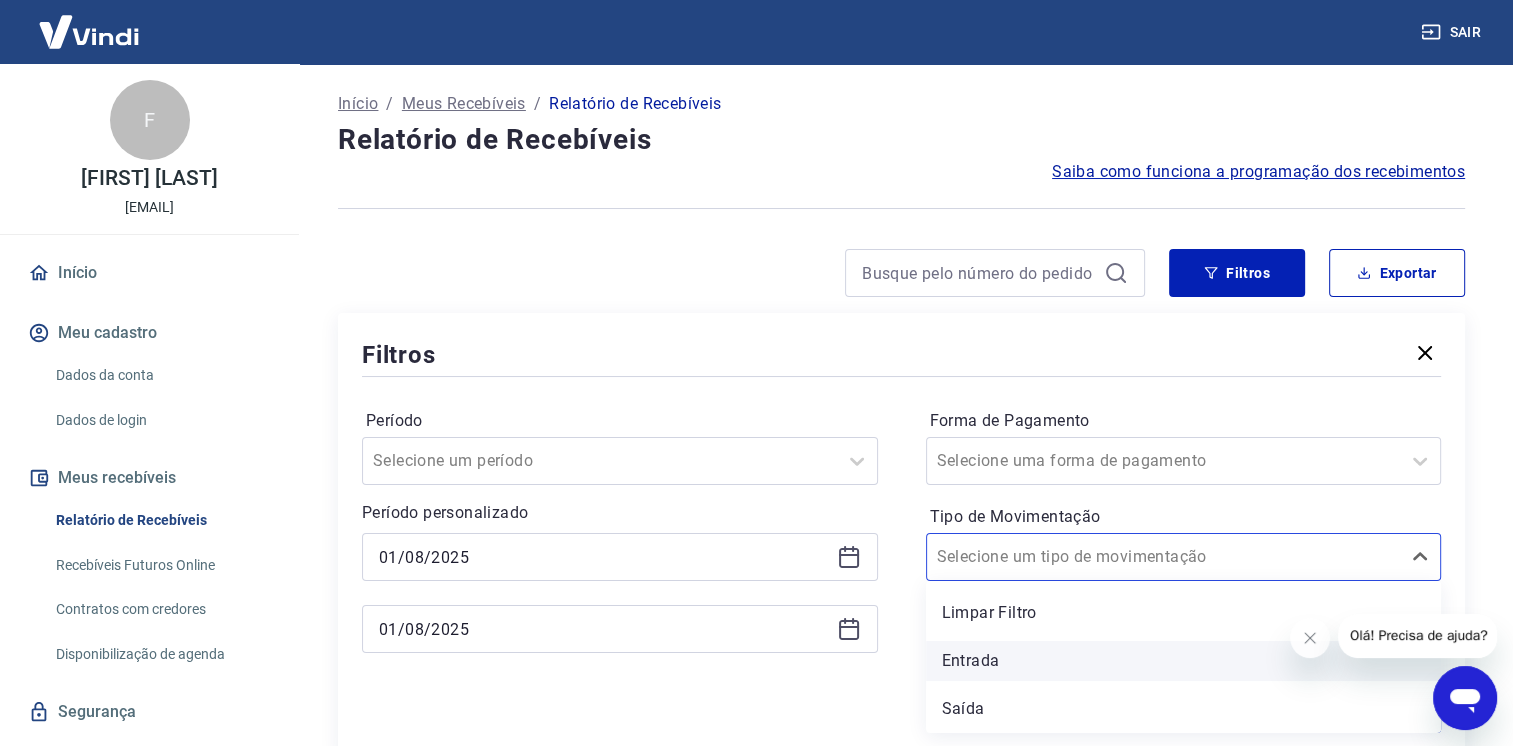 click on "Entrada" at bounding box center [1184, 661] 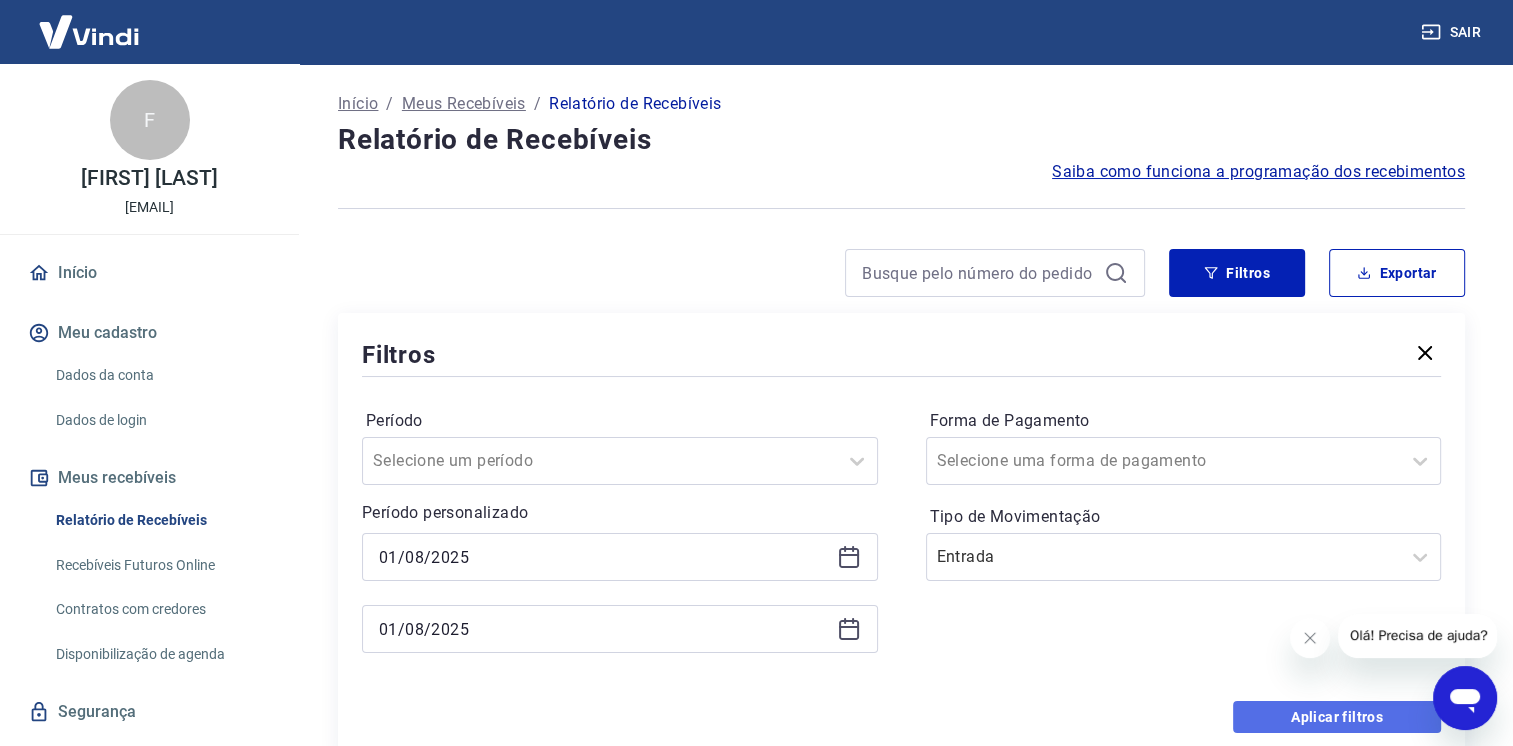 click on "Aplicar filtros" at bounding box center (1337, 717) 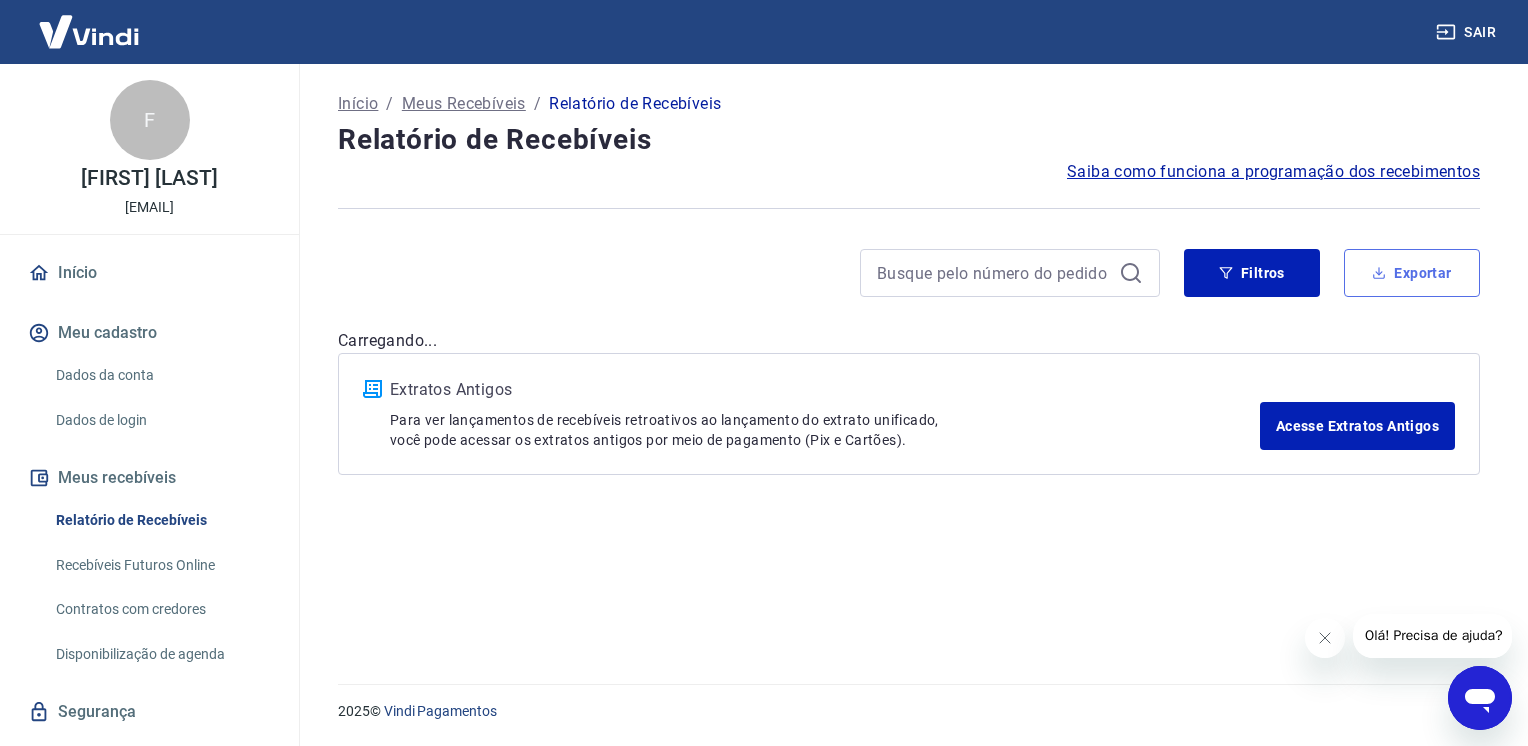 click on "Exportar" at bounding box center (1412, 273) 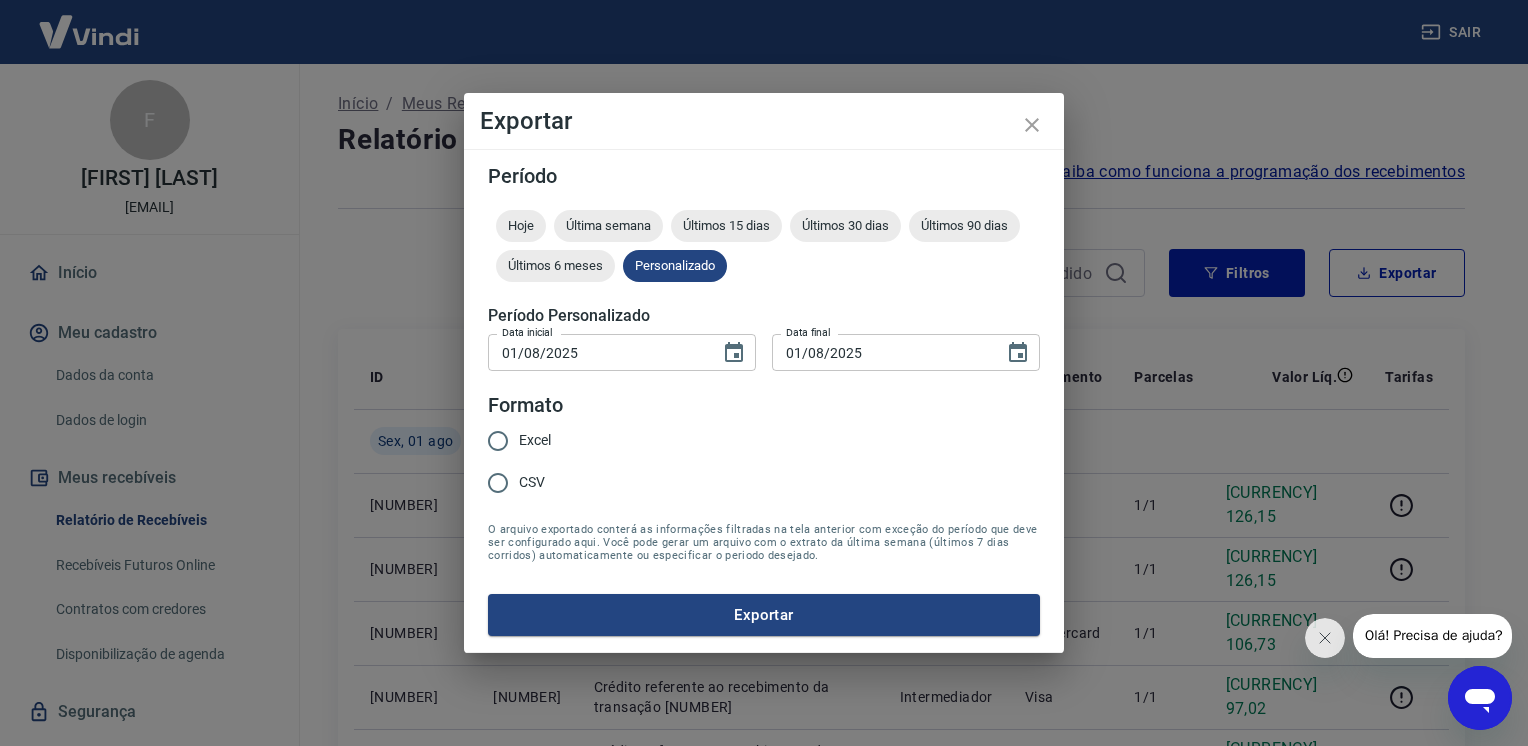type on "01/08/2025" 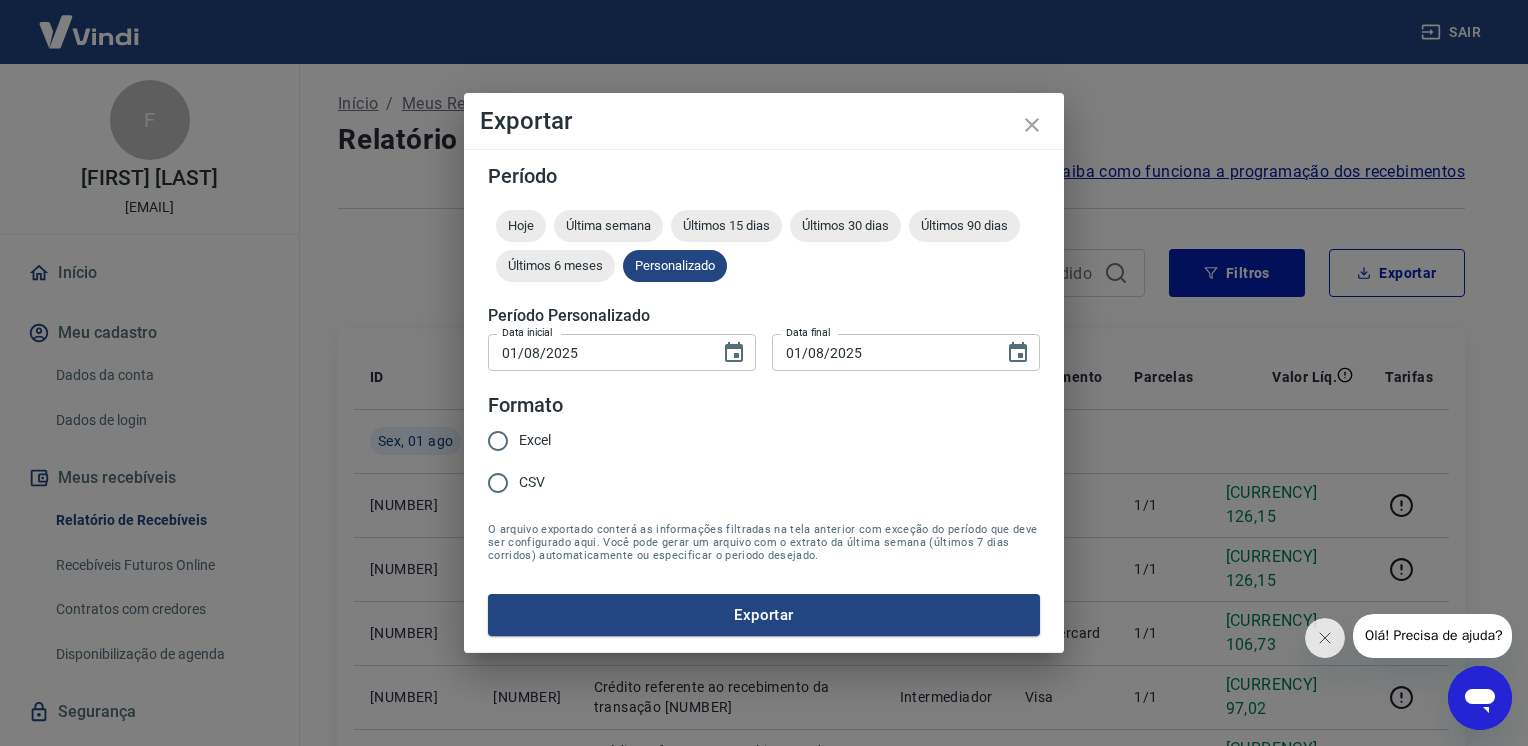 click on "Excel" at bounding box center (514, 441) 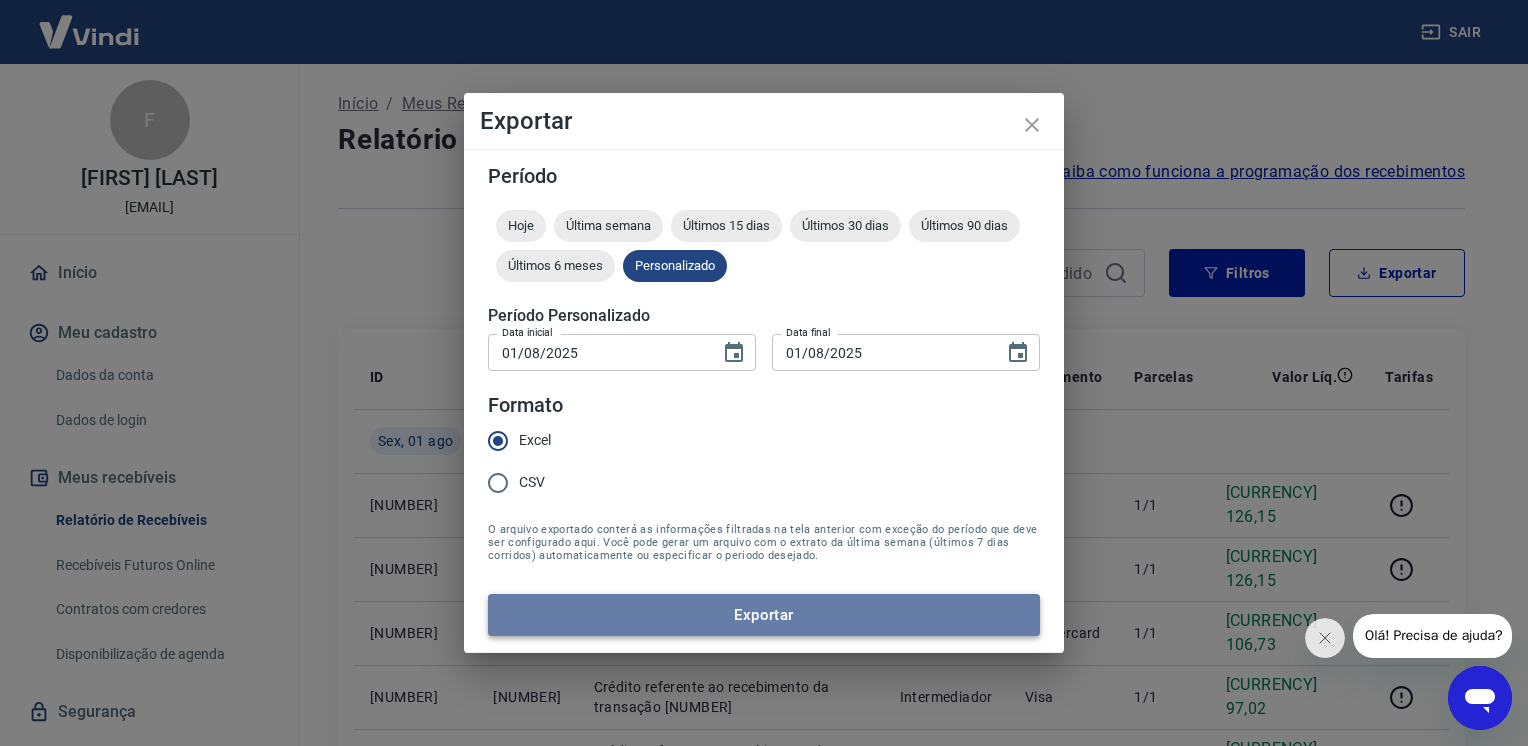 click on "Exportar" at bounding box center [764, 615] 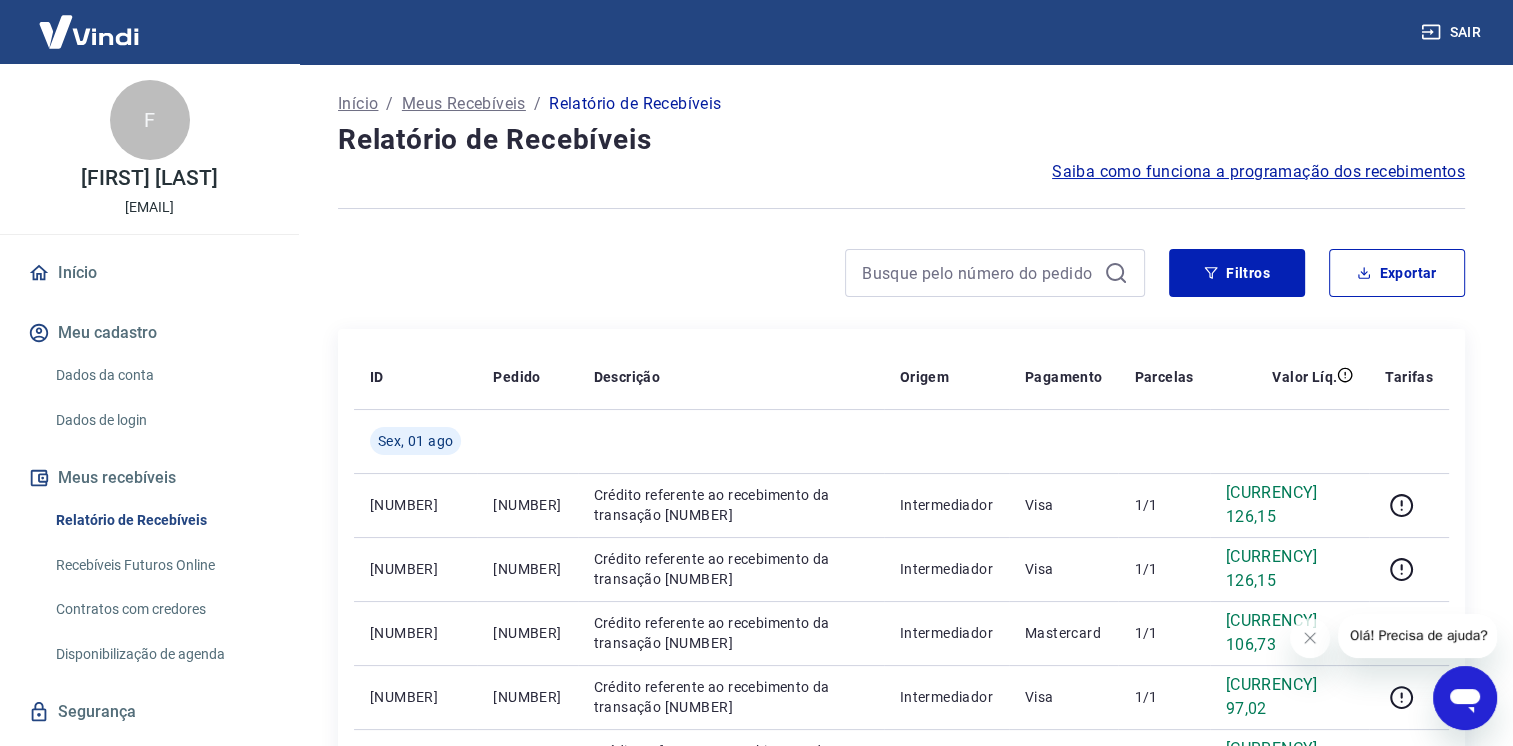 click 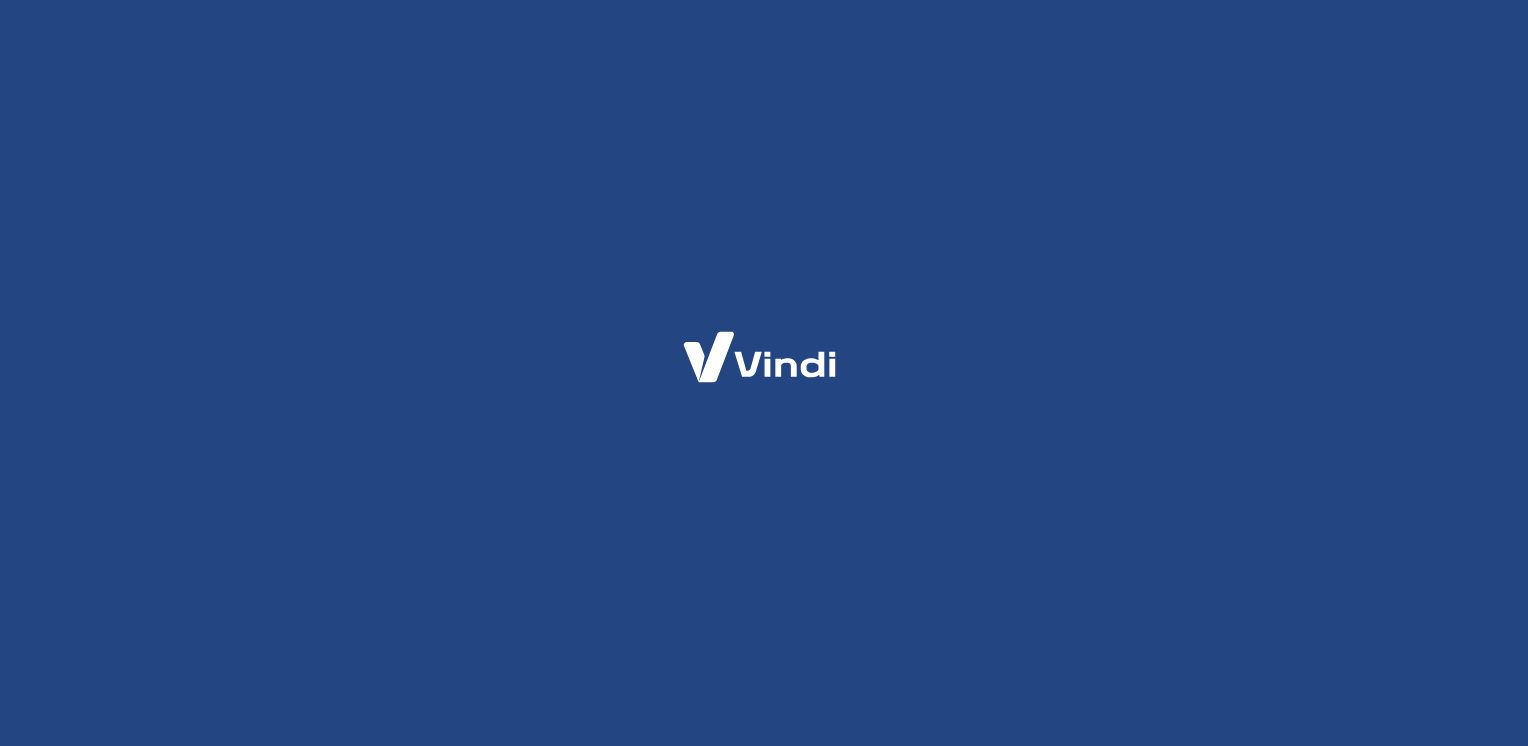 scroll, scrollTop: 0, scrollLeft: 0, axis: both 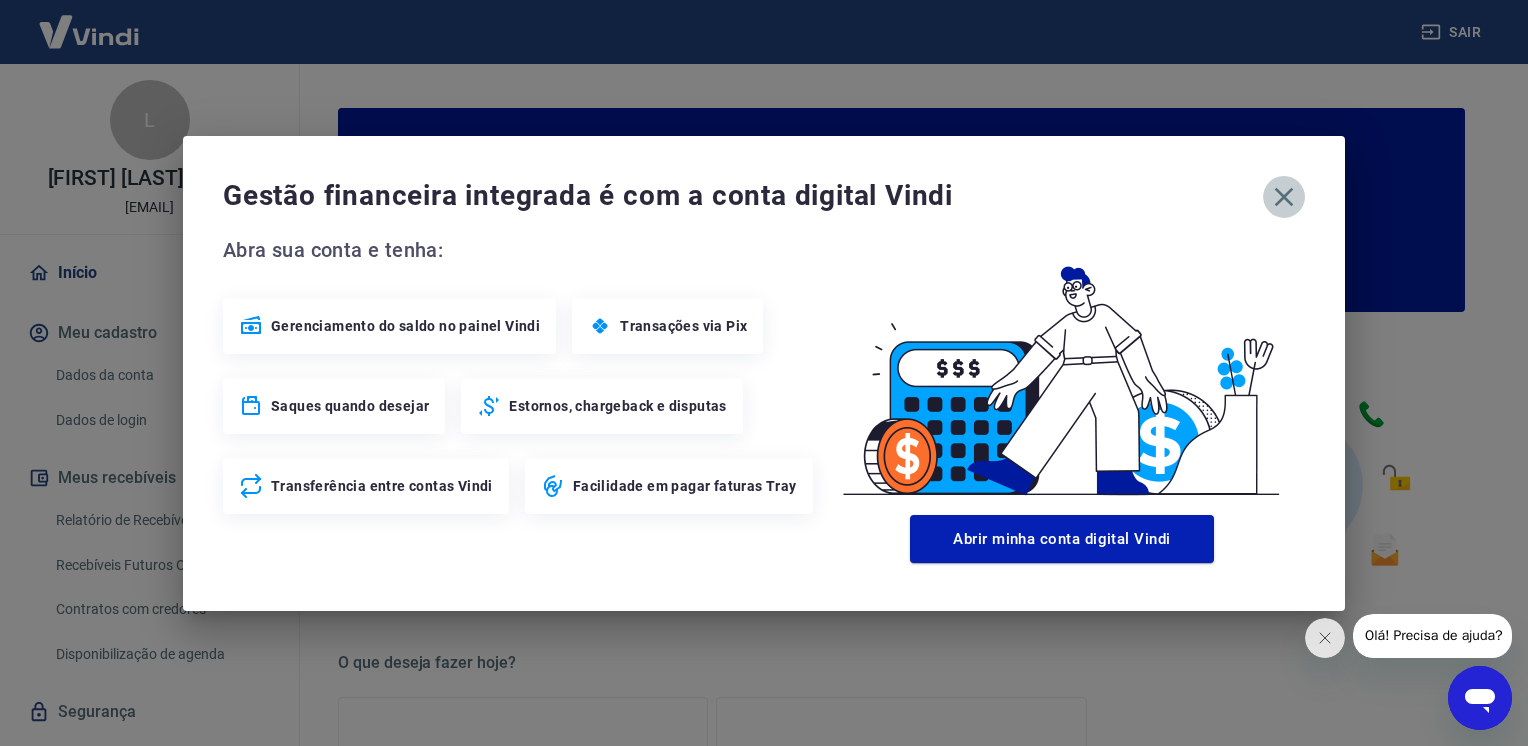 click 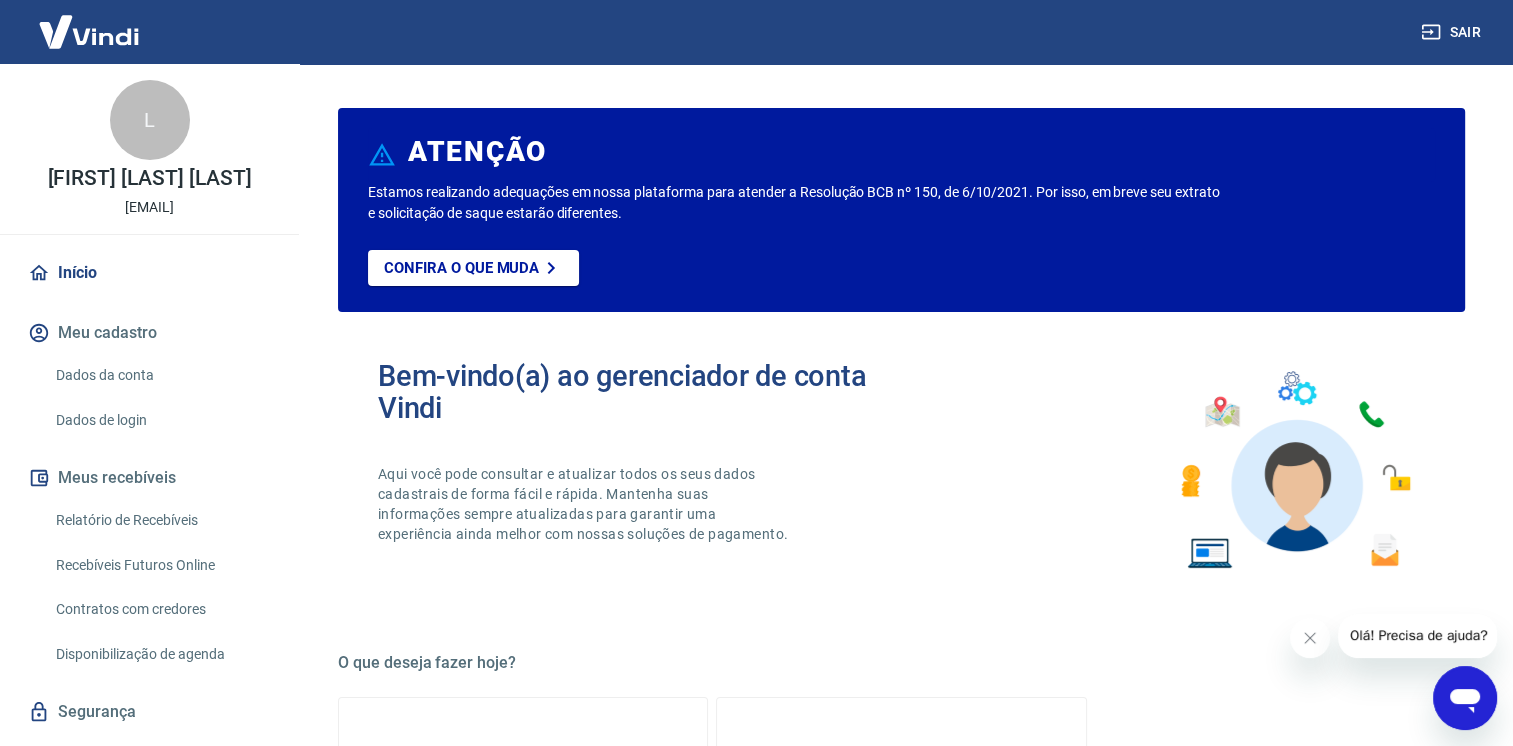 click on "Relatório de Recebíveis" at bounding box center [161, 520] 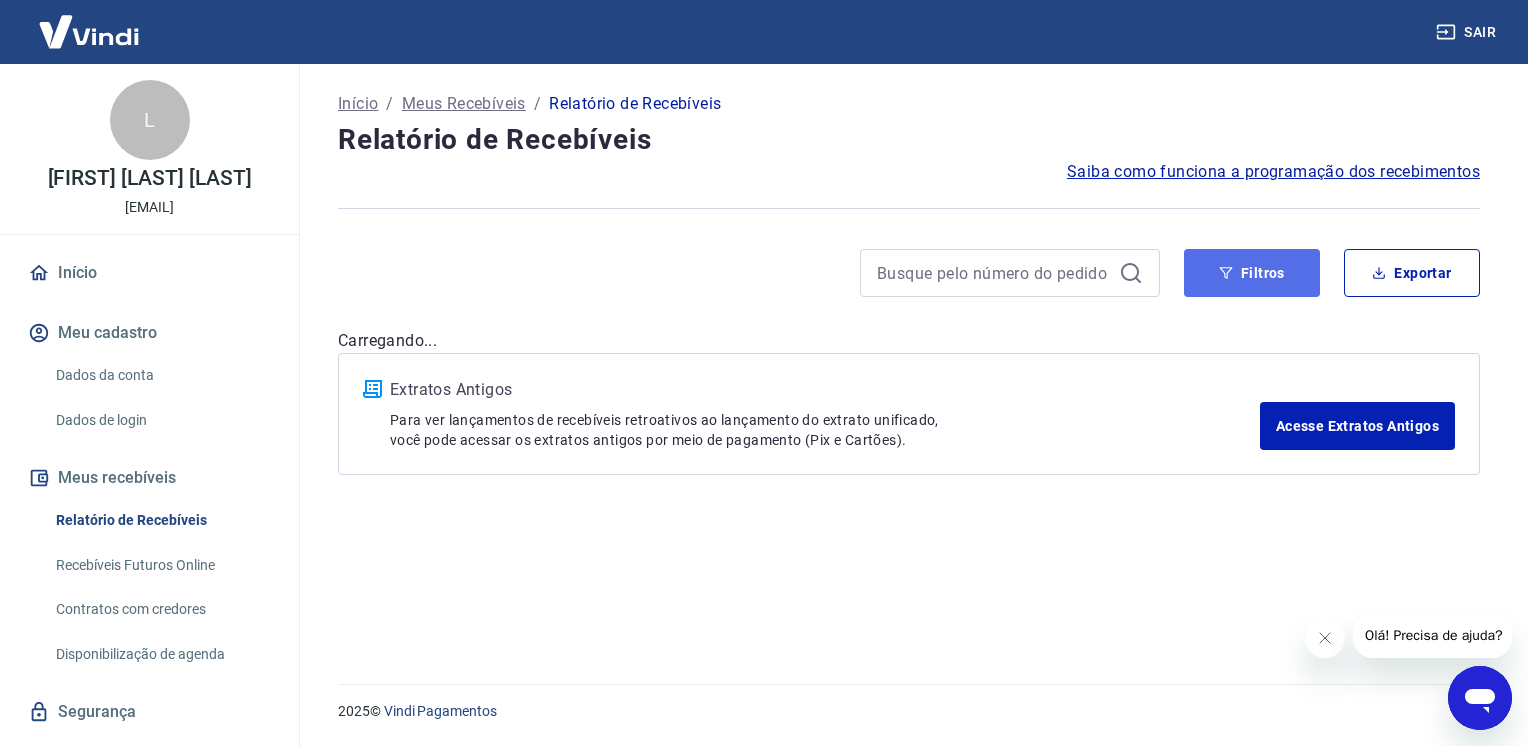 click on "Filtros" at bounding box center (1252, 273) 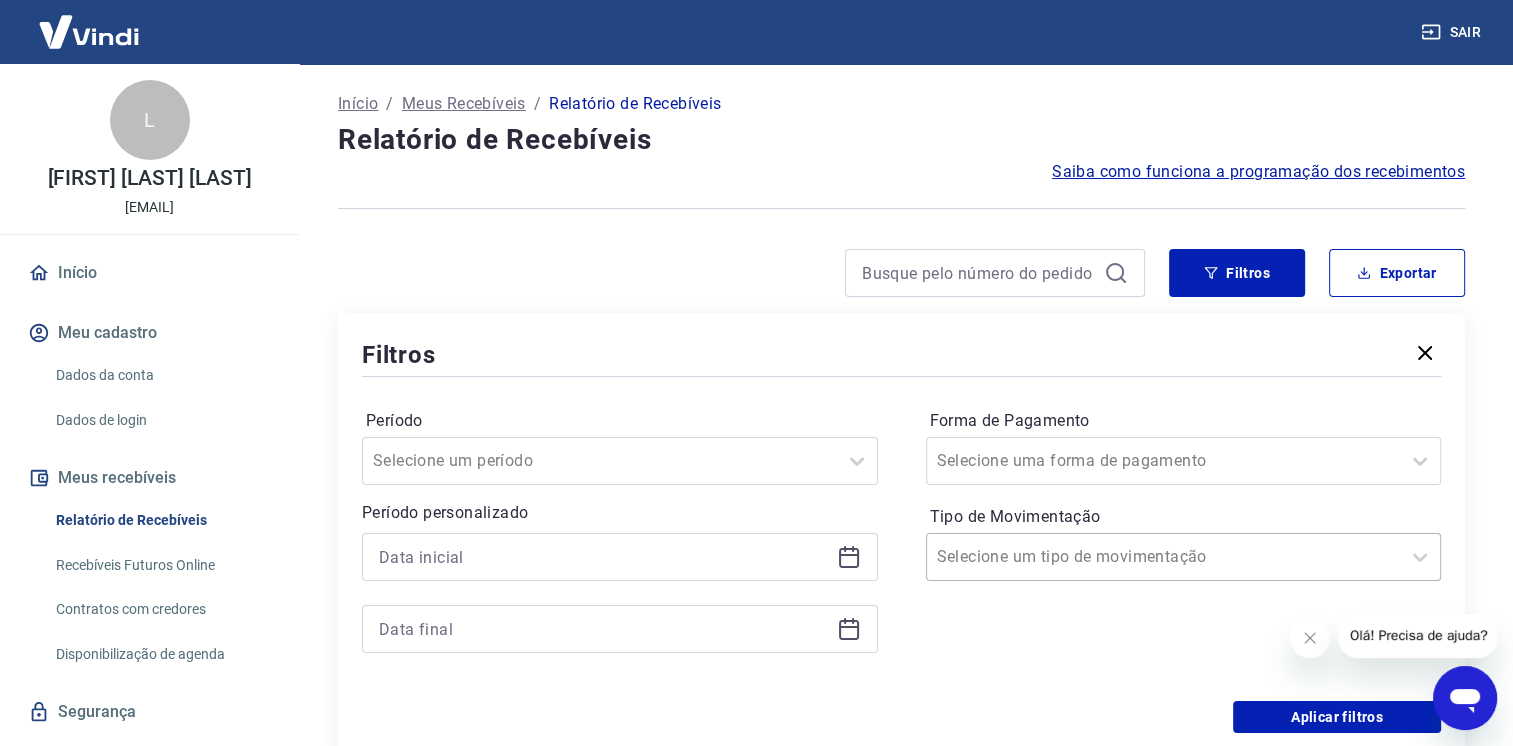 click on "Tipo de Movimentação" at bounding box center [1038, 557] 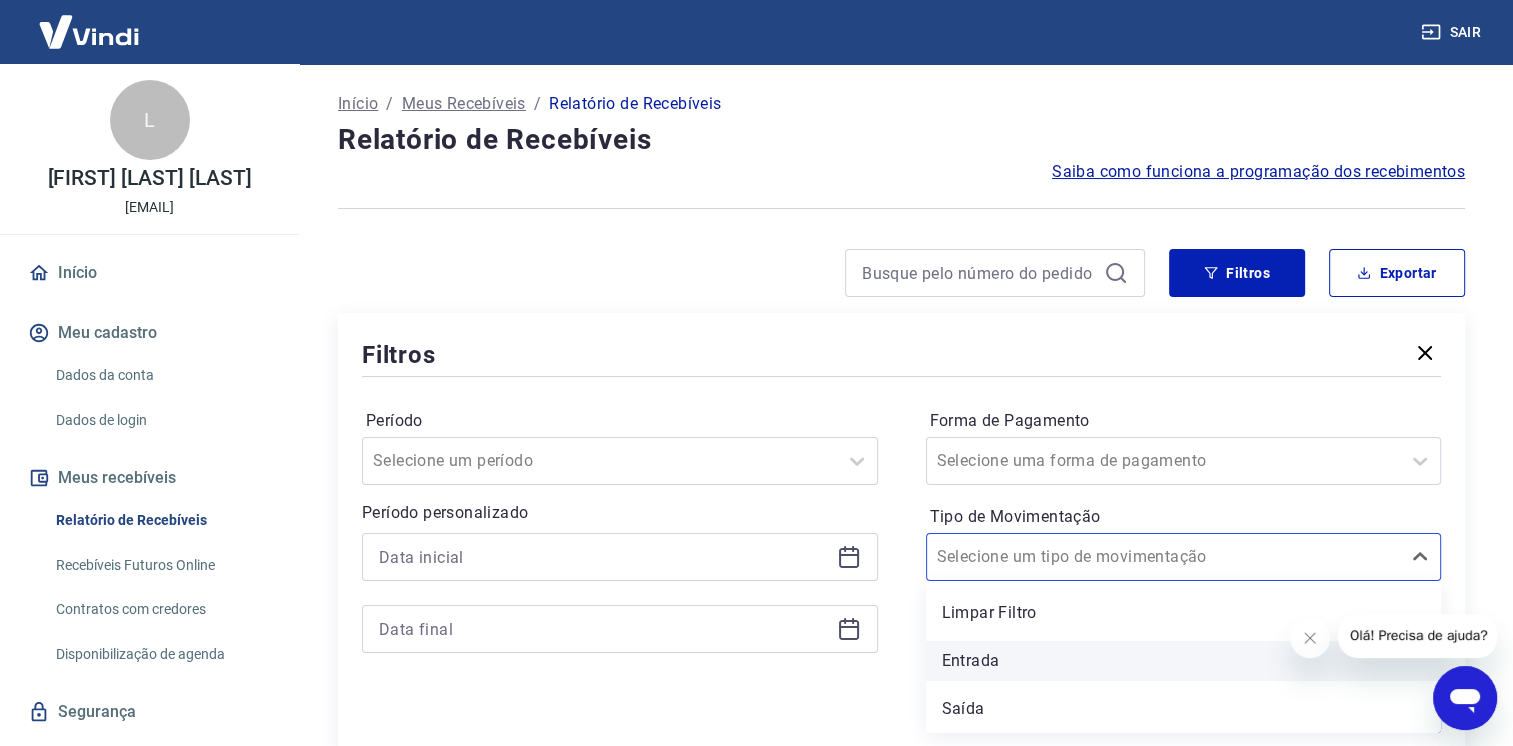 click on "Entrada" at bounding box center (1184, 661) 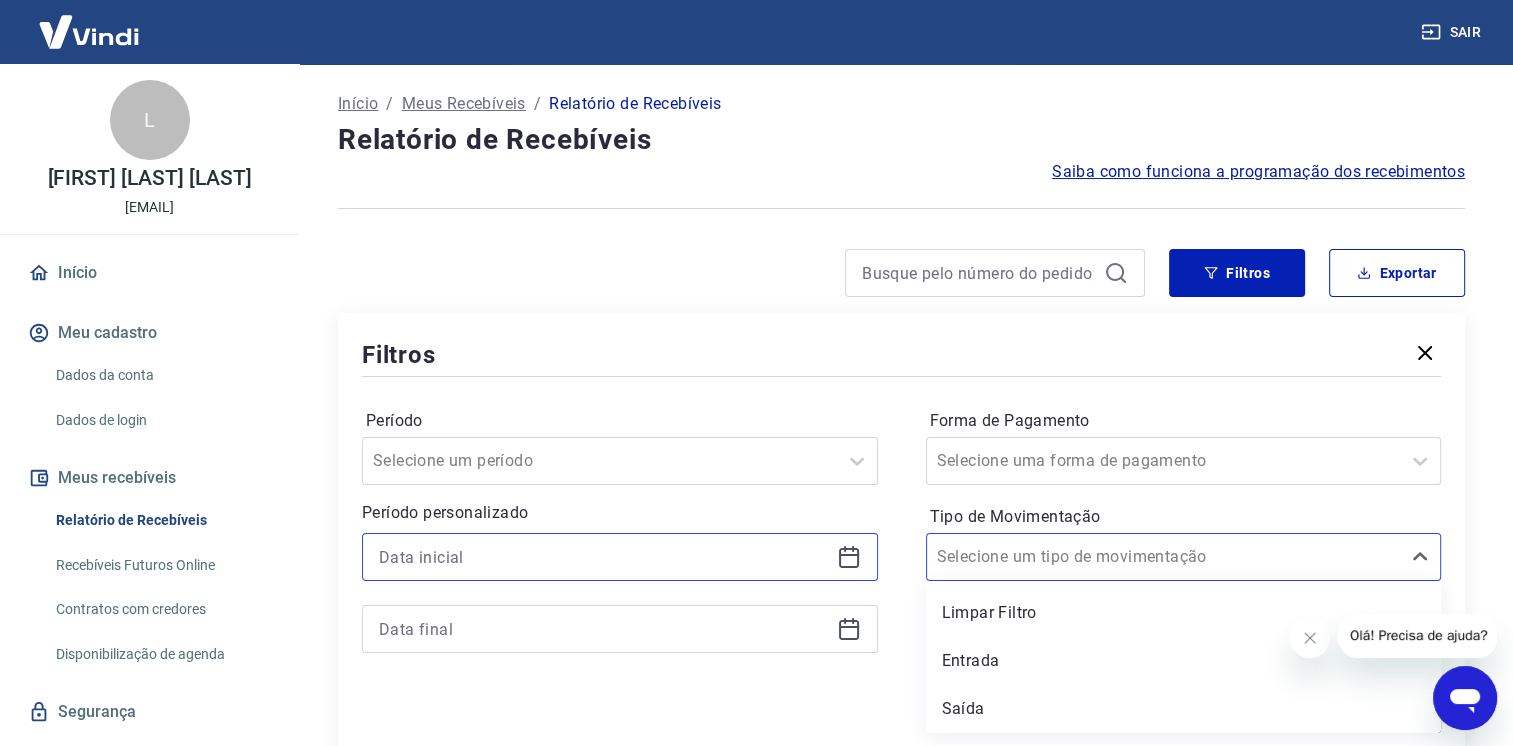 click at bounding box center (604, 557) 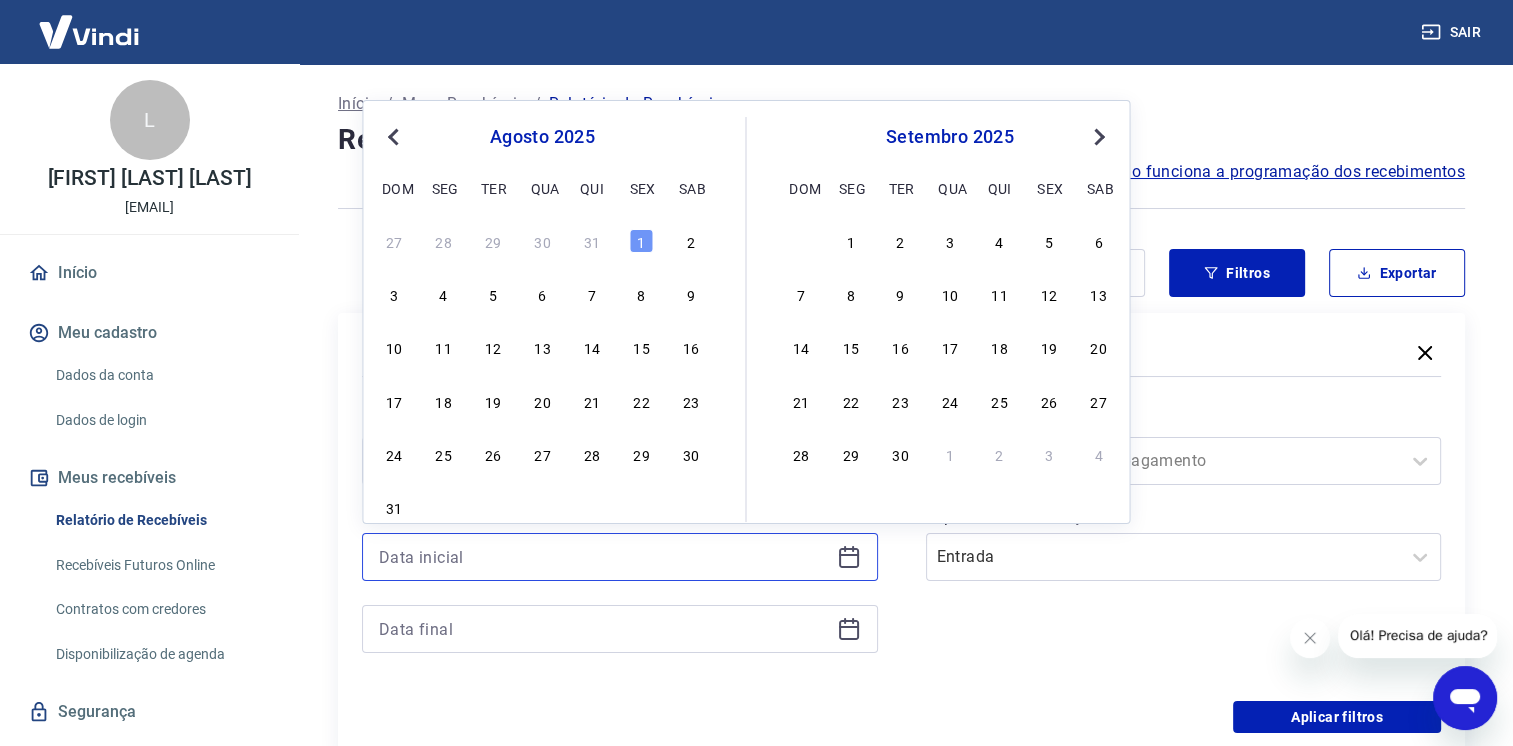 click at bounding box center [604, 557] 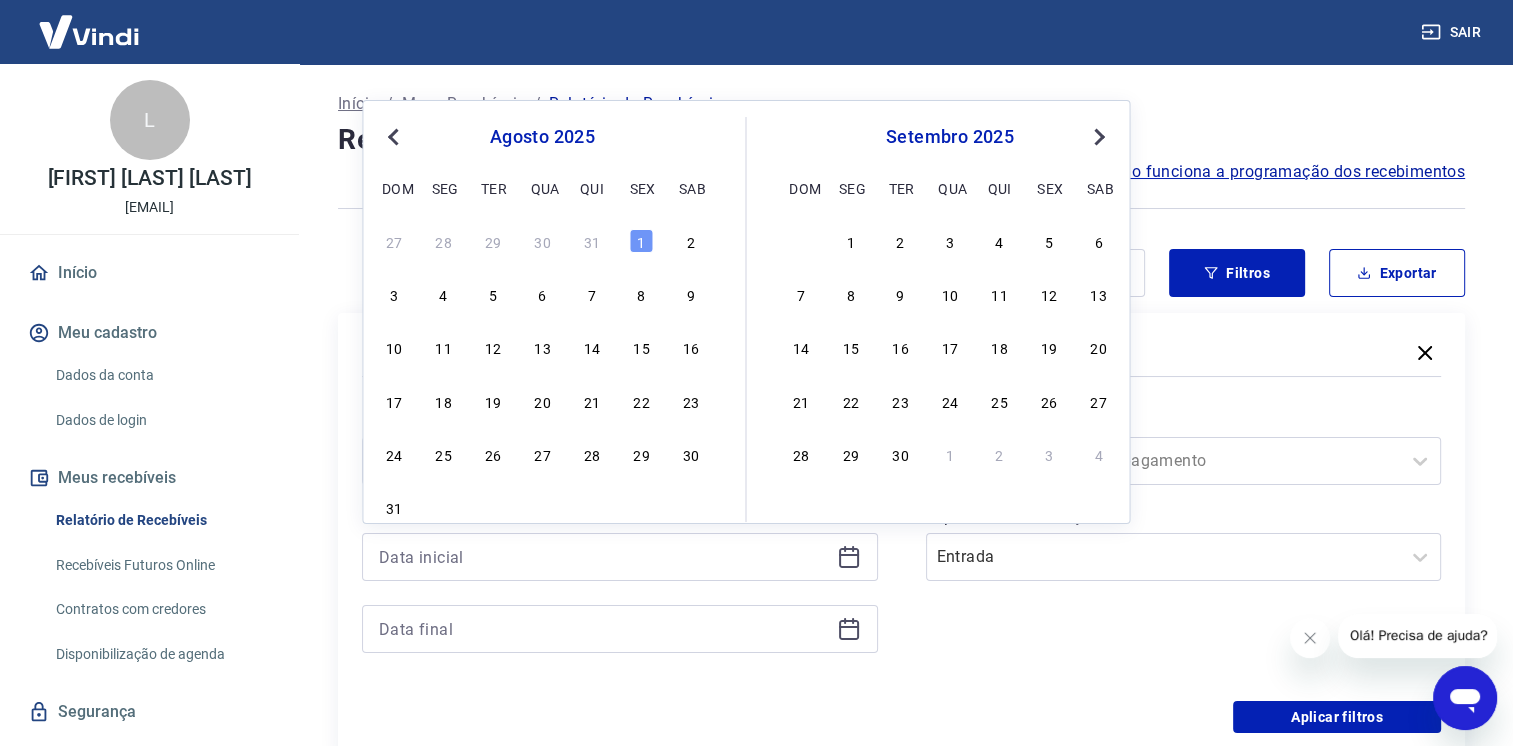 click on "[NUMBER] [NUMBER] [NUMBER] [NUMBER] [NUMBER] [NUMBER] [NUMBER] [NUMBER] [NUMBER] [NUMBER] [NUMBER] [NUMBER] [NUMBER] [NUMBER] [NUMBER] [NUMBER] [NUMBER] [NUMBER] [NUMBER] [NUMBER] [NUMBER] [NUMBER] [NUMBER] [NUMBER] [NUMBER] [NUMBER] [NUMBER] [NUMBER] [NUMBER] [NUMBER] [NUMBER] [NUMBER] [NUMBER] [NUMBER] [NUMBER] [NUMBER]" at bounding box center [542, 374] 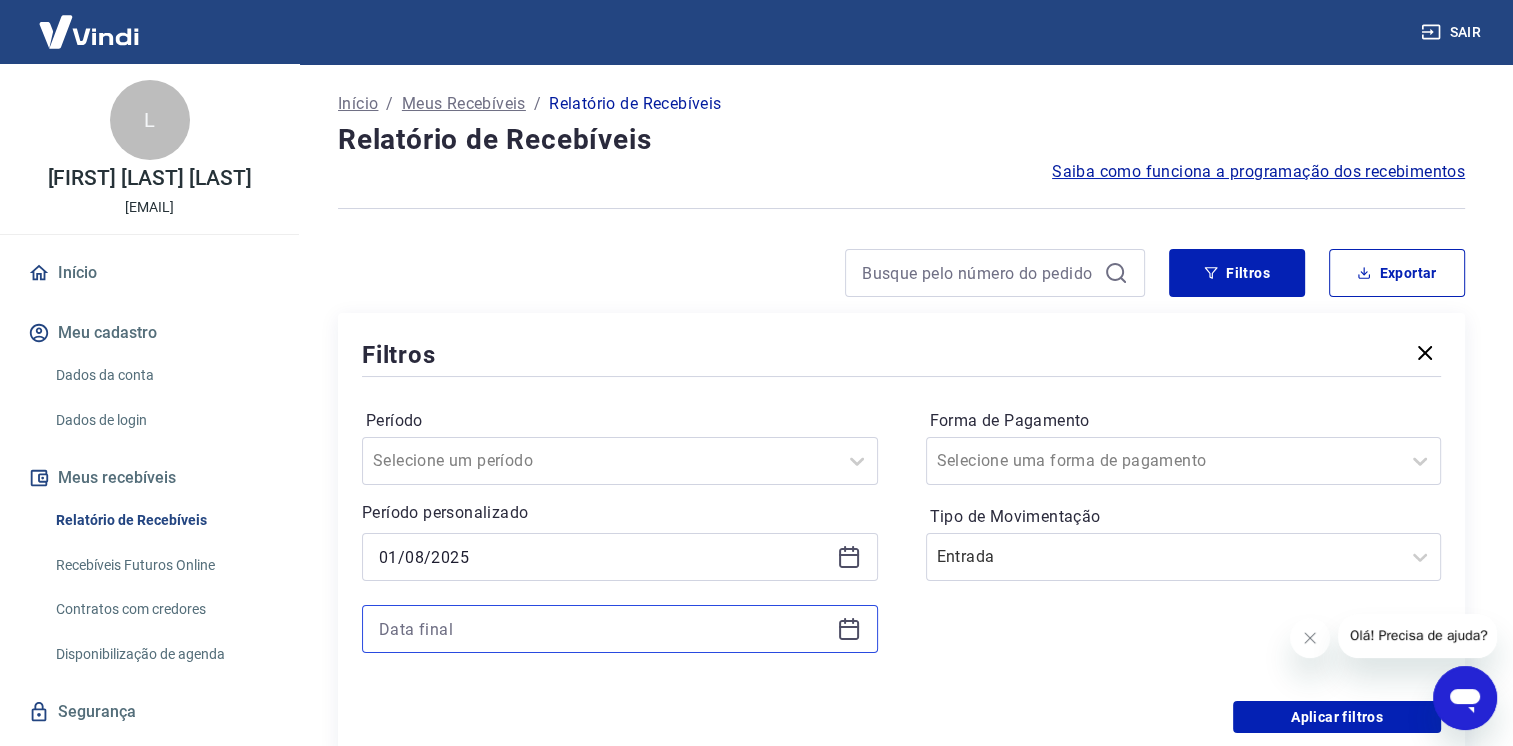 drag, startPoint x: 564, startPoint y: 640, endPoint x: 564, endPoint y: 614, distance: 26 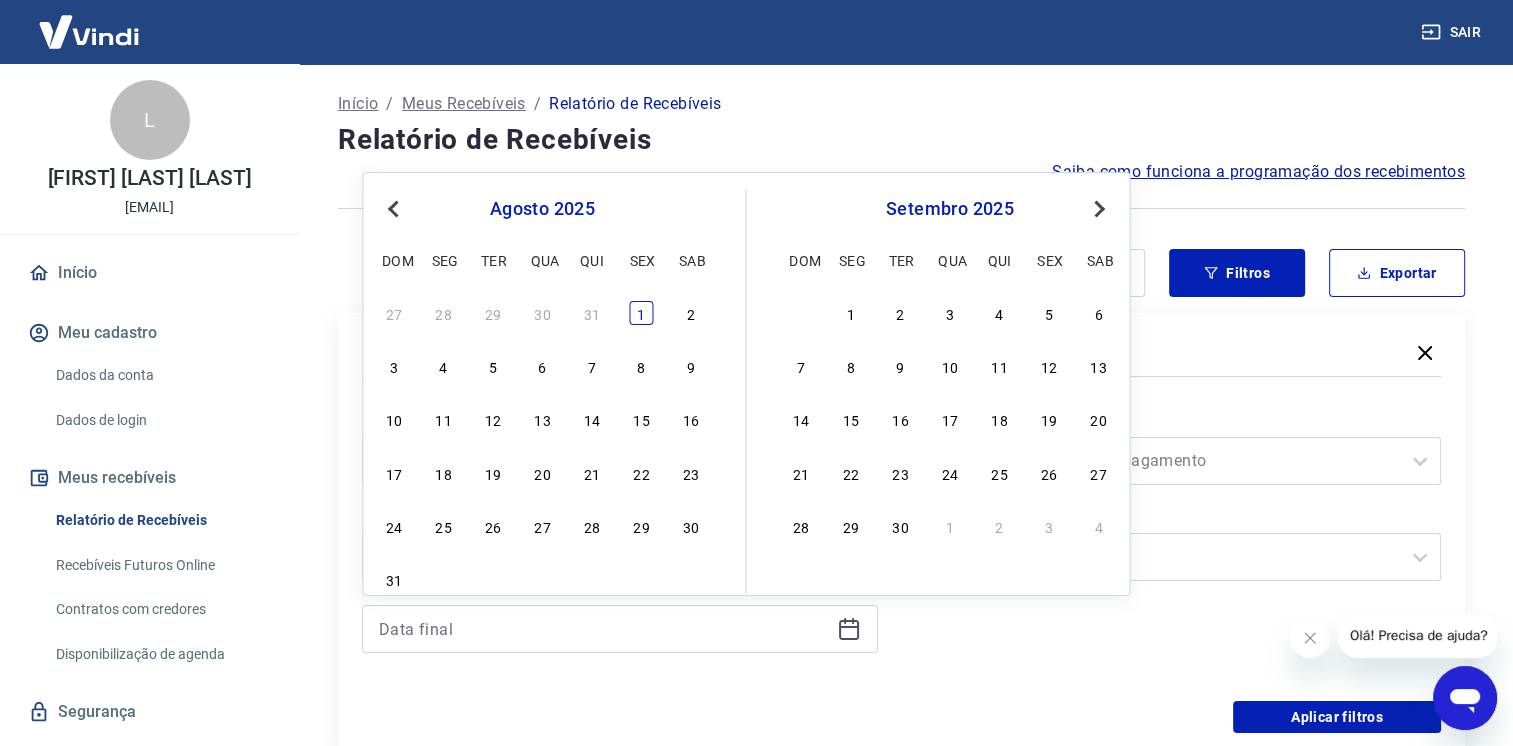 click on "1" at bounding box center [641, 313] 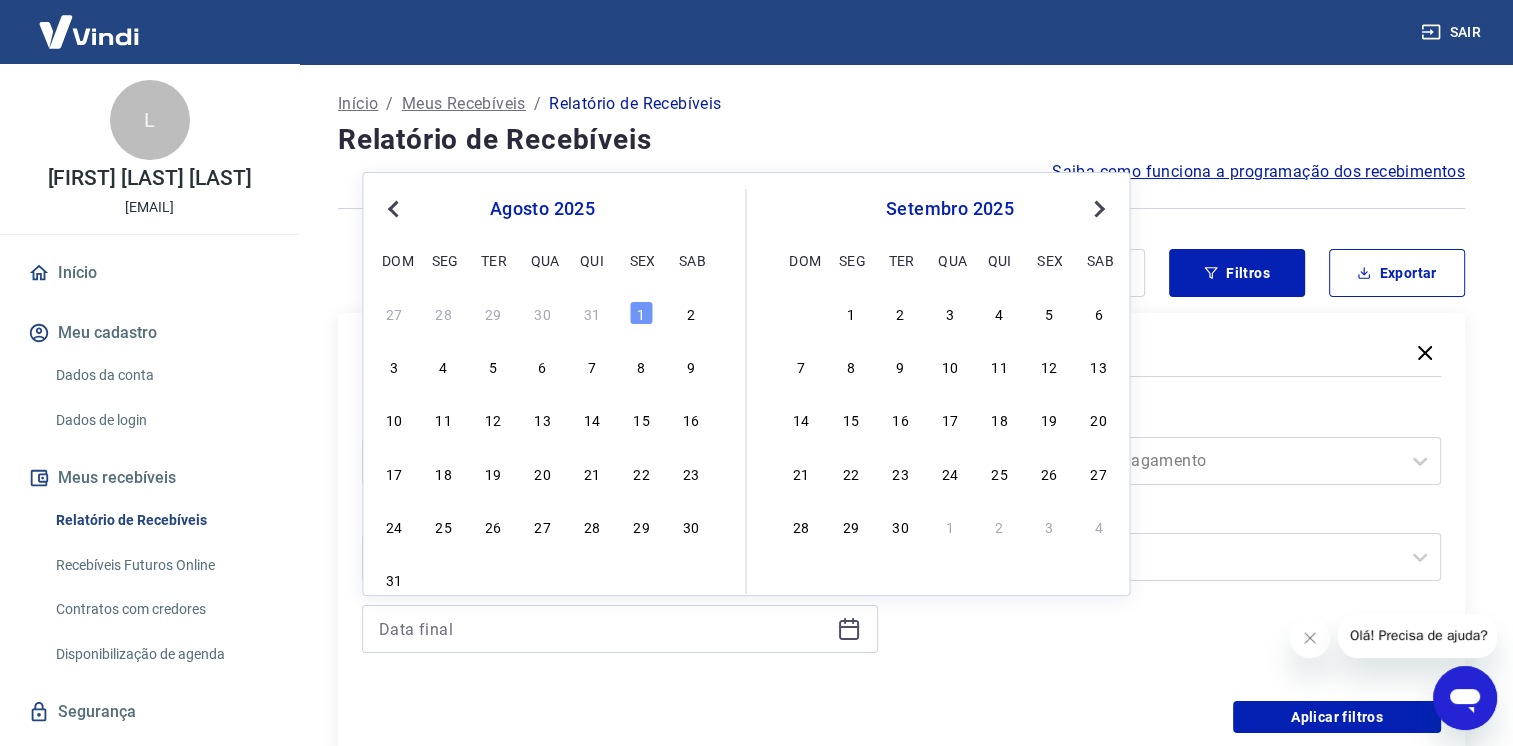 type on "01/08/2025" 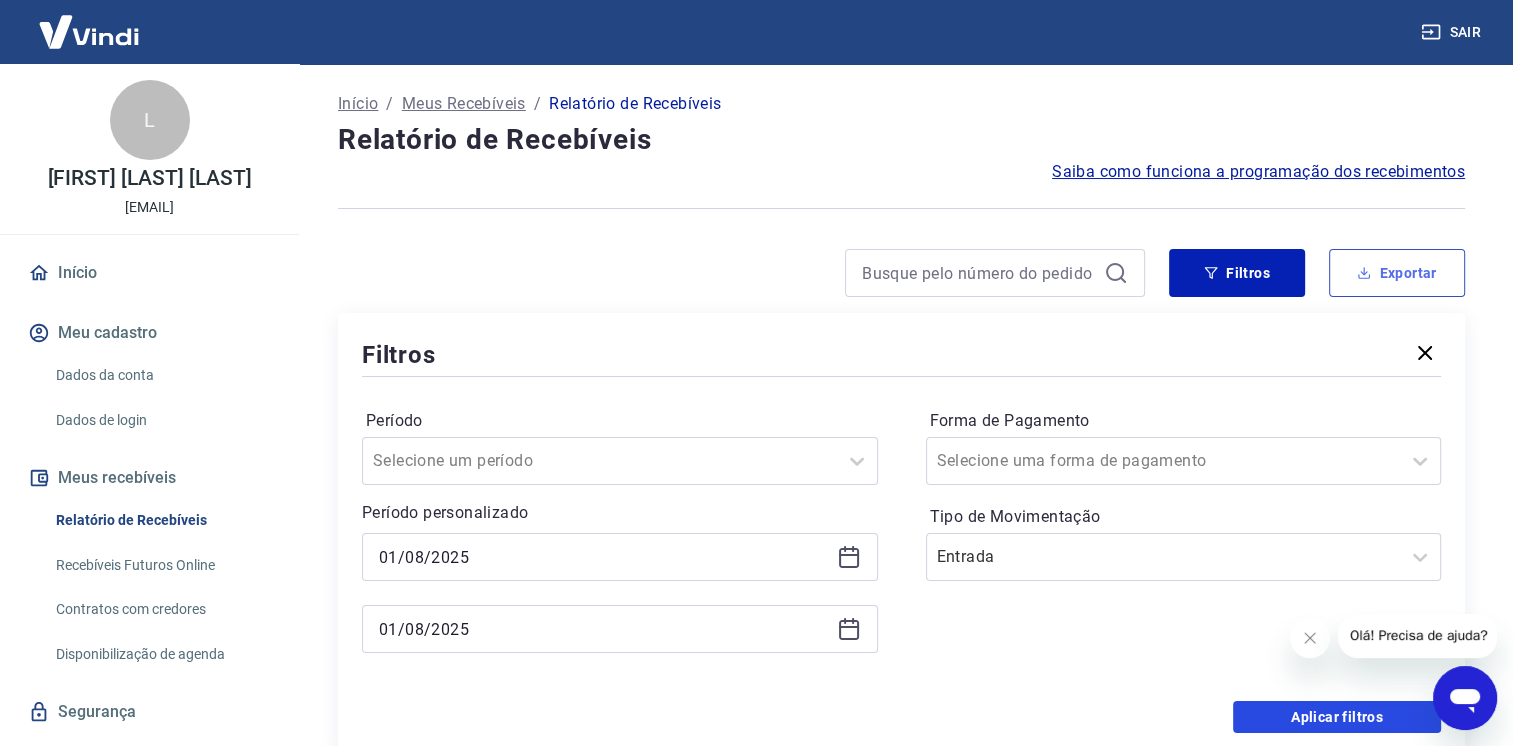 drag, startPoint x: 1284, startPoint y: 715, endPoint x: 1421, endPoint y: 276, distance: 459.88043 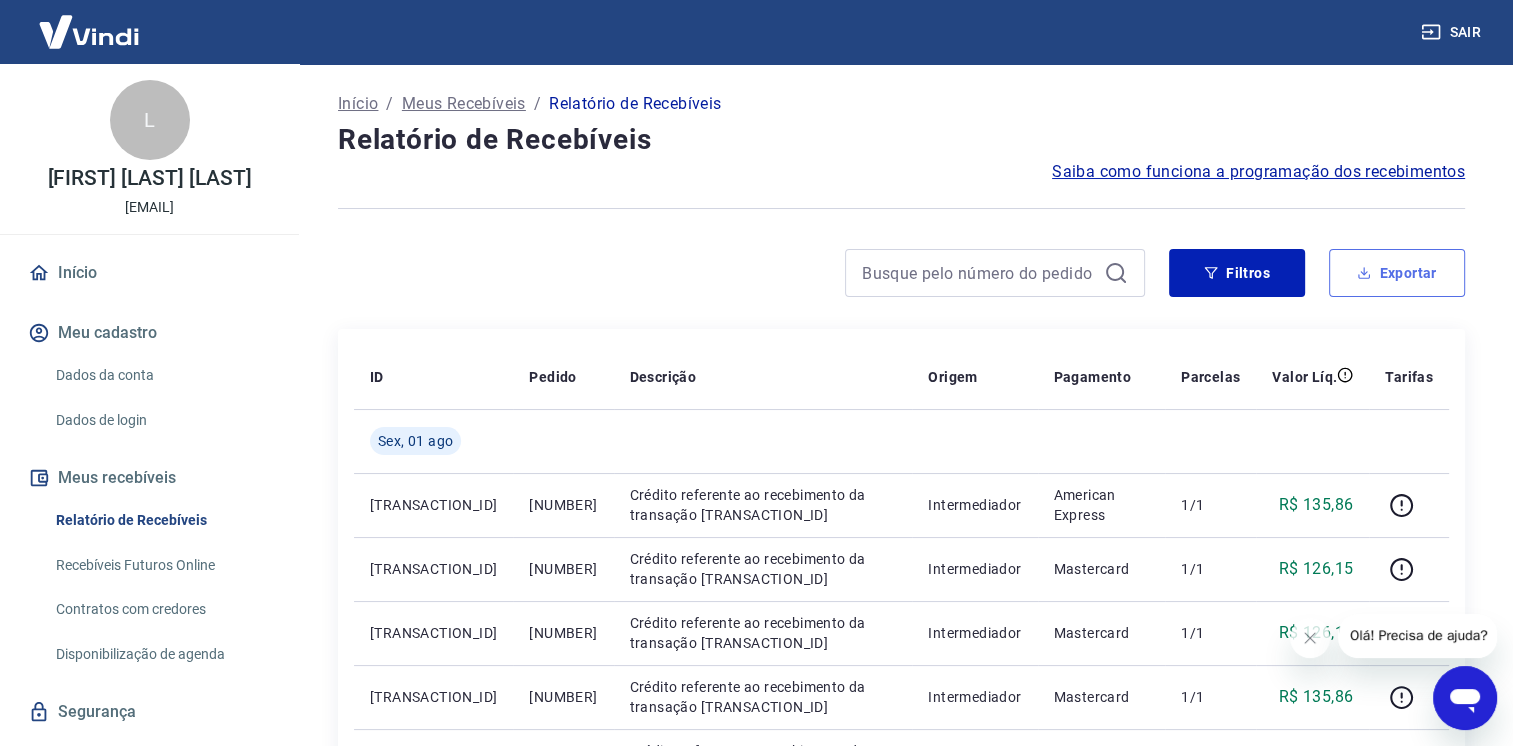 click on "Exportar" at bounding box center [1397, 273] 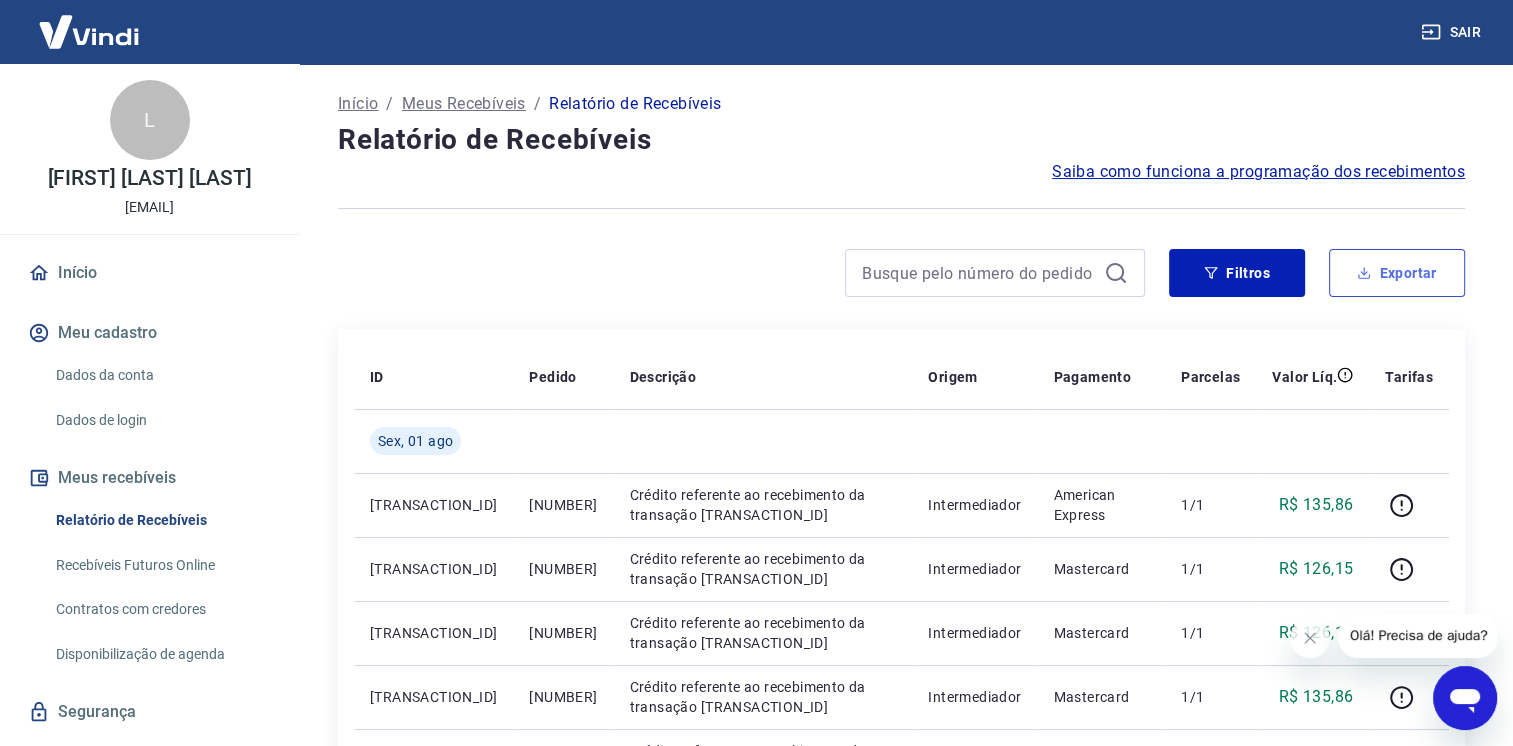 type on "01/08/2025" 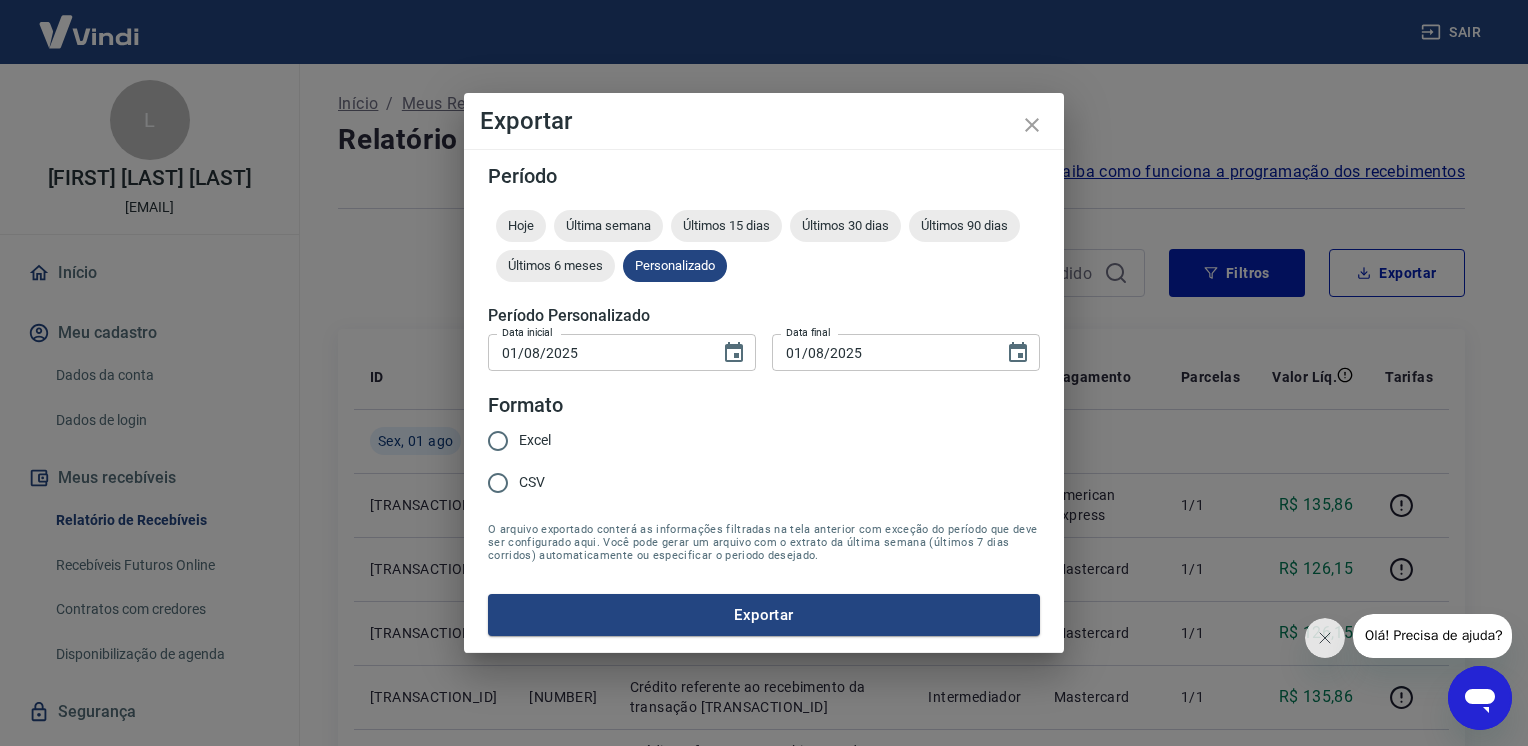 click on "Excel" at bounding box center (535, 440) 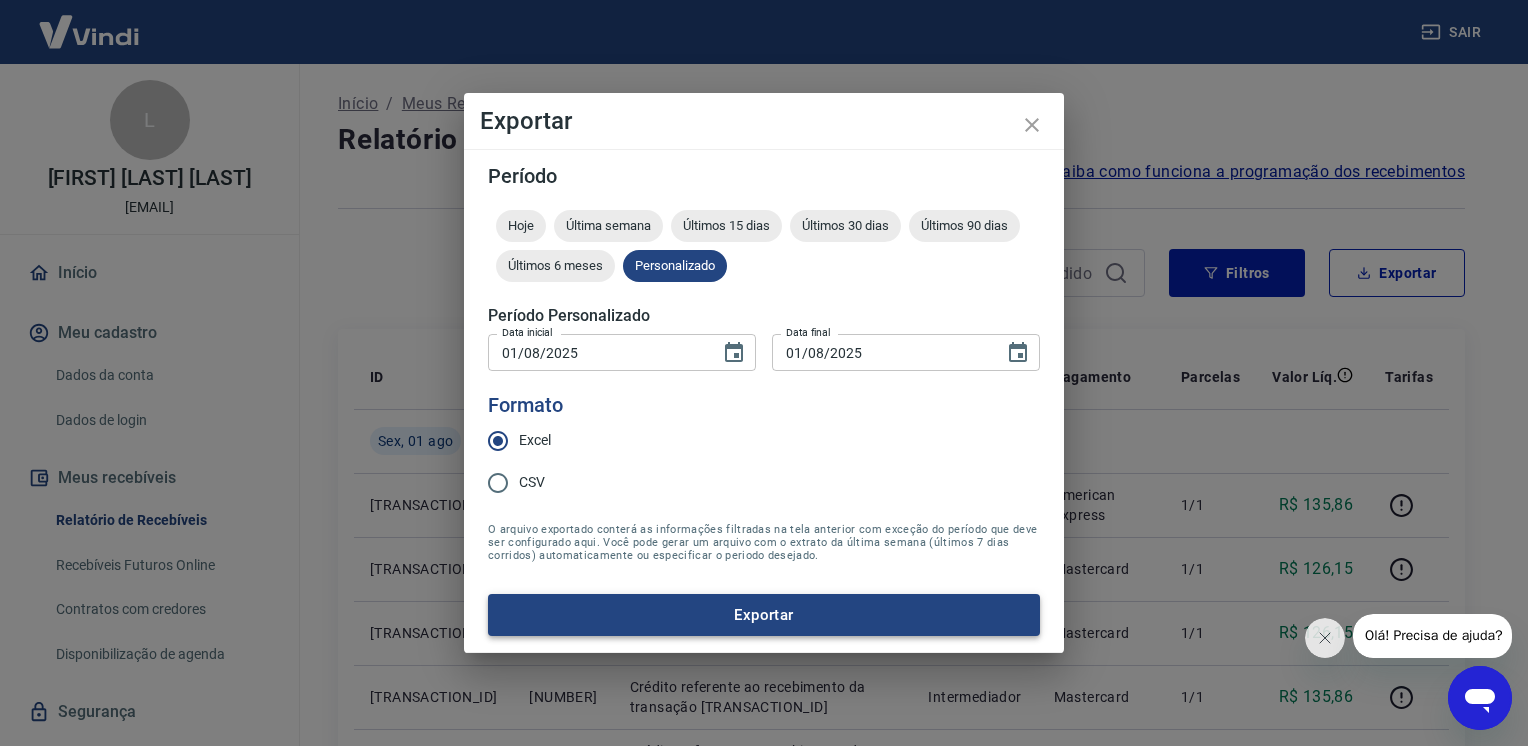 click on "Exportar" at bounding box center (764, 615) 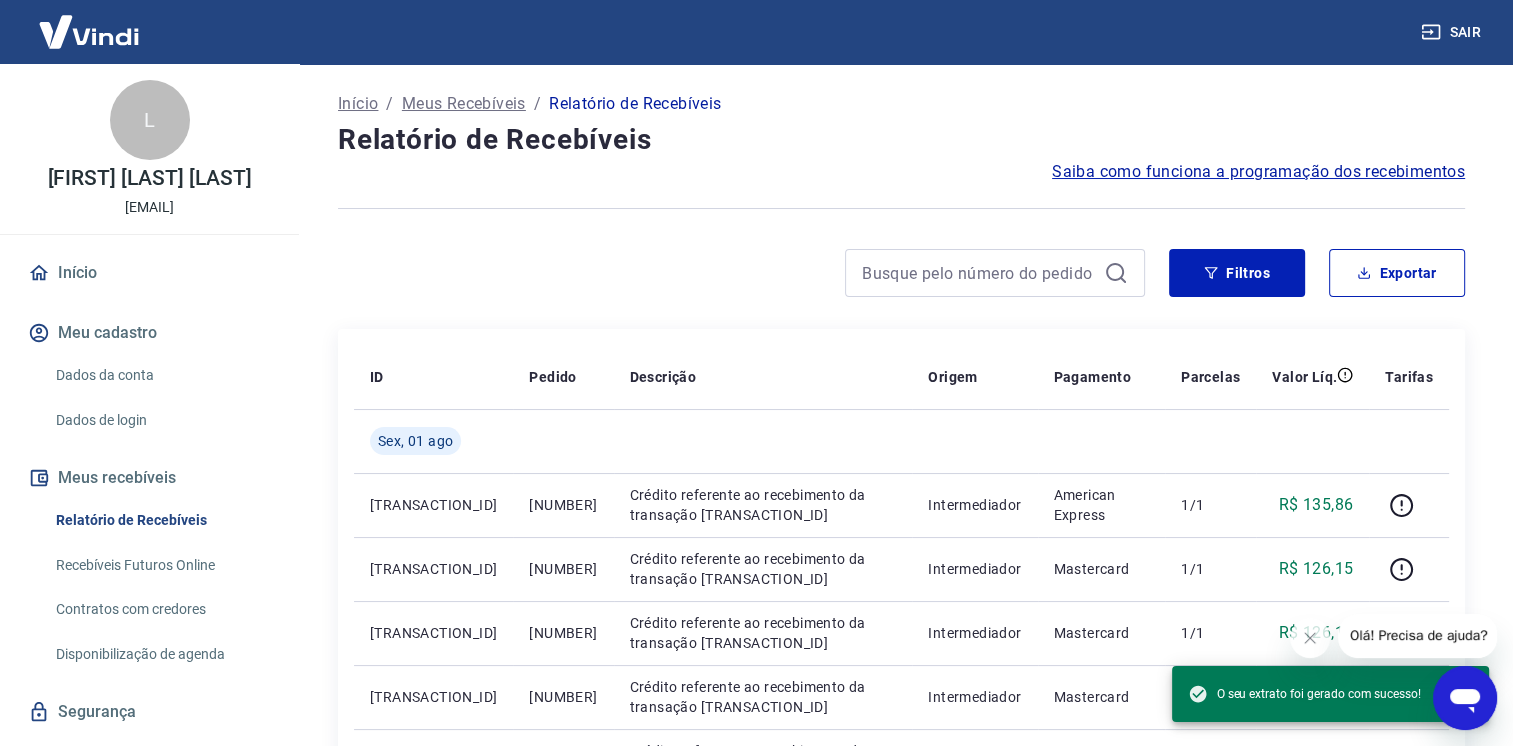 drag, startPoint x: 766, startPoint y: 223, endPoint x: 776, endPoint y: 218, distance: 11.18034 